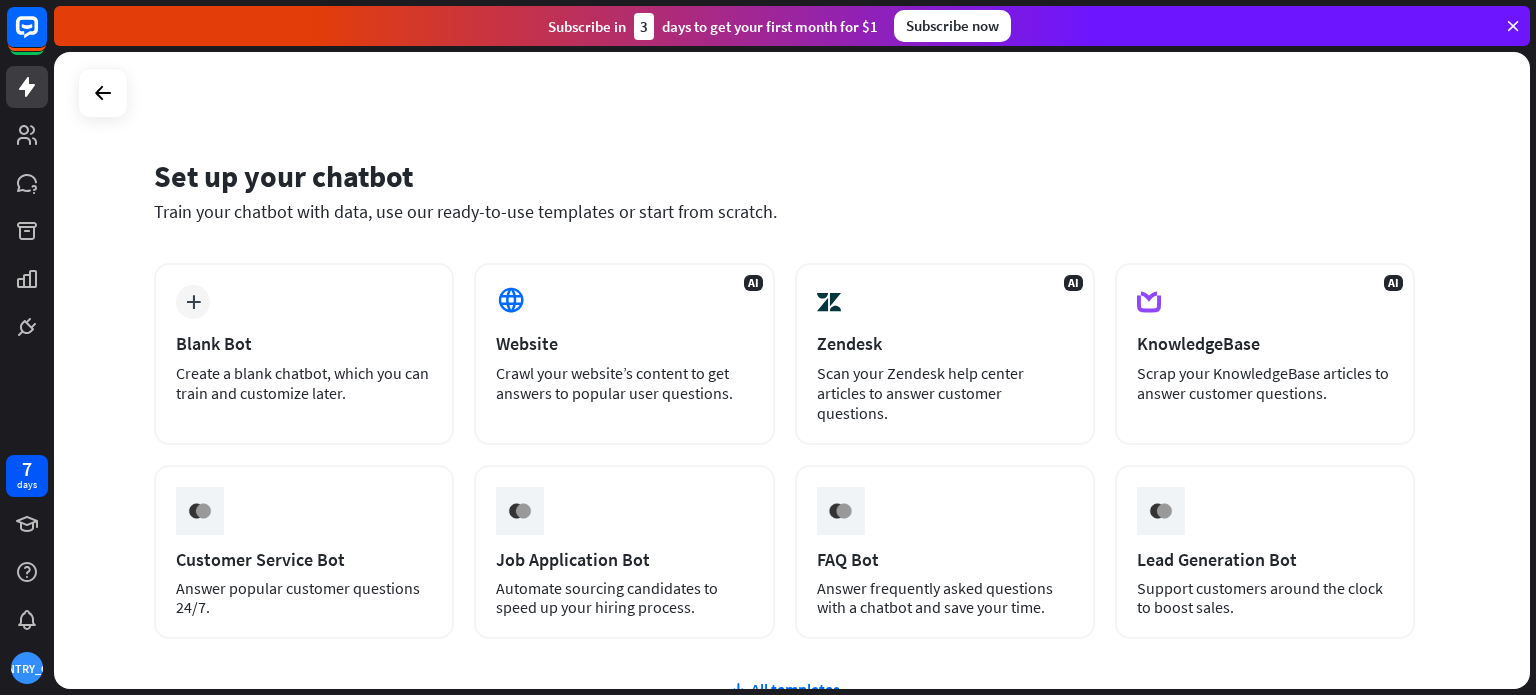 scroll, scrollTop: 0, scrollLeft: 0, axis: both 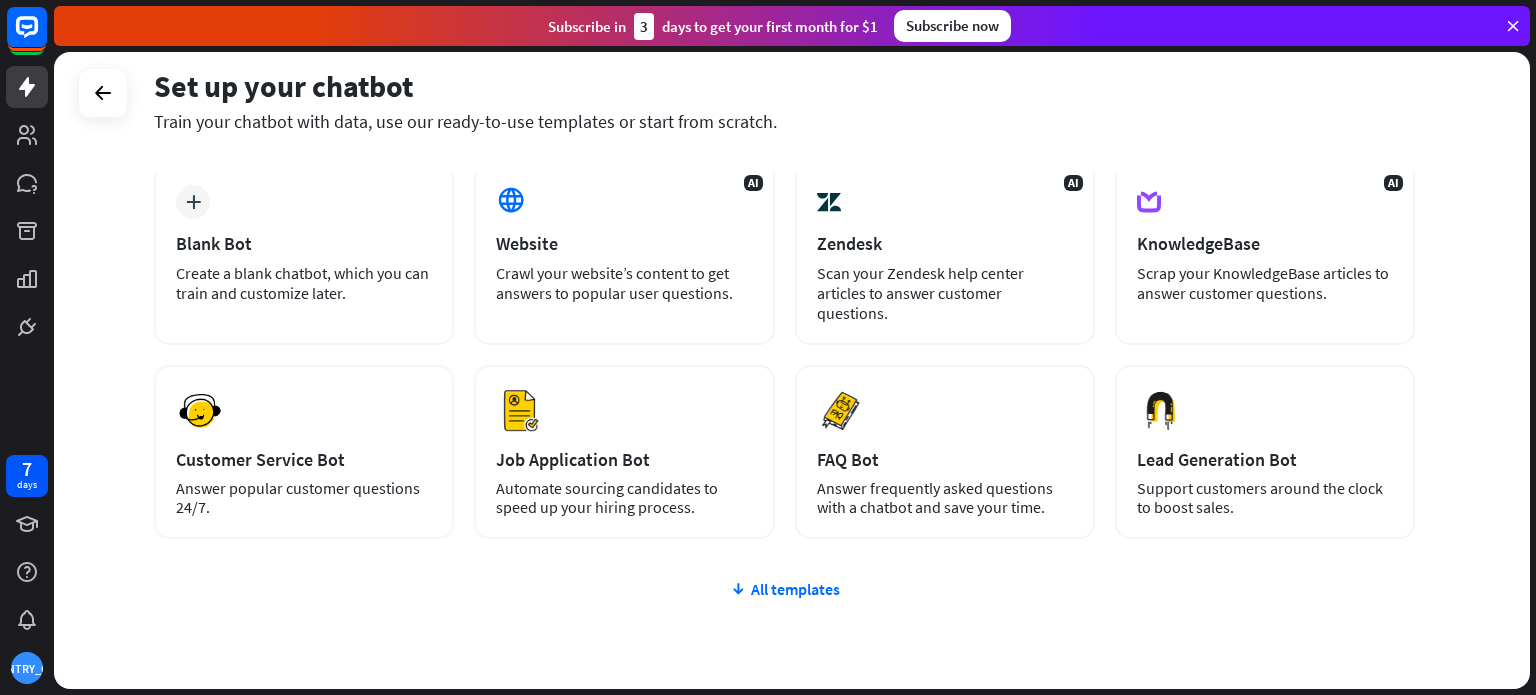 click on "plus   Blank Bot
Create a blank chatbot, which you can train and
customize later.
AI     Website
Crawl your website’s content to get answers to
popular user questions.
AI               Zendesk
Scan your Zendesk help center articles to answer
customer questions.
AI         KnowledgeBase
Scrap your KnowledgeBase articles to answer customer
questions.
Preview
Customer Service Bot
Answer popular customer questions 24/7.
Preview" at bounding box center [784, 471] 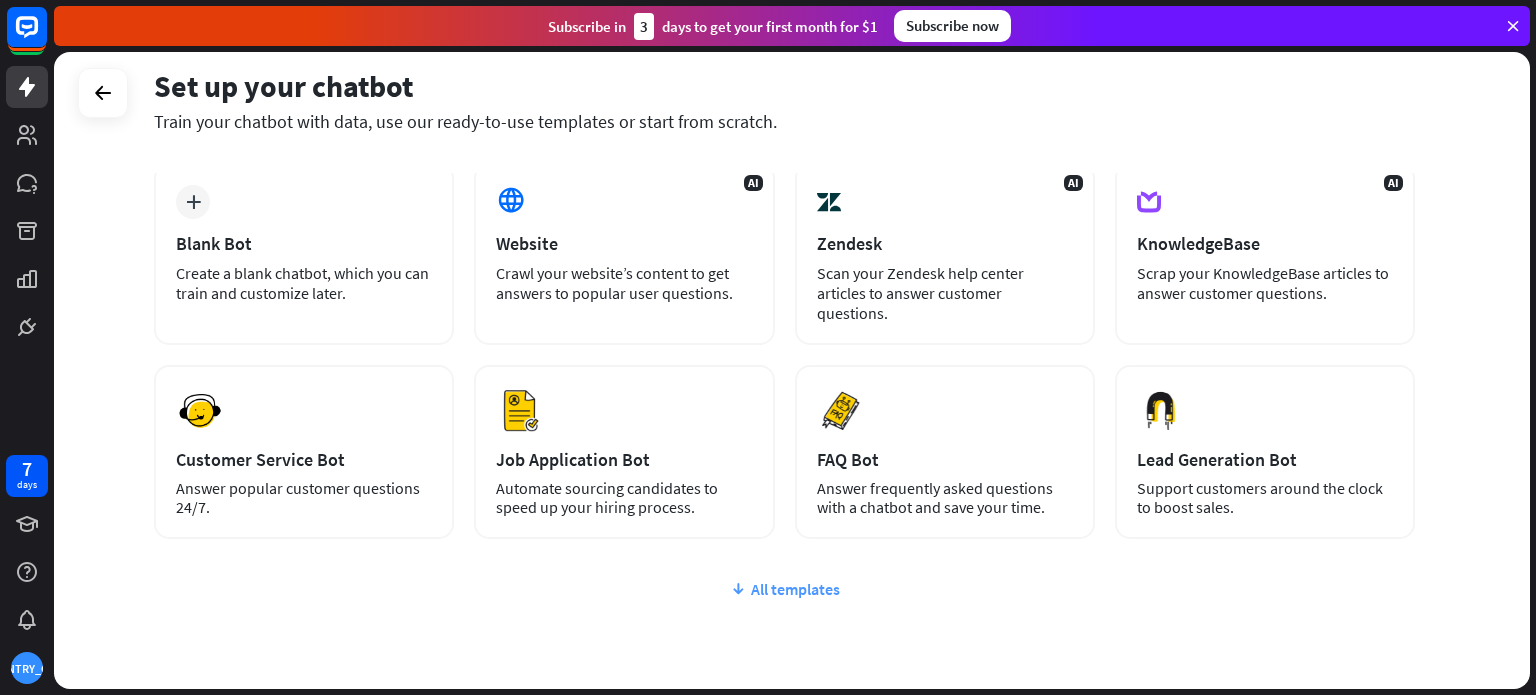 click on "All templates" at bounding box center [784, 589] 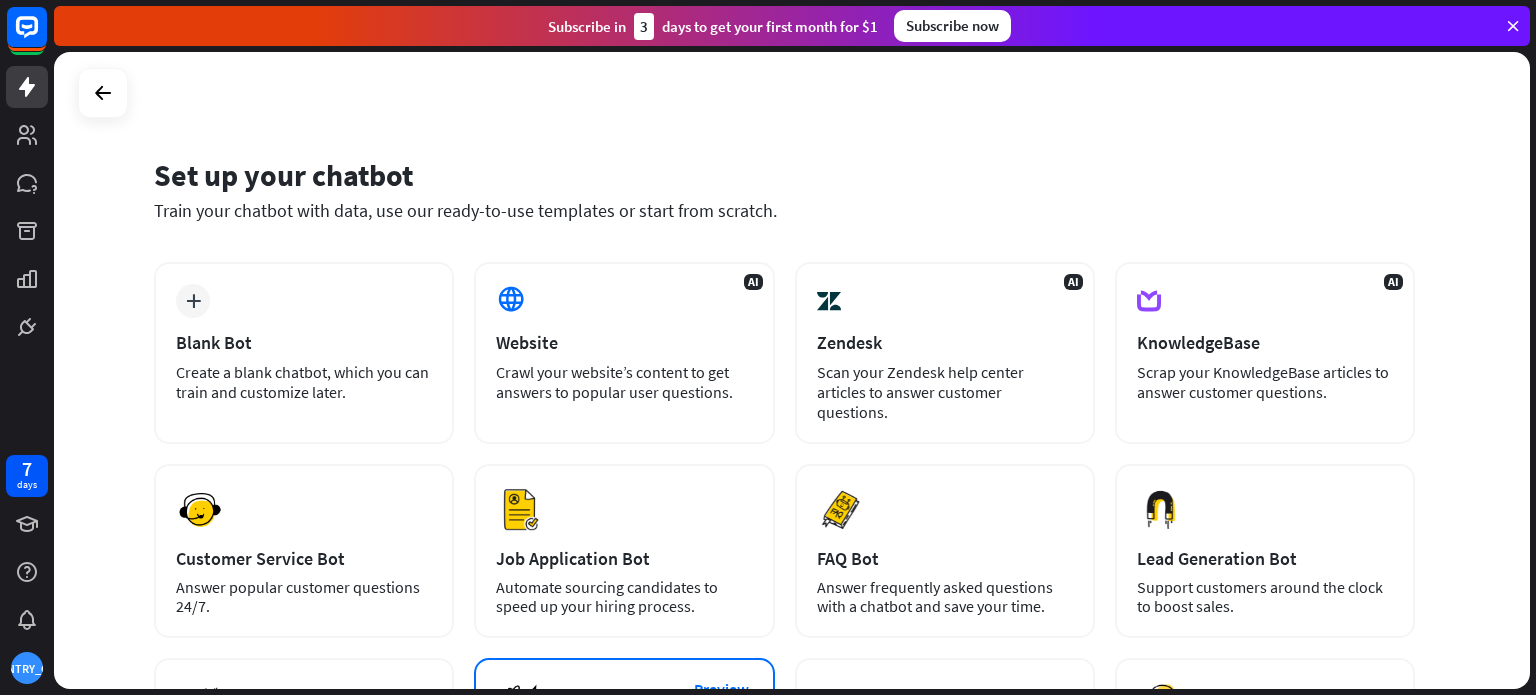 scroll, scrollTop: 0, scrollLeft: 0, axis: both 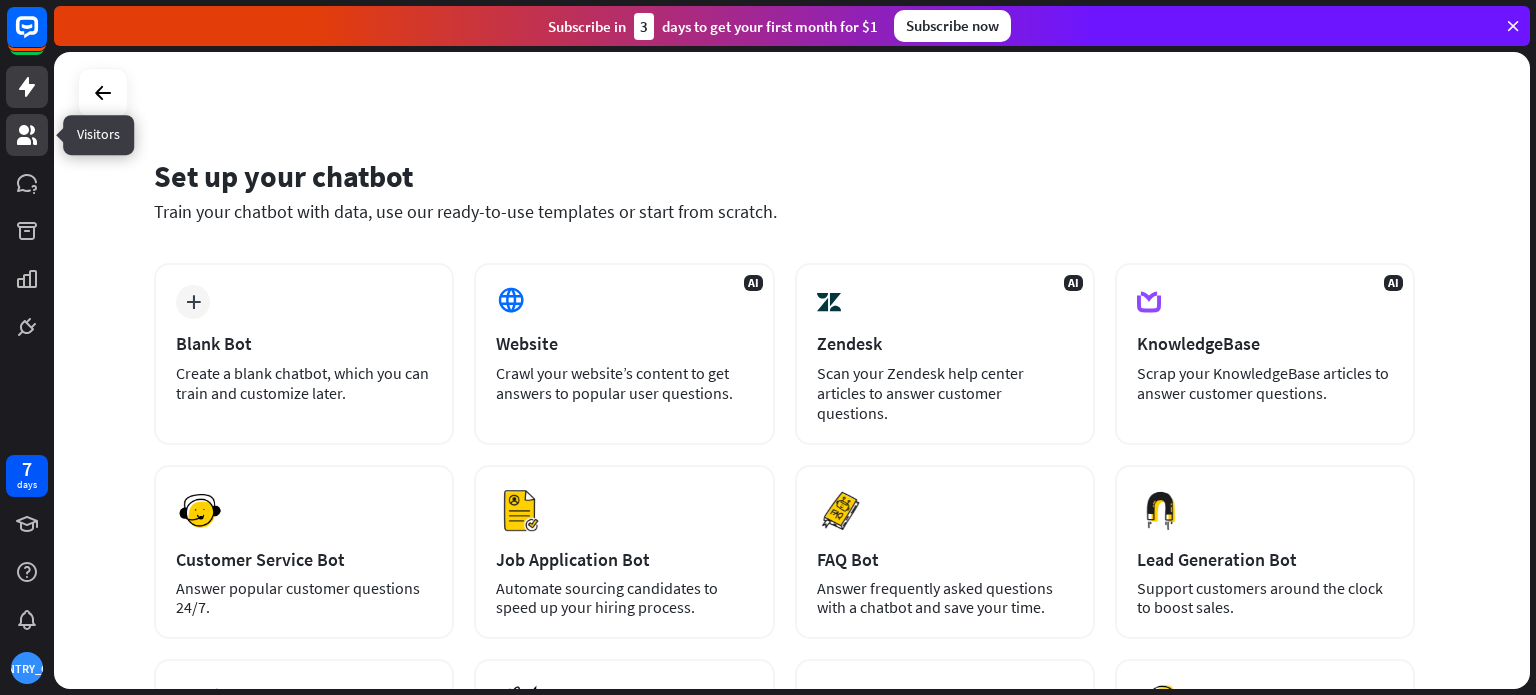 click 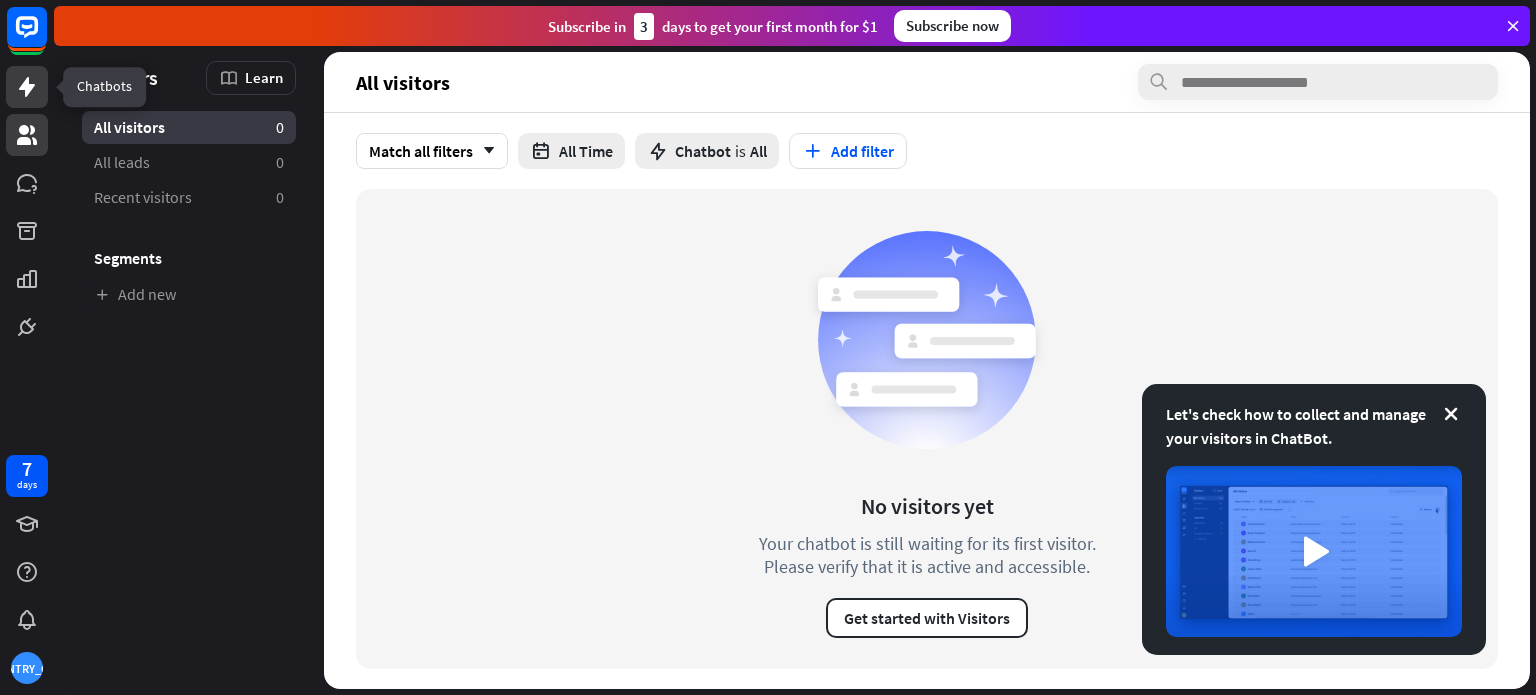 click 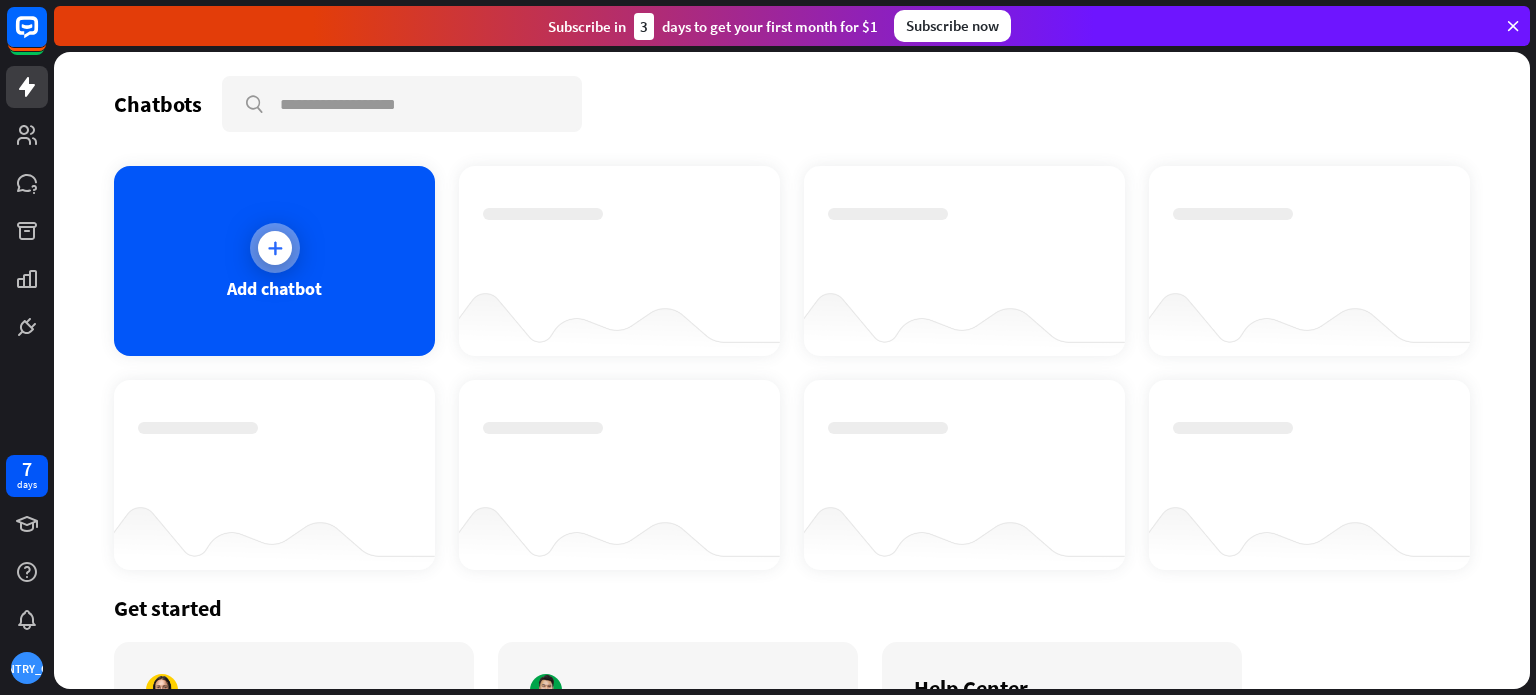 click on "Add chatbot" at bounding box center (274, 288) 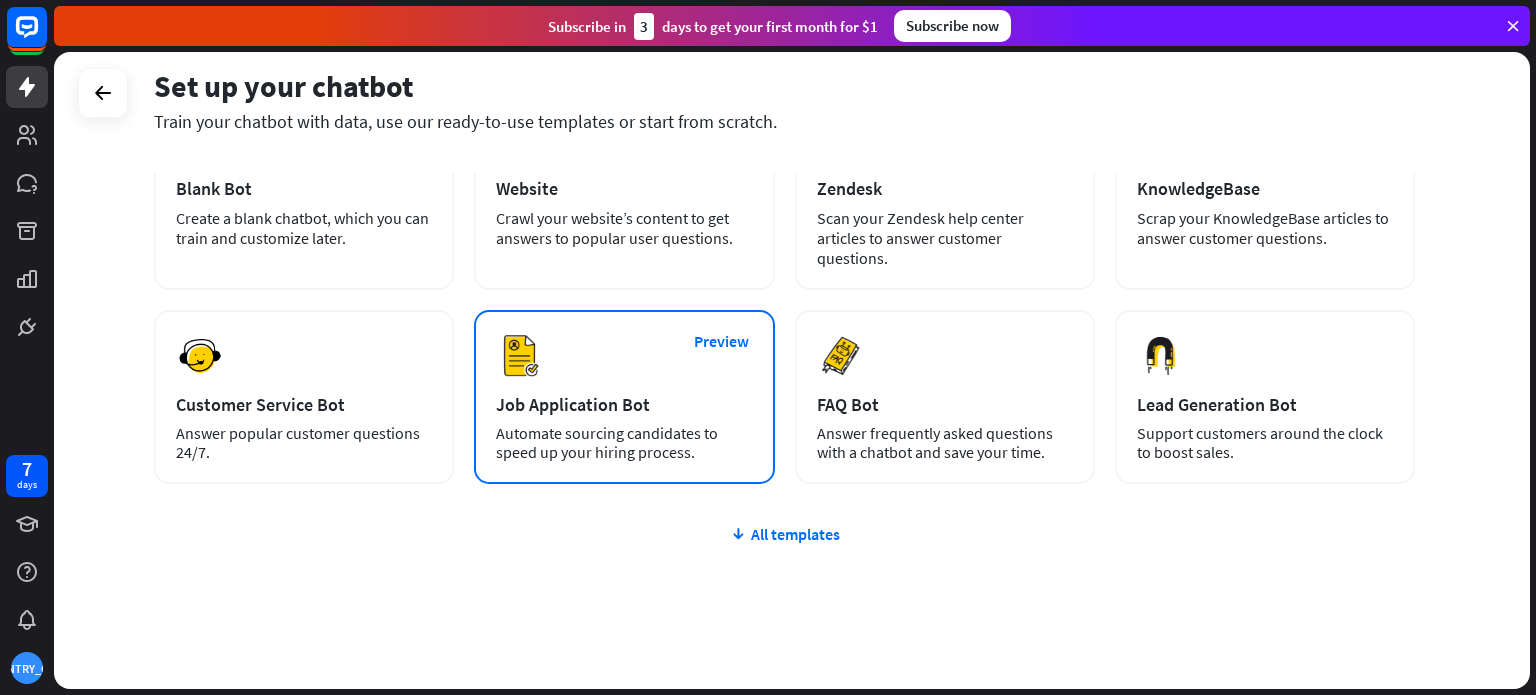 scroll, scrollTop: 168, scrollLeft: 0, axis: vertical 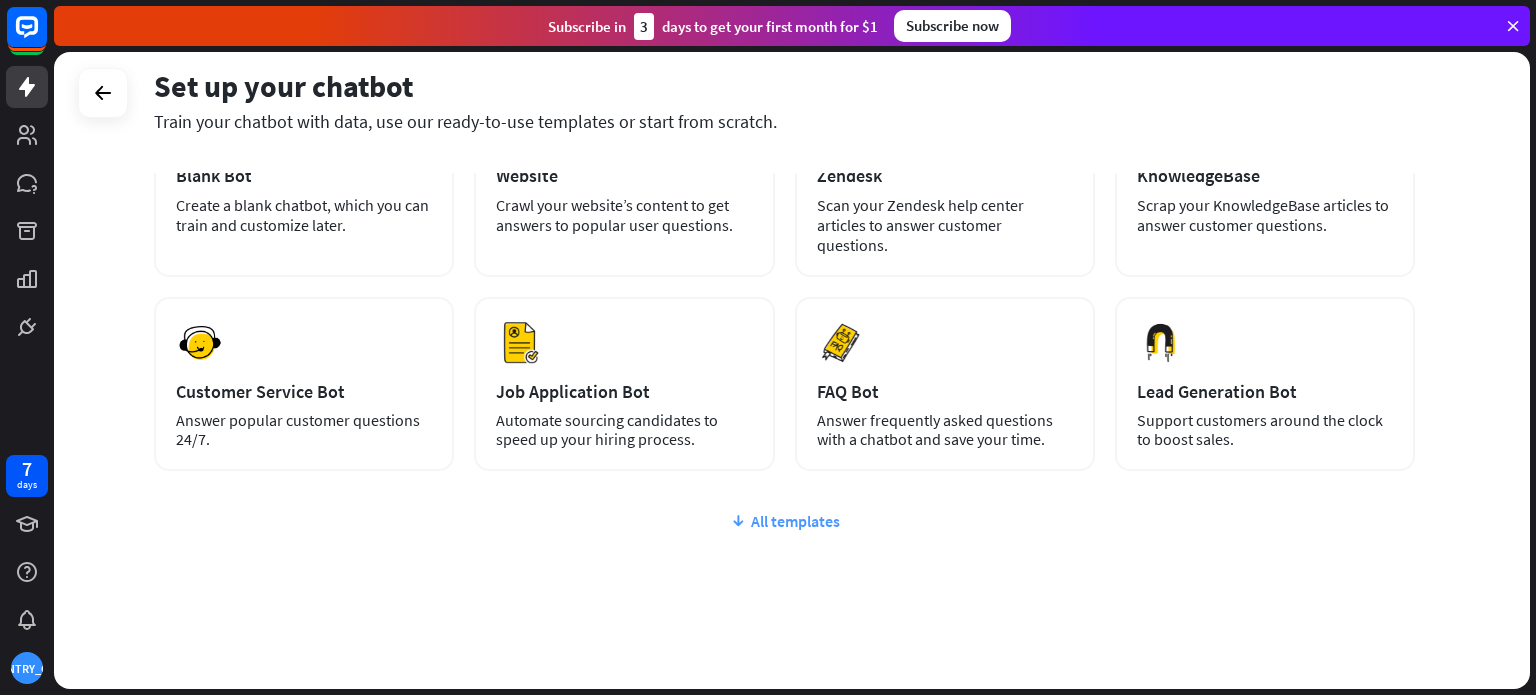 click on "All templates" at bounding box center [784, 521] 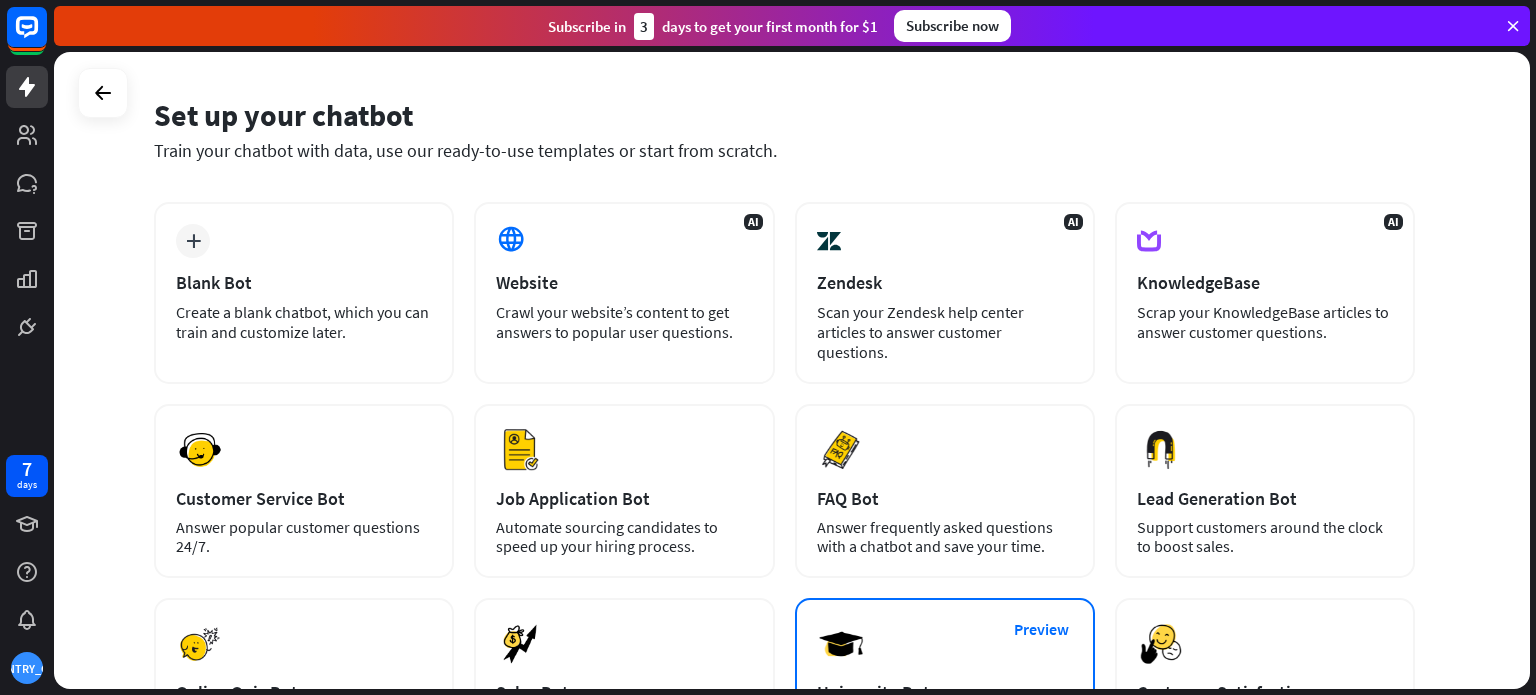 scroll, scrollTop: 54, scrollLeft: 0, axis: vertical 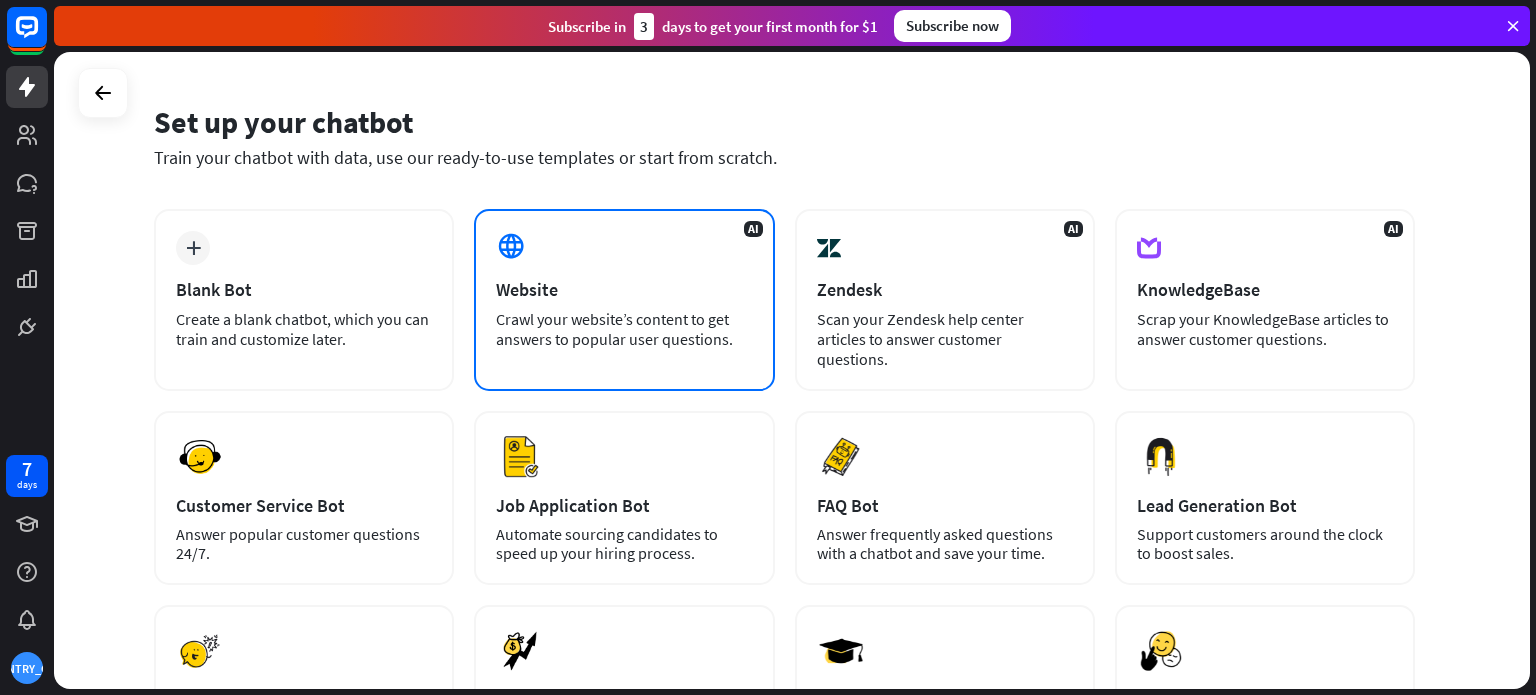 click on "Crawl your website’s content to get answers to
popular user questions." at bounding box center (624, 329) 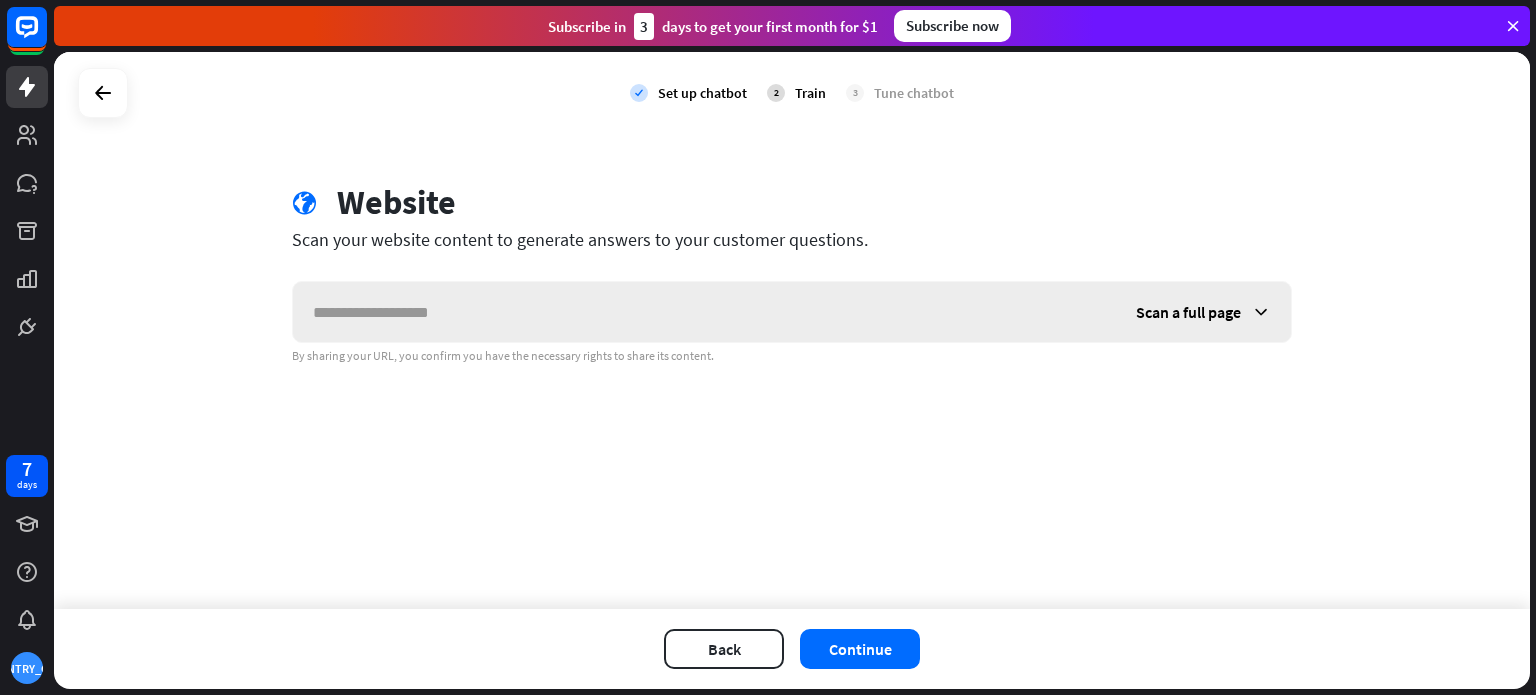 click at bounding box center (704, 312) 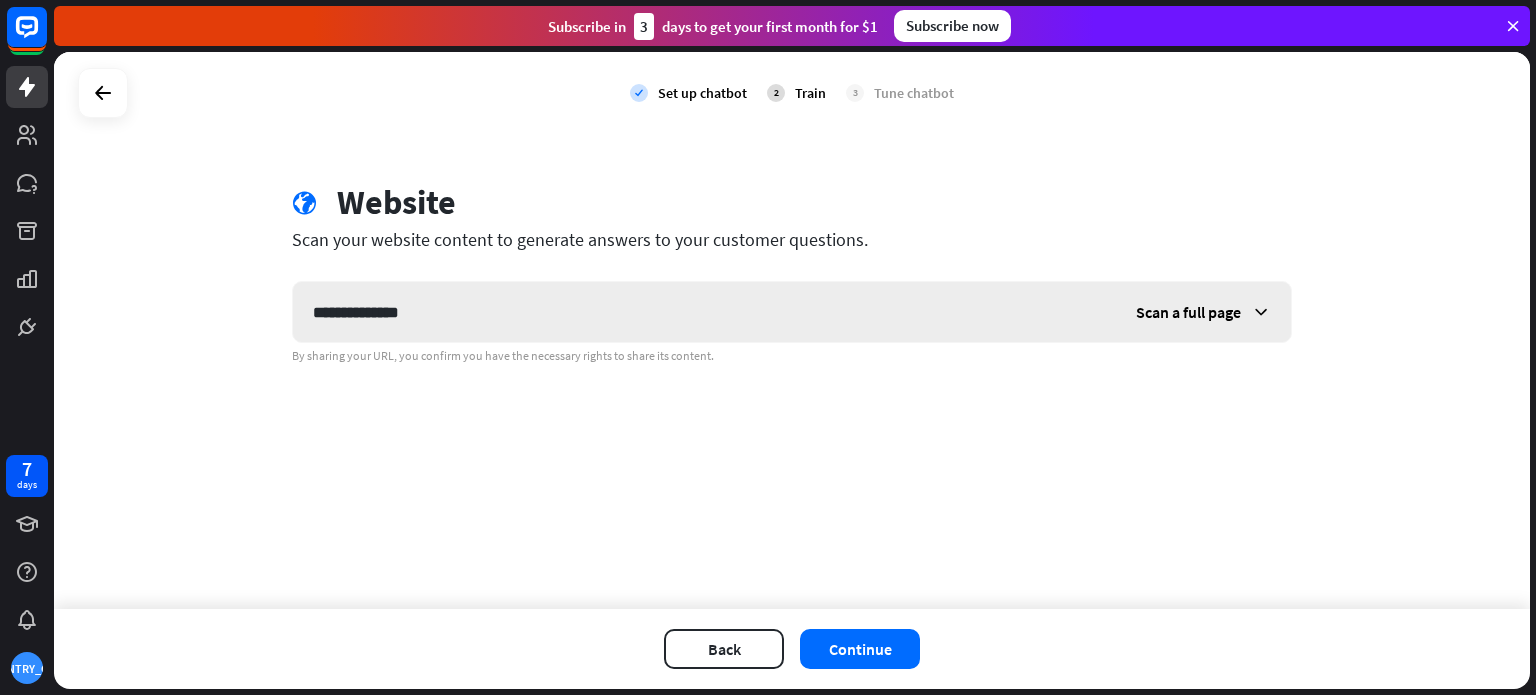 type on "**********" 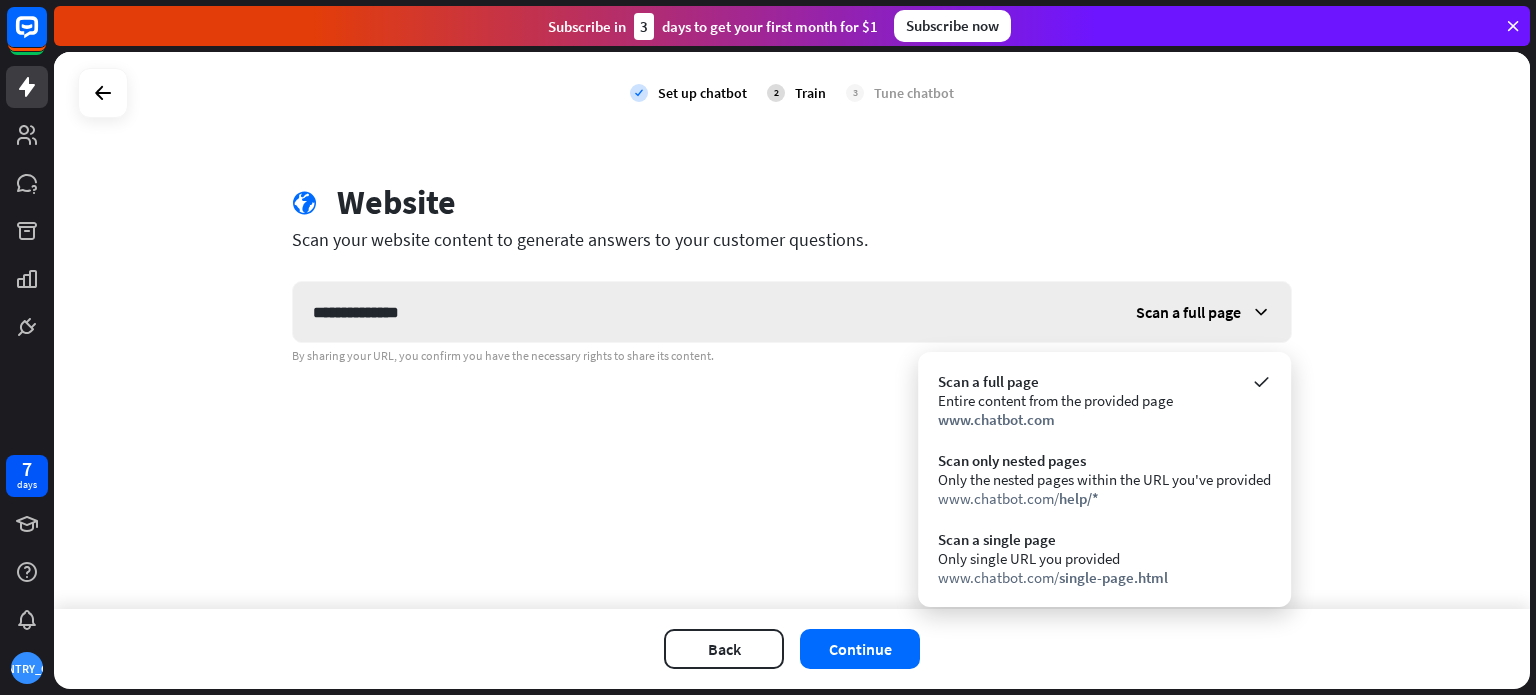 click on "Scan a full page" at bounding box center (1188, 312) 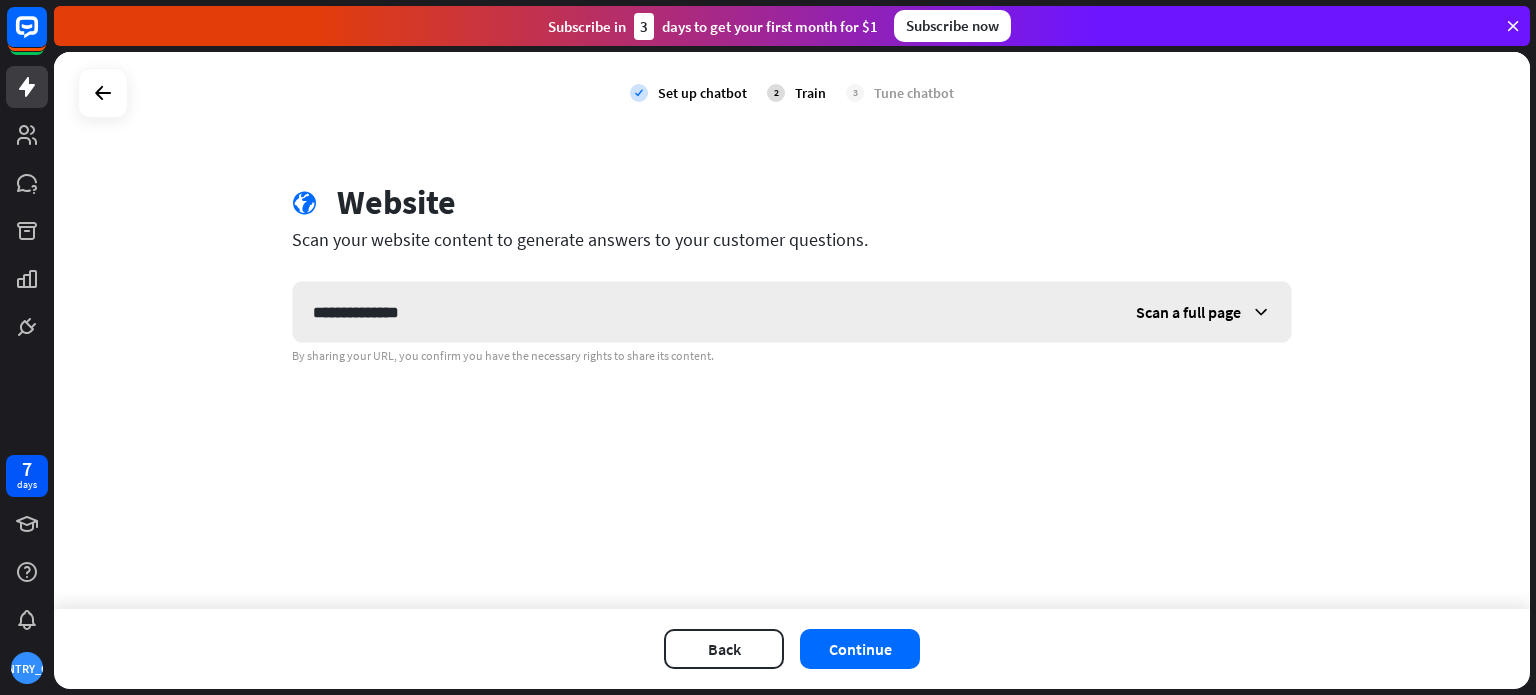 click on "Scan a full page" at bounding box center [1188, 312] 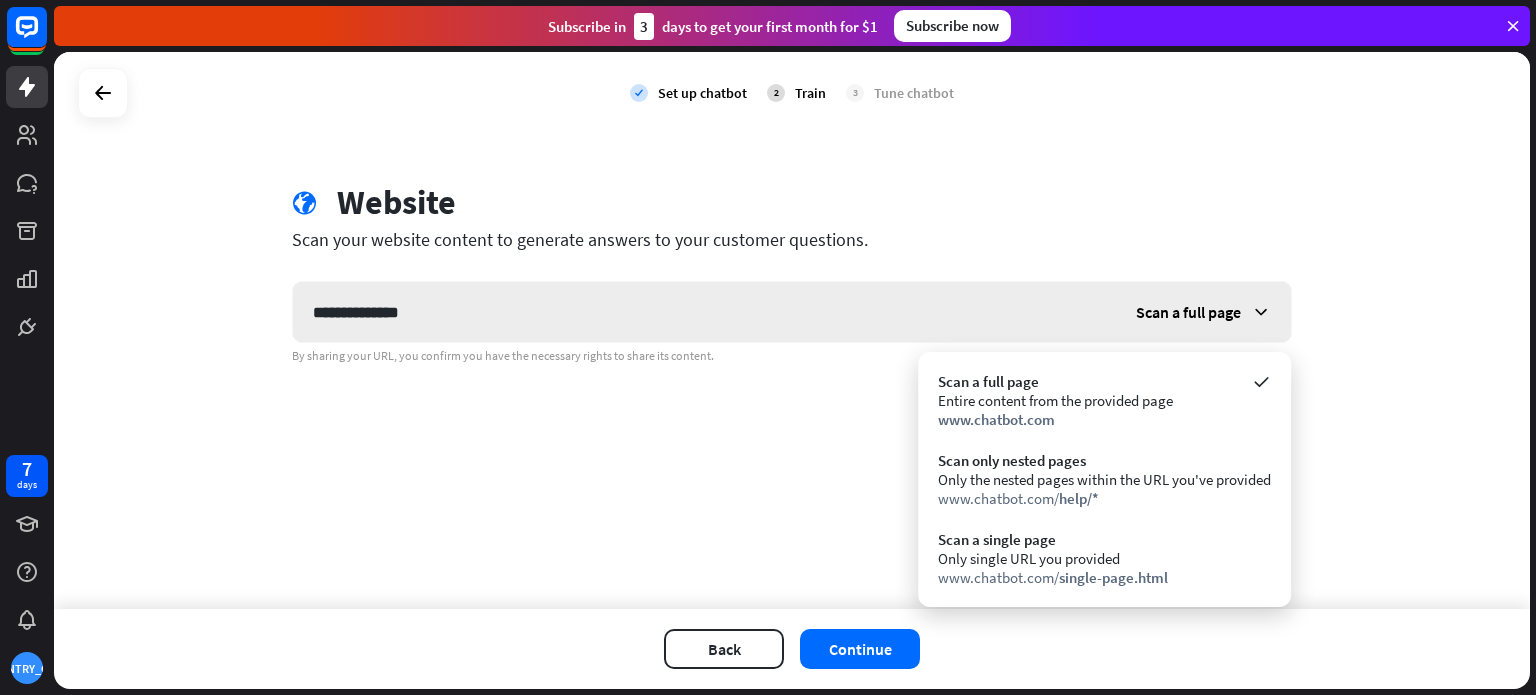 click on "Scan a full page" at bounding box center (1188, 312) 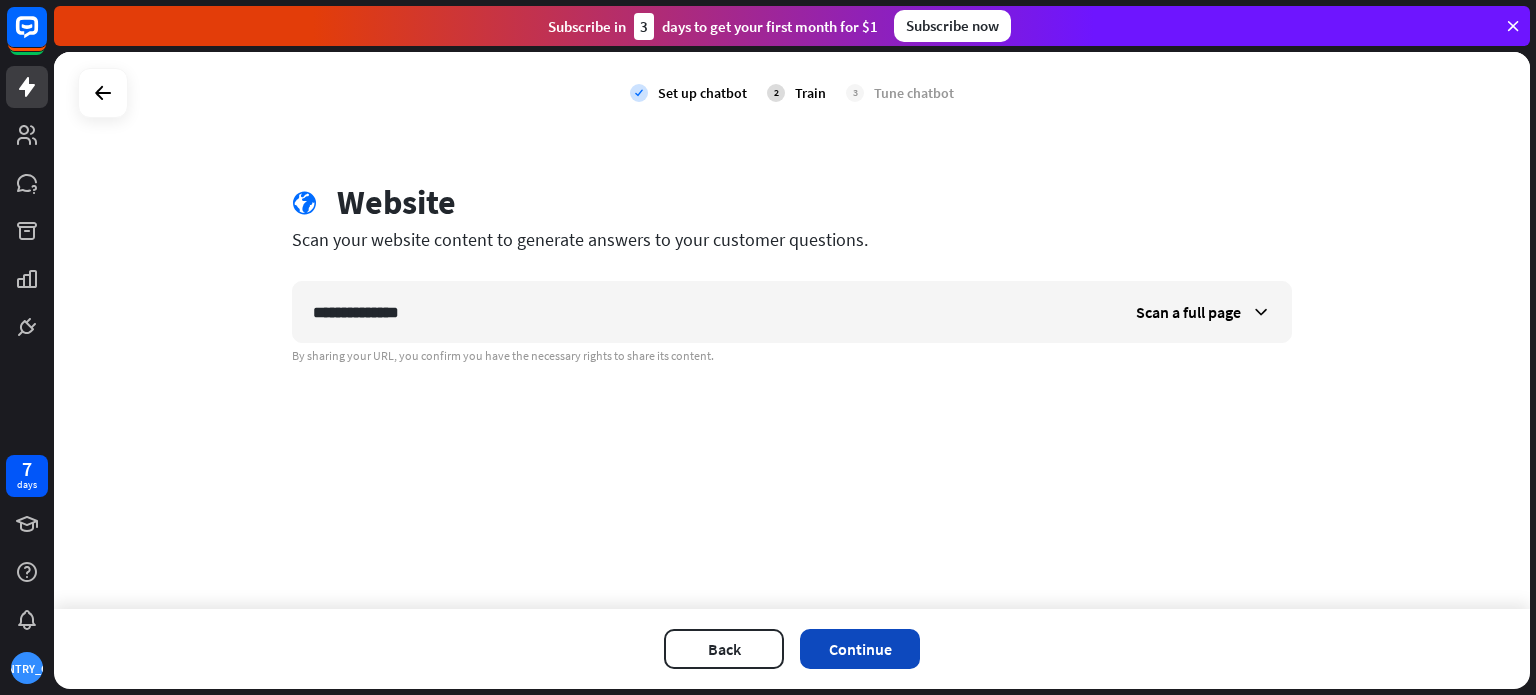 click on "Continue" at bounding box center (860, 649) 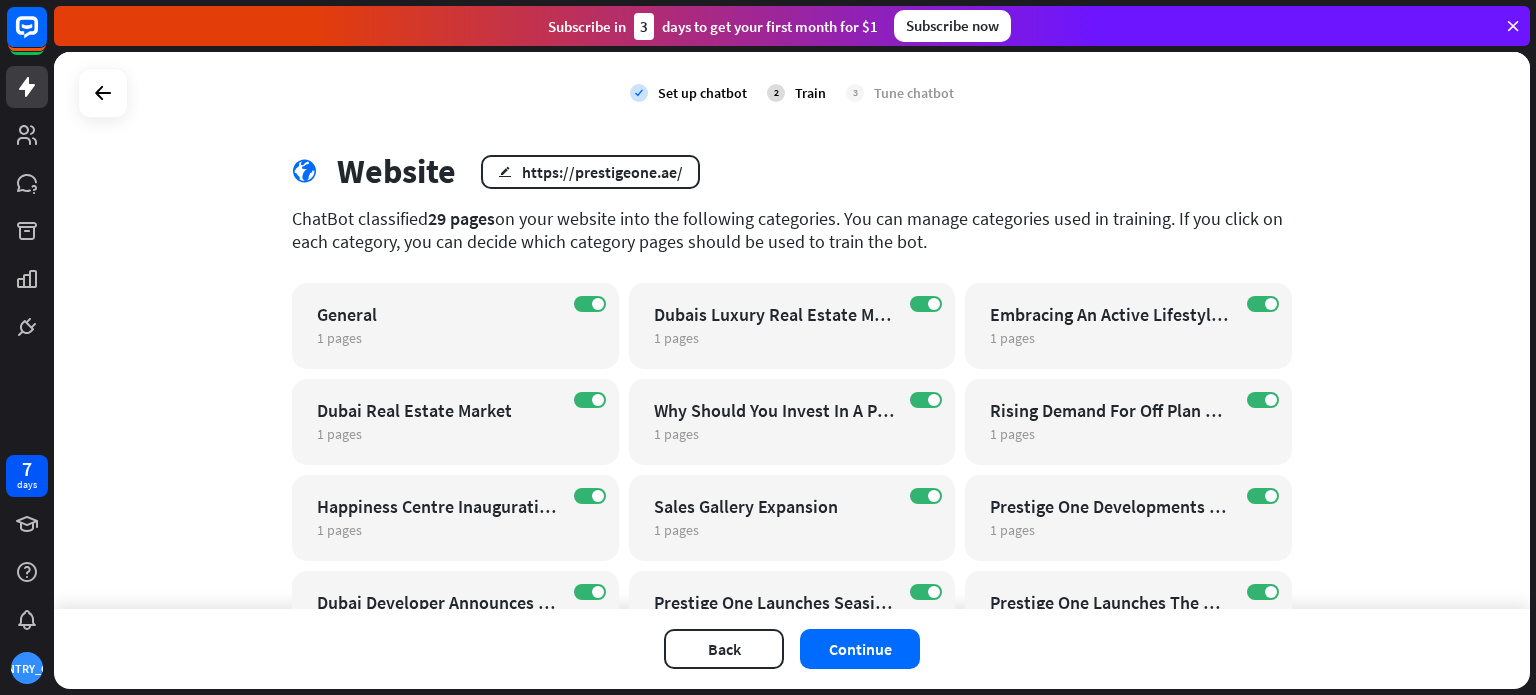 scroll, scrollTop: 0, scrollLeft: 0, axis: both 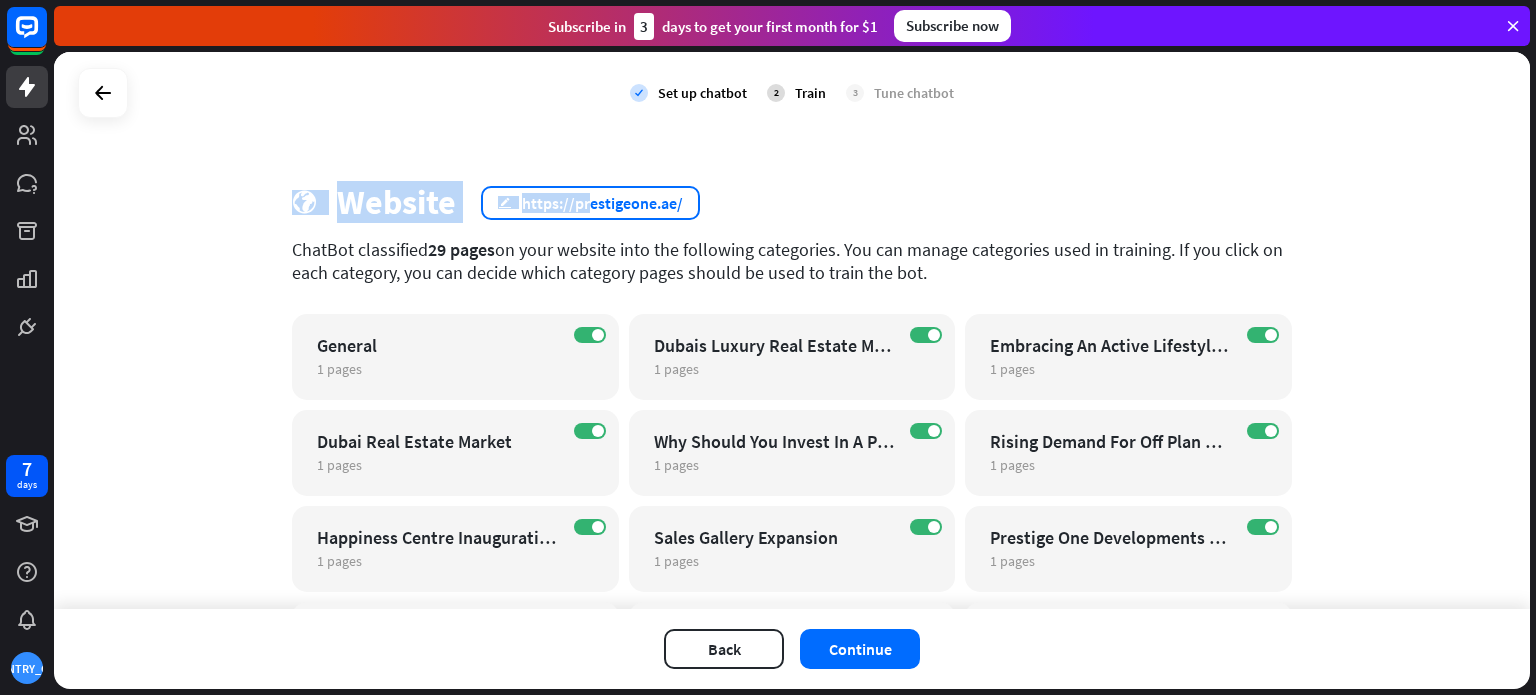drag, startPoint x: 1521, startPoint y: 519, endPoint x: 579, endPoint y: 208, distance: 992.01056 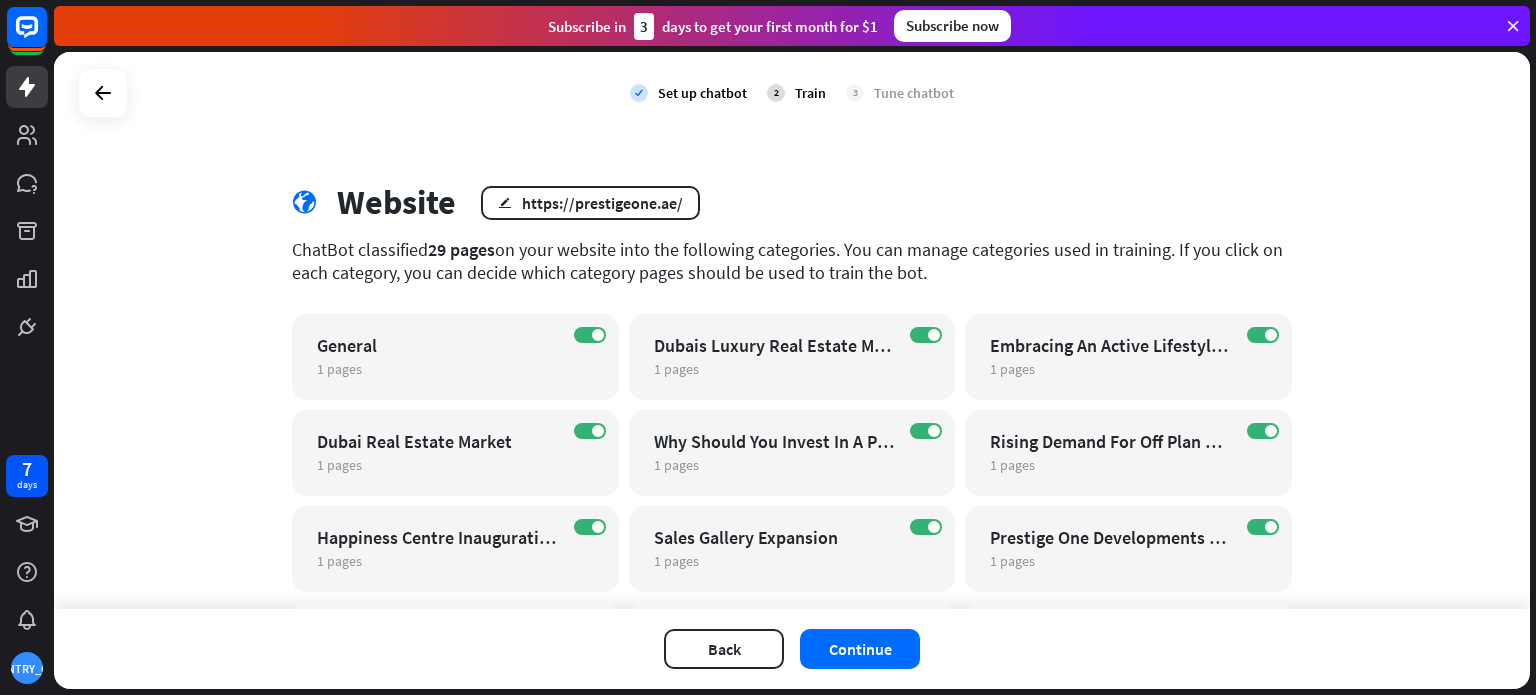 click on "globe Website edit https://prestigeone.ae/" at bounding box center (792, 202) 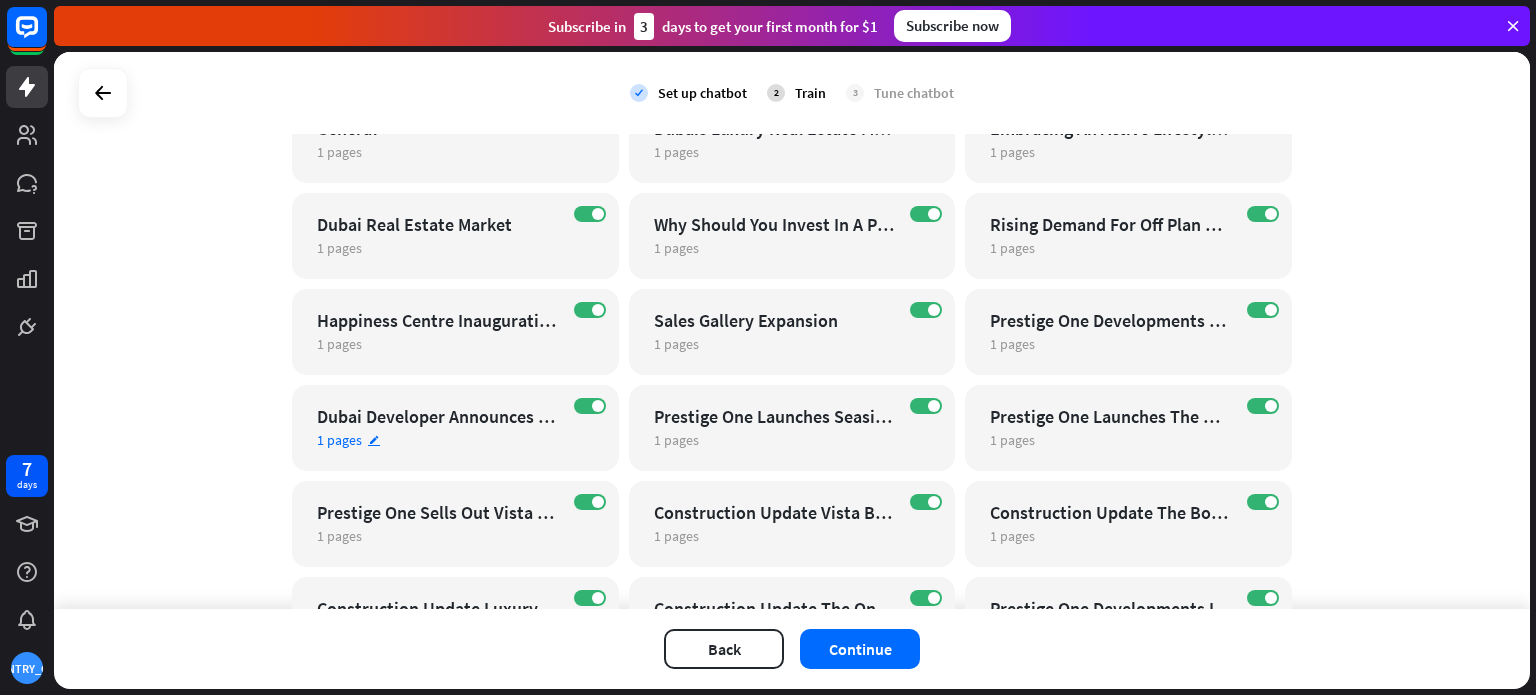 scroll, scrollTop: 0, scrollLeft: 0, axis: both 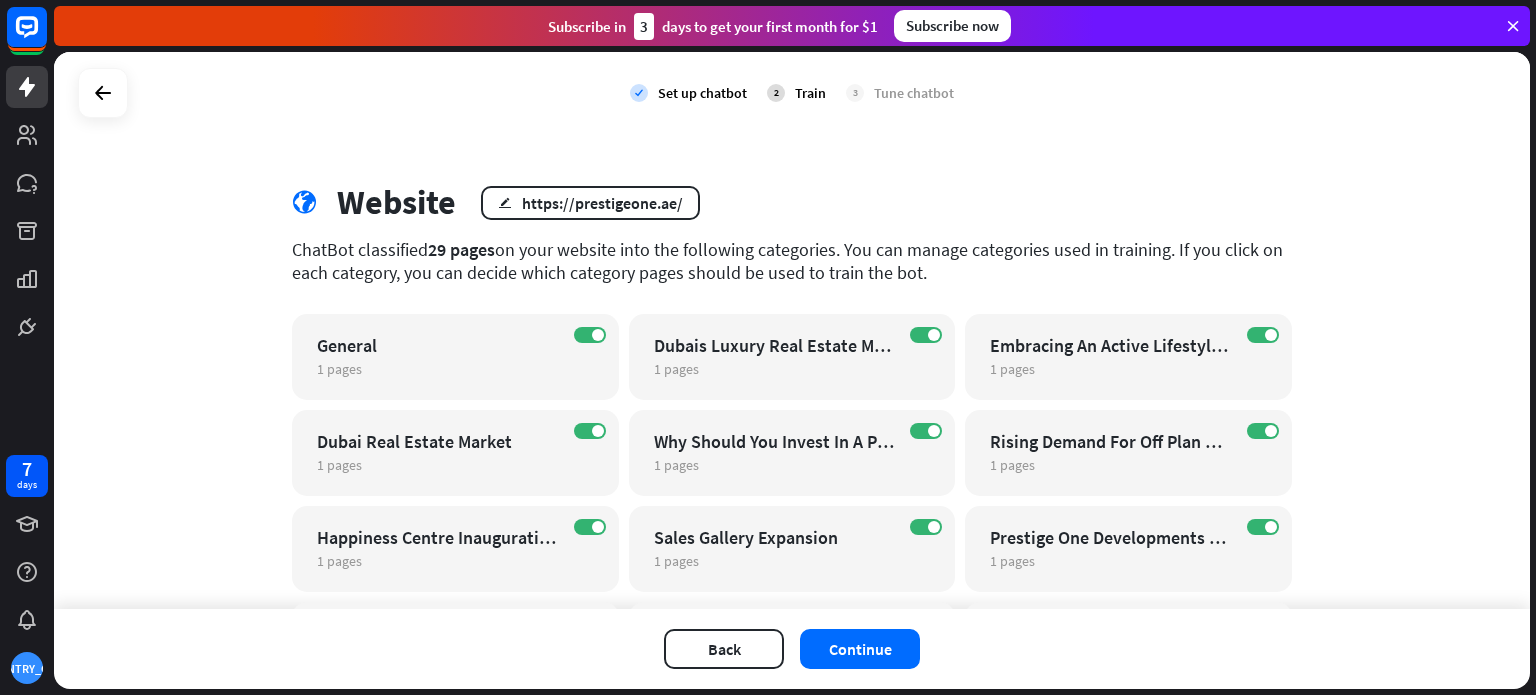 click on "check Set up chatbot" at bounding box center (688, 93) 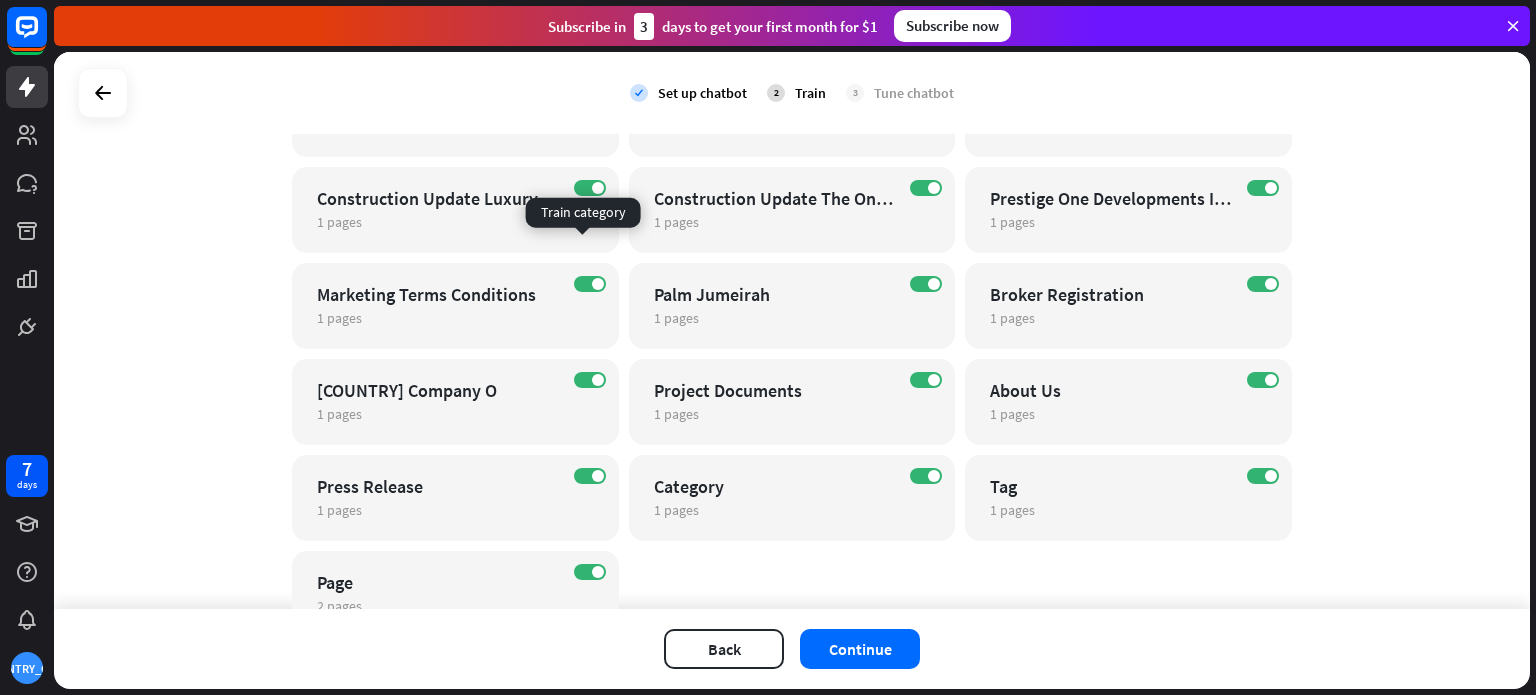 scroll, scrollTop: 700, scrollLeft: 0, axis: vertical 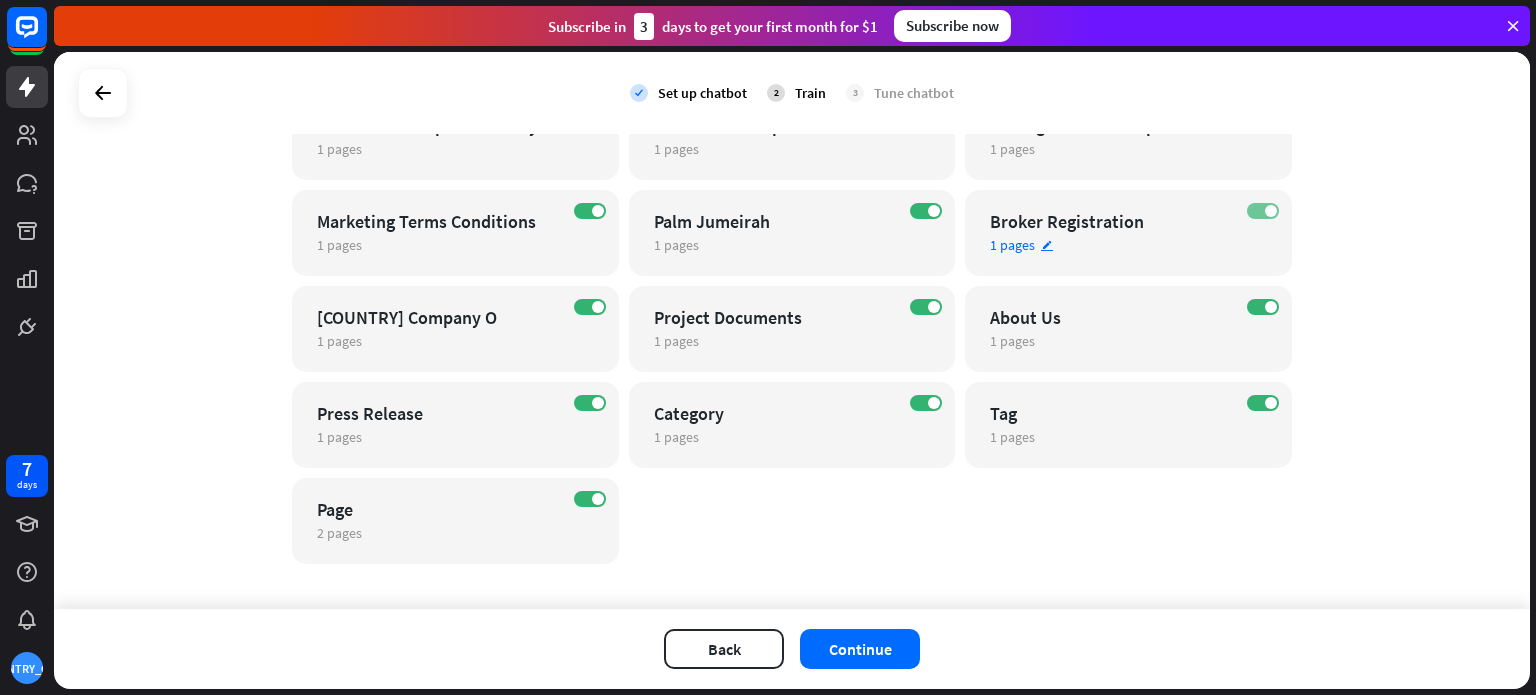 click at bounding box center (1271, 211) 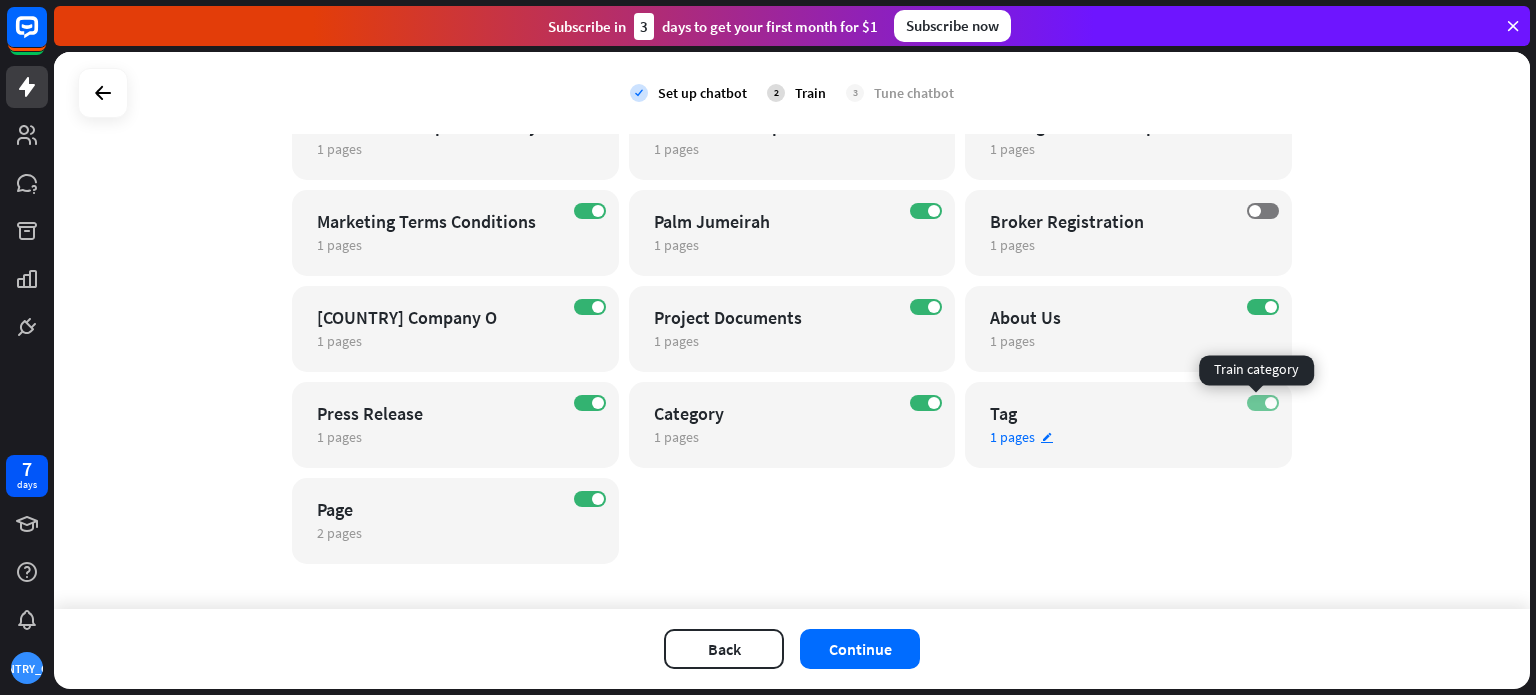 click on "ON" at bounding box center [1263, 403] 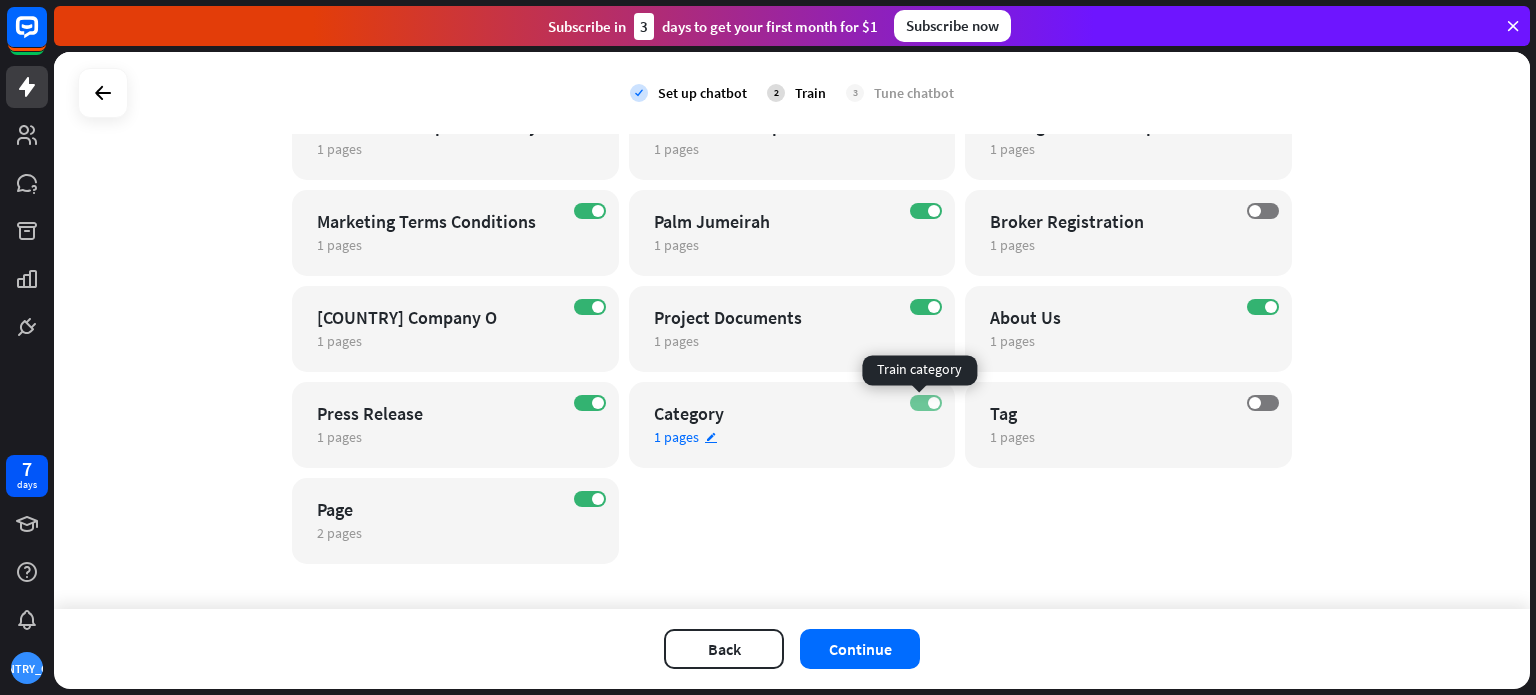 click at bounding box center (934, 403) 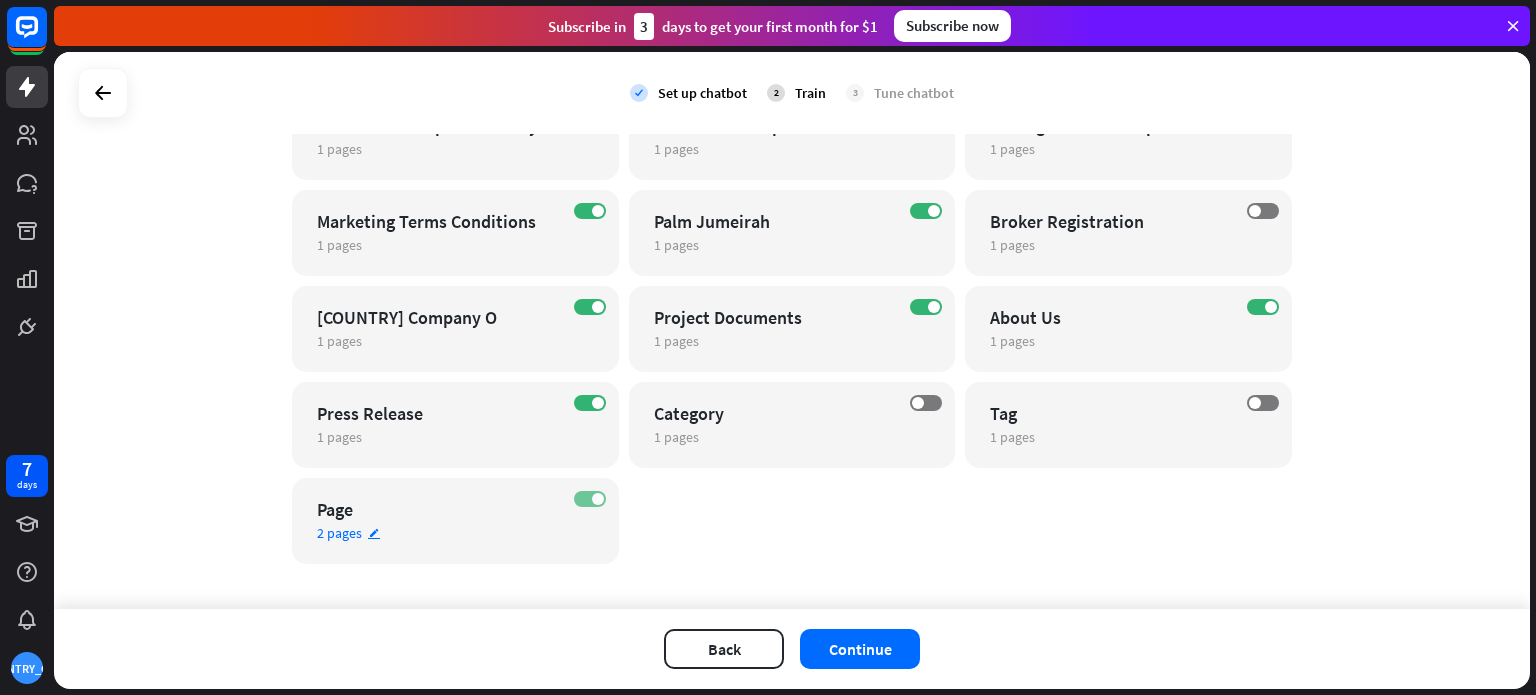 click on "ON" at bounding box center (590, 499) 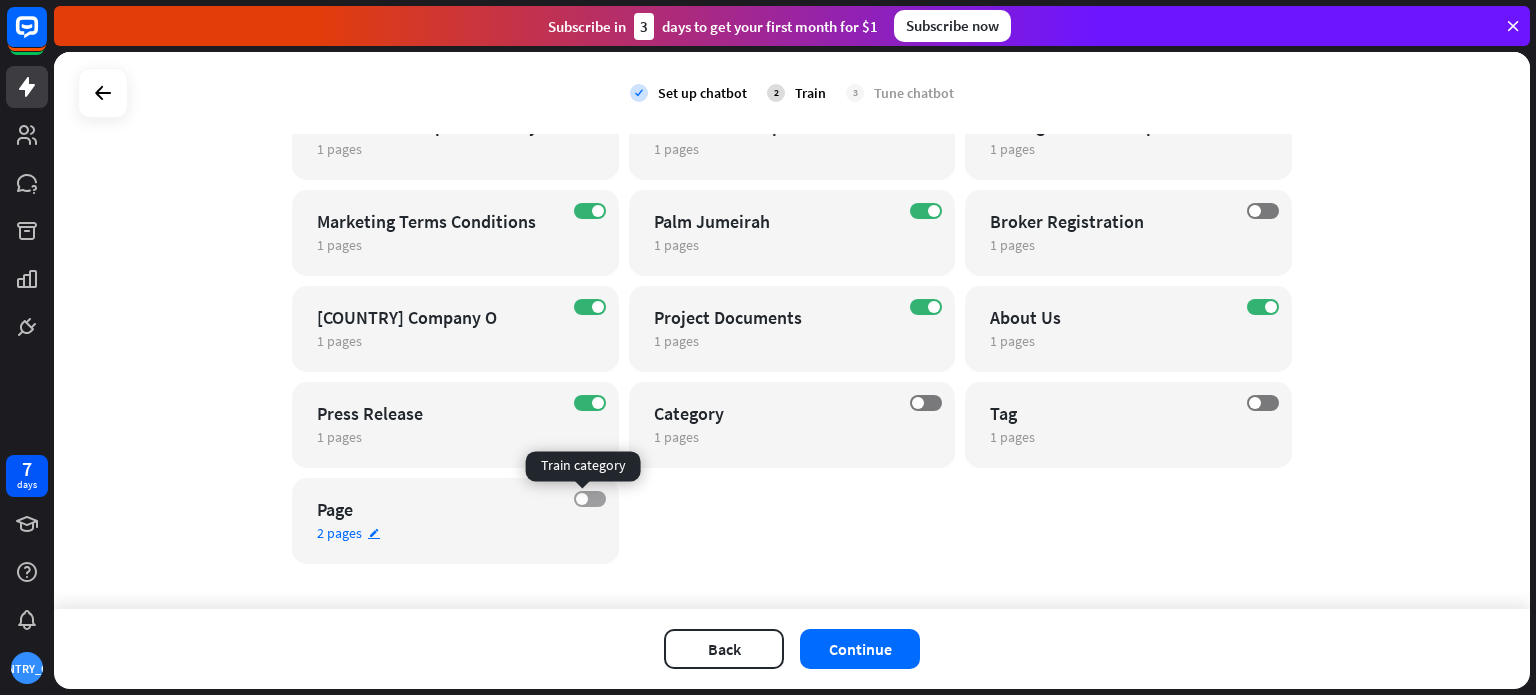 click on "OFF" at bounding box center (590, 499) 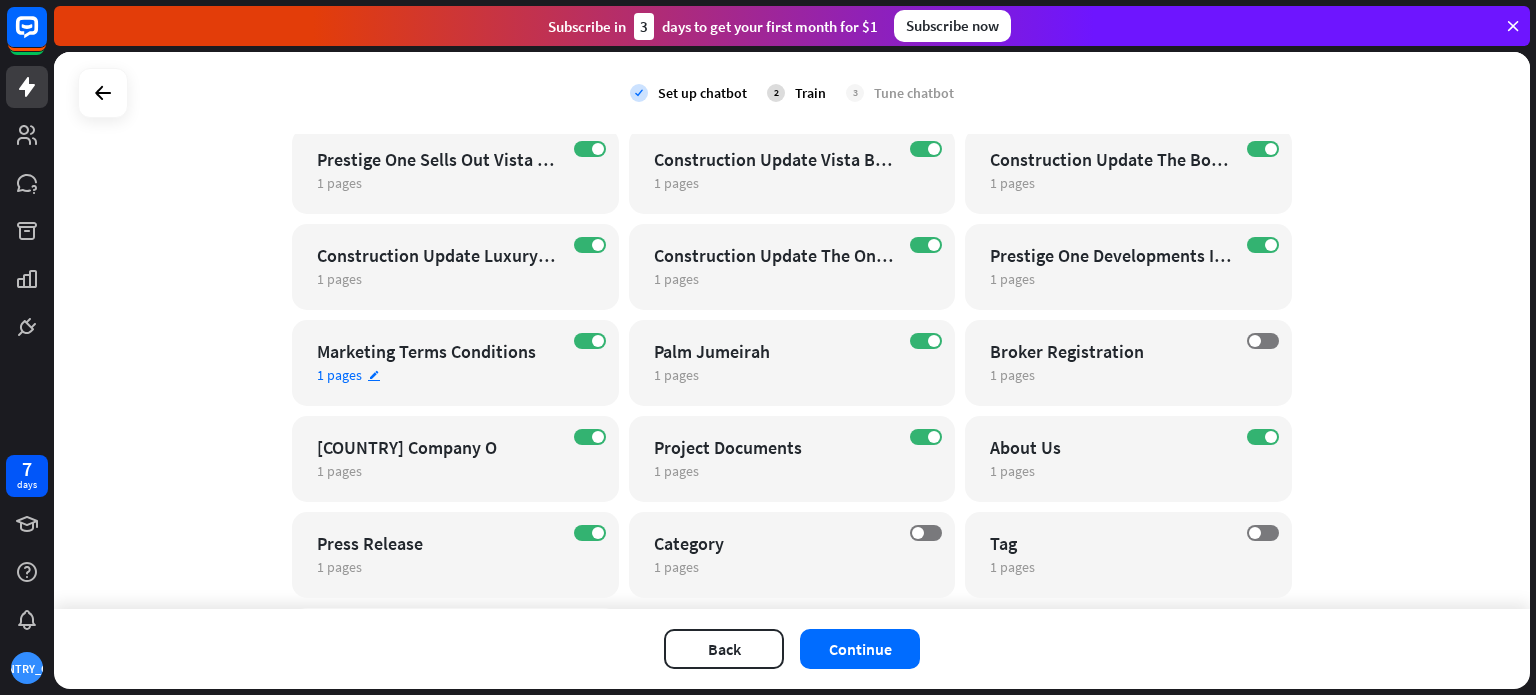 scroll, scrollTop: 500, scrollLeft: 0, axis: vertical 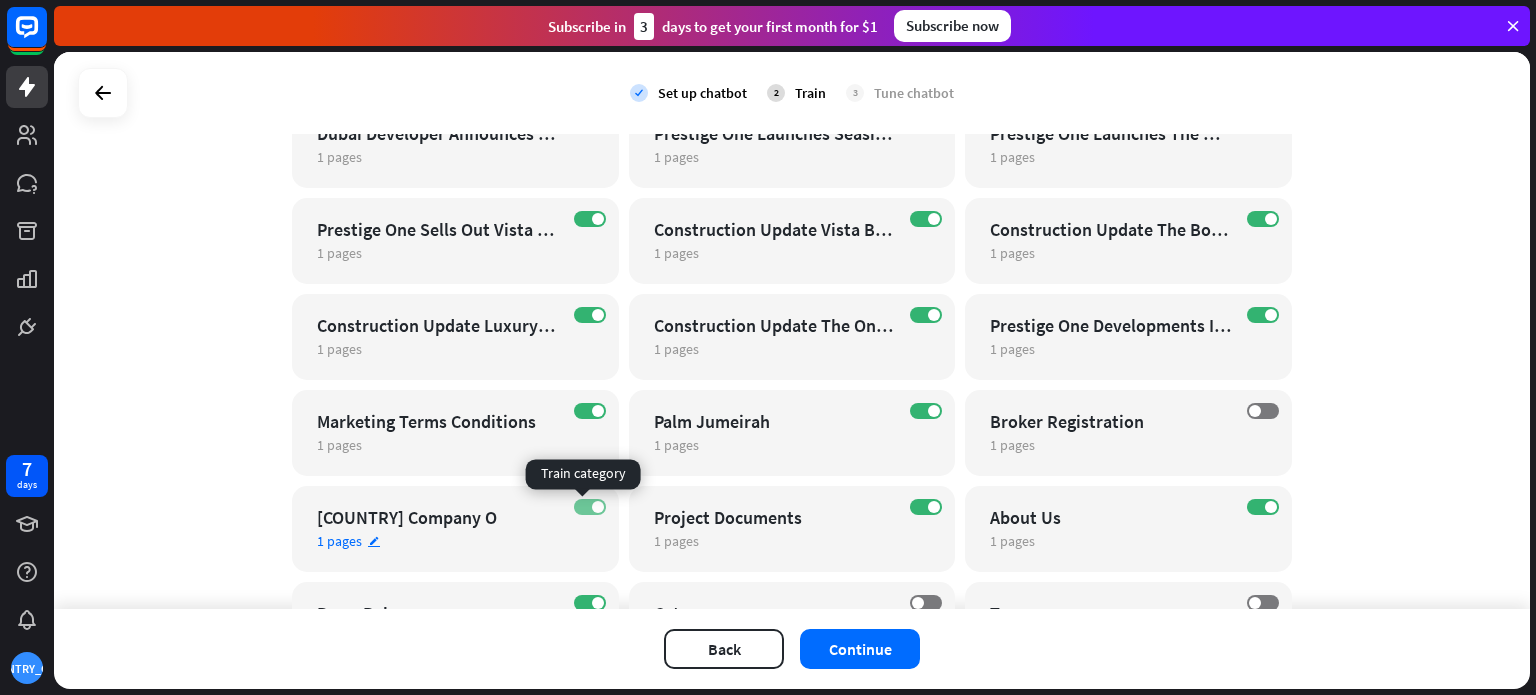 click on "ON" at bounding box center (590, 507) 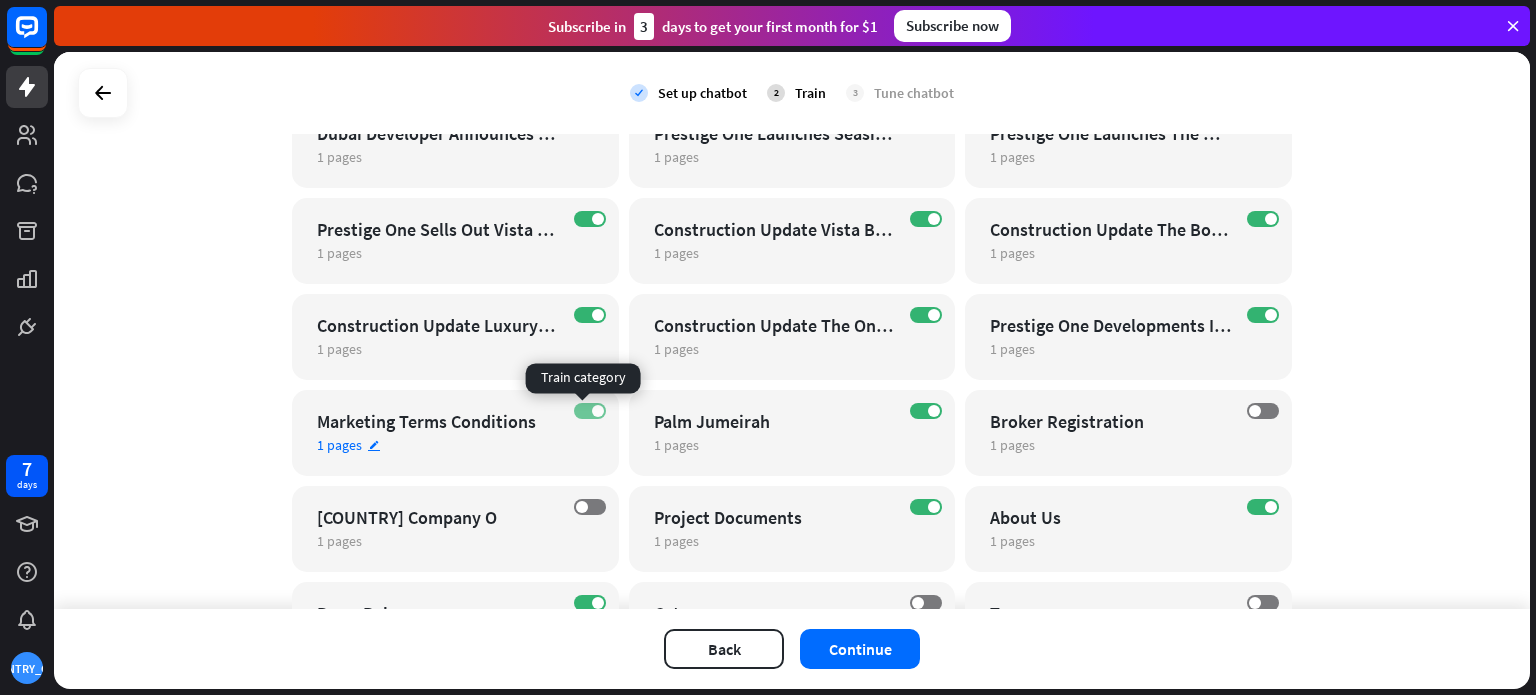 click at bounding box center (598, 411) 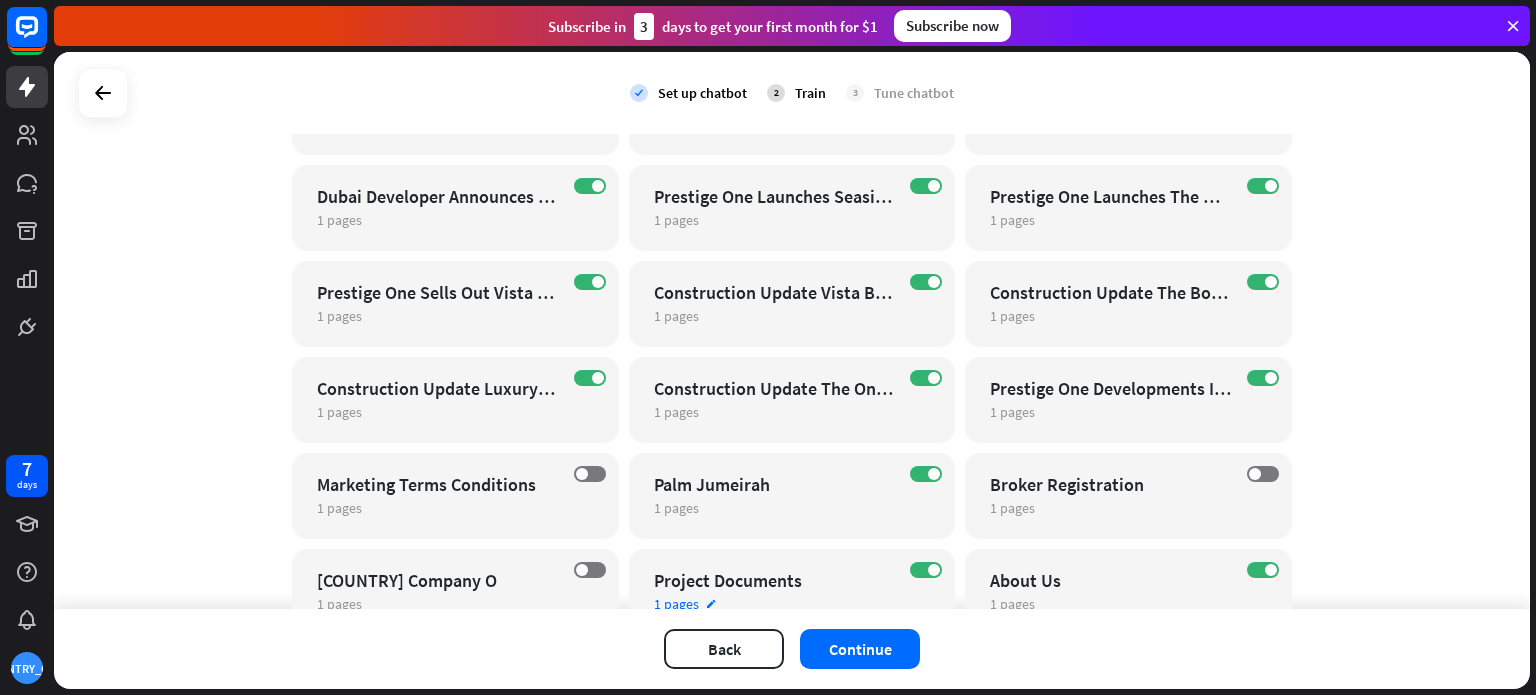 scroll, scrollTop: 500, scrollLeft: 0, axis: vertical 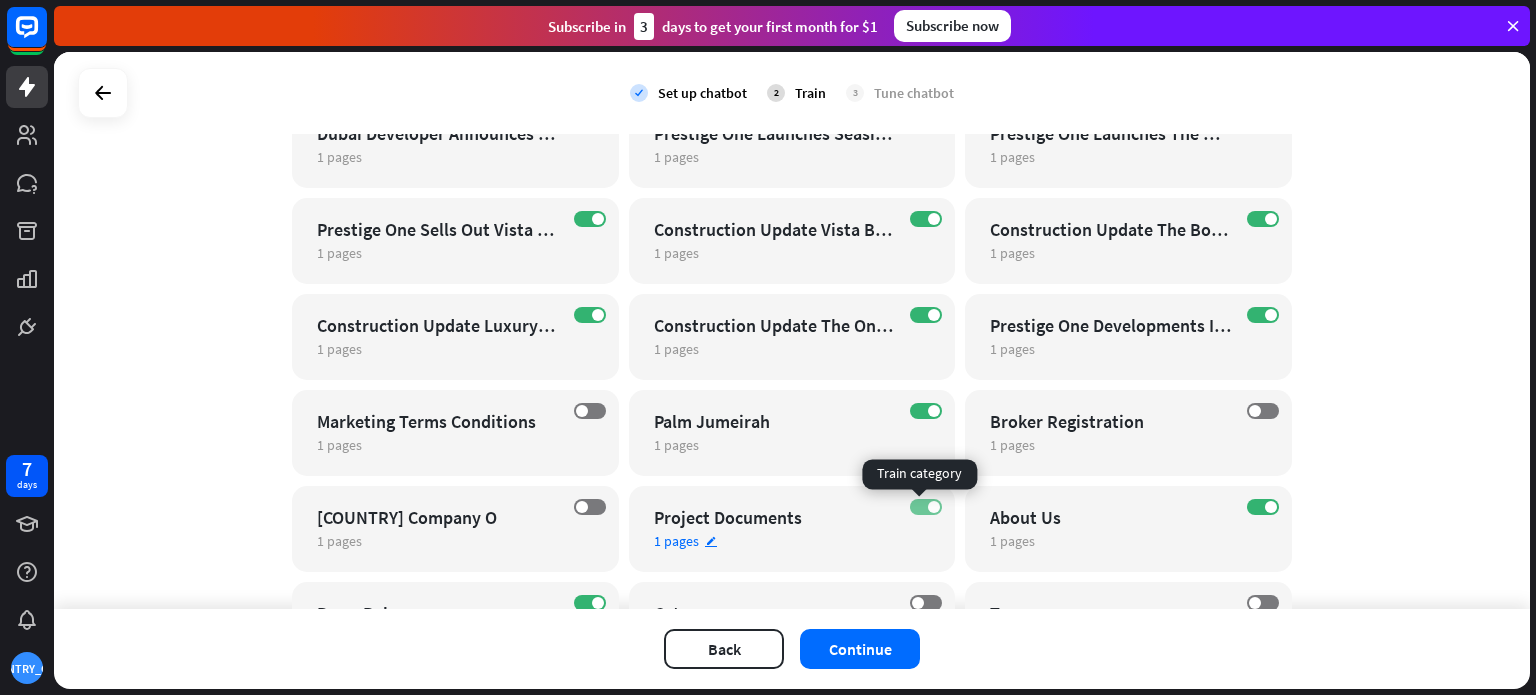 click on "ON" at bounding box center (926, 507) 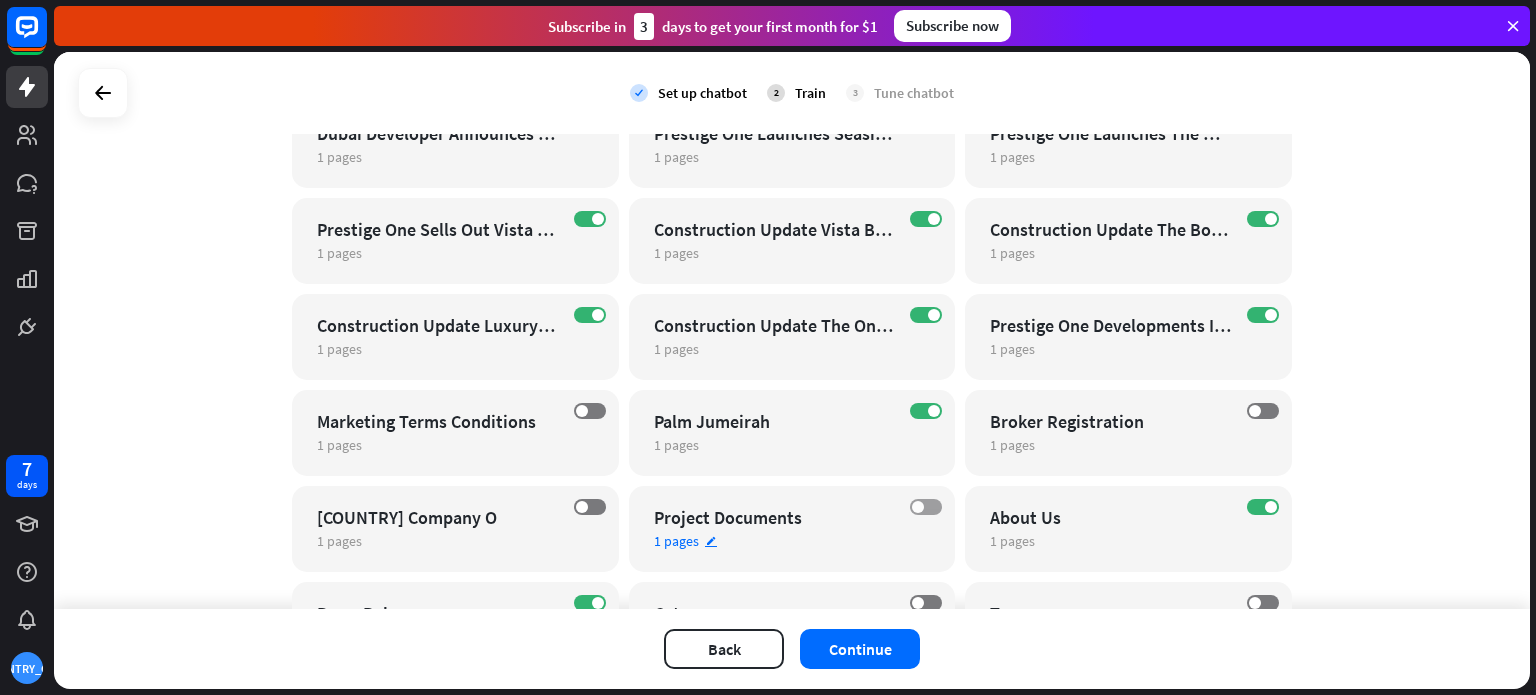 click at bounding box center (918, 507) 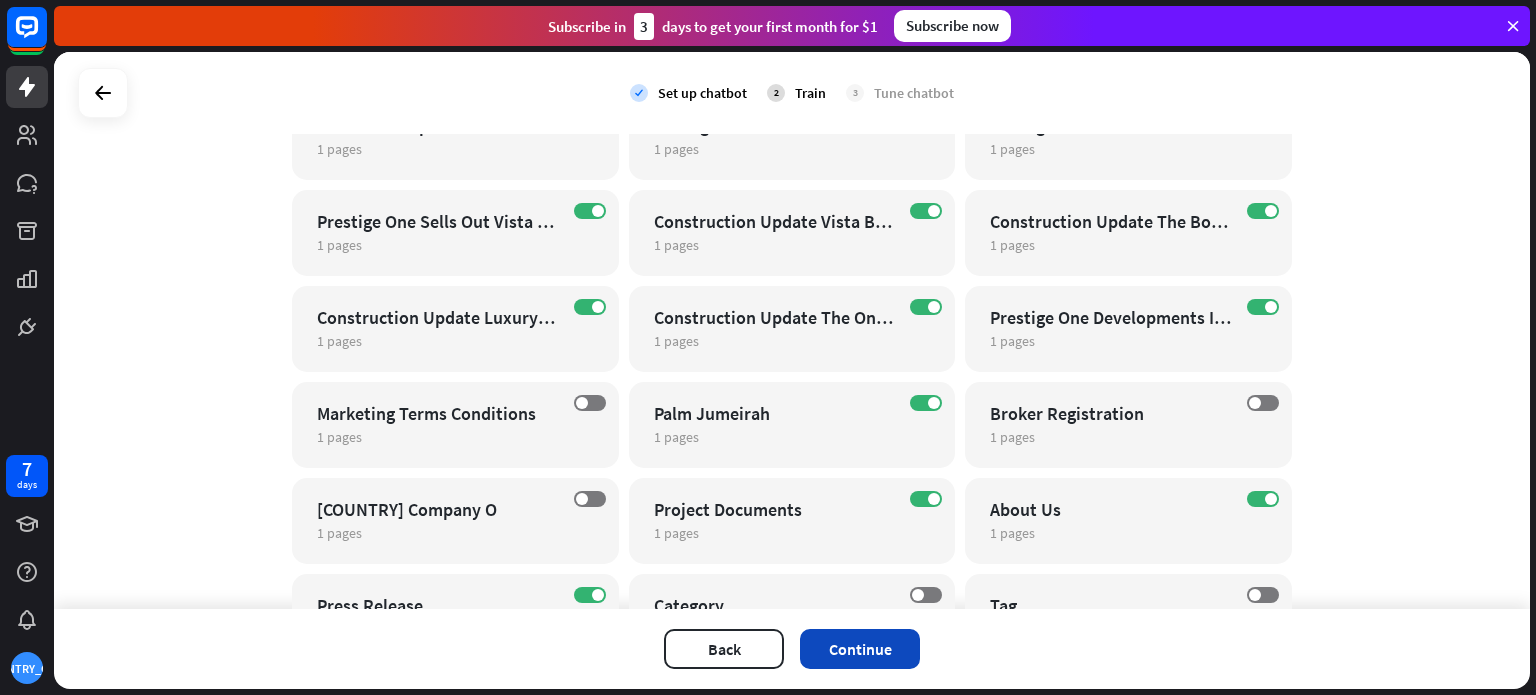 scroll, scrollTop: 600, scrollLeft: 0, axis: vertical 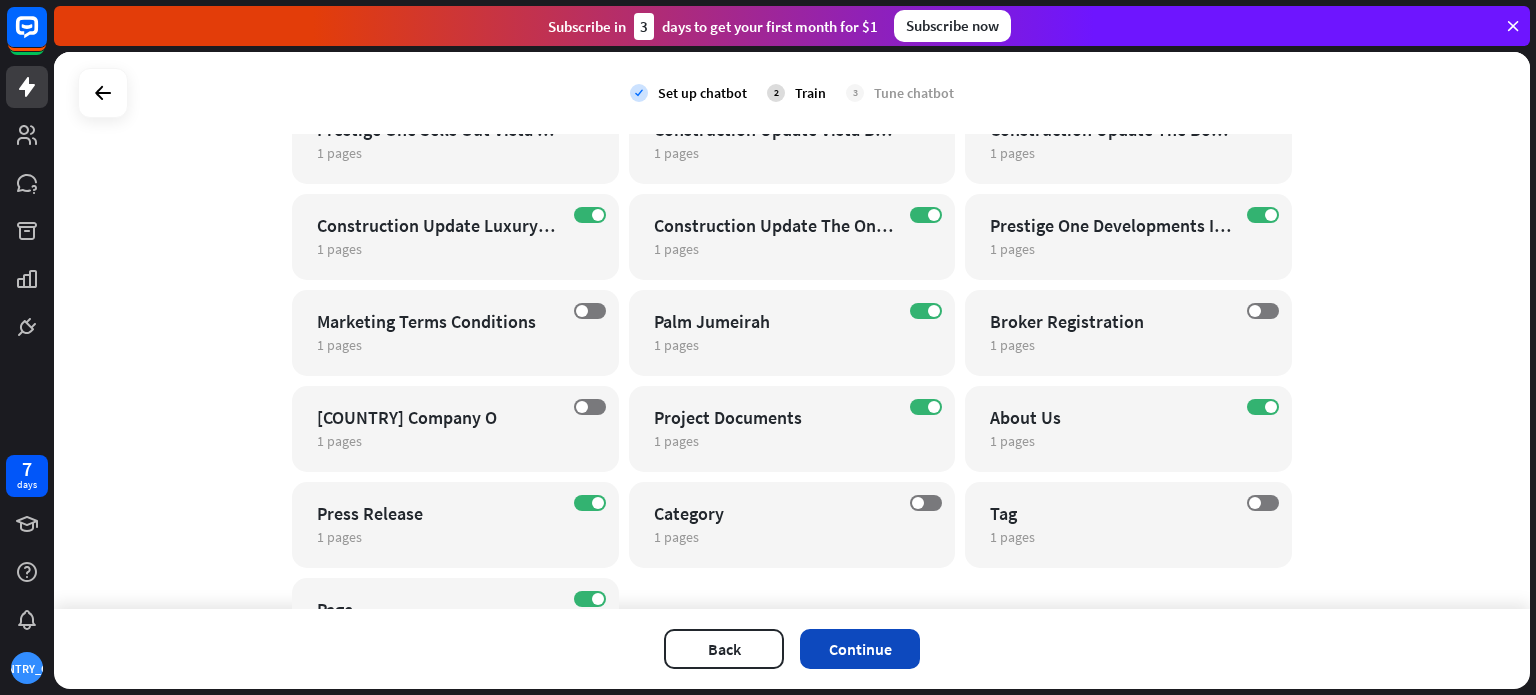 click on "Continue" at bounding box center (860, 649) 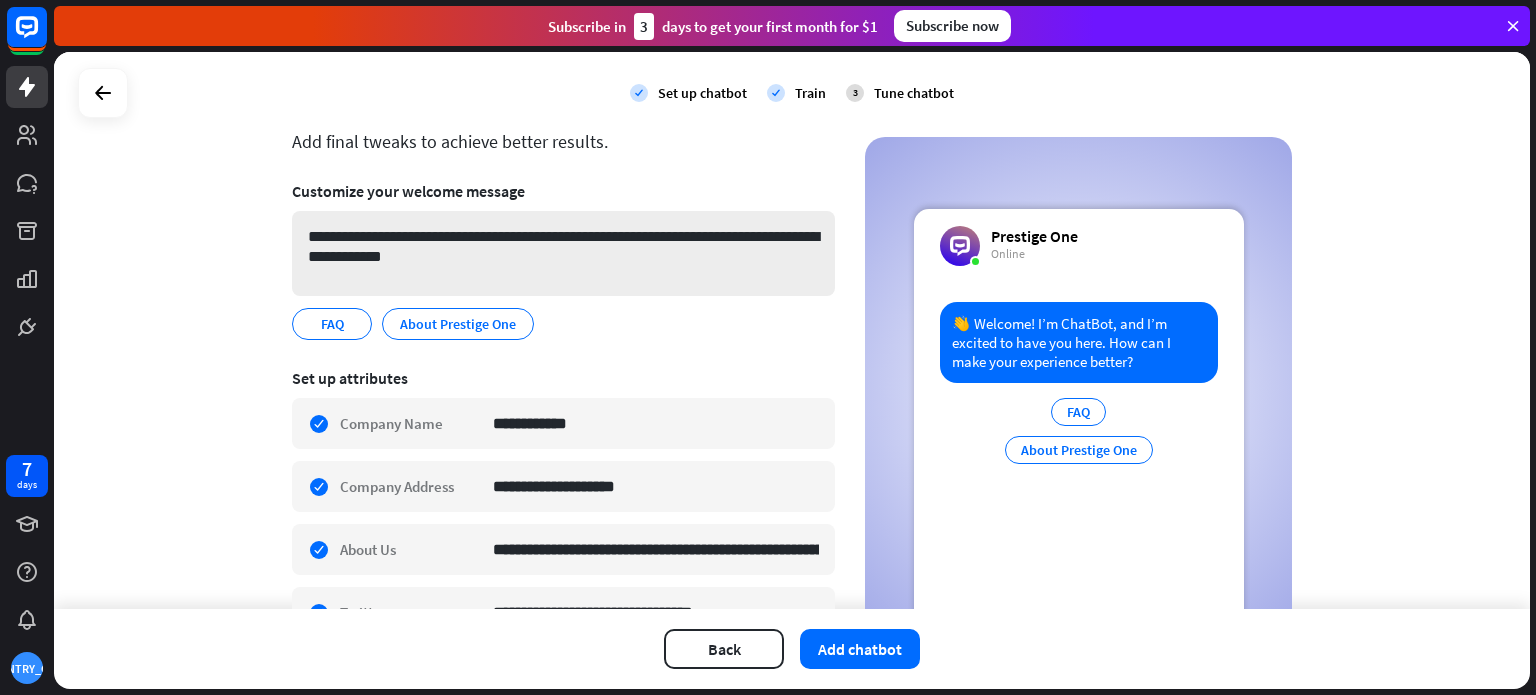 scroll, scrollTop: 62, scrollLeft: 0, axis: vertical 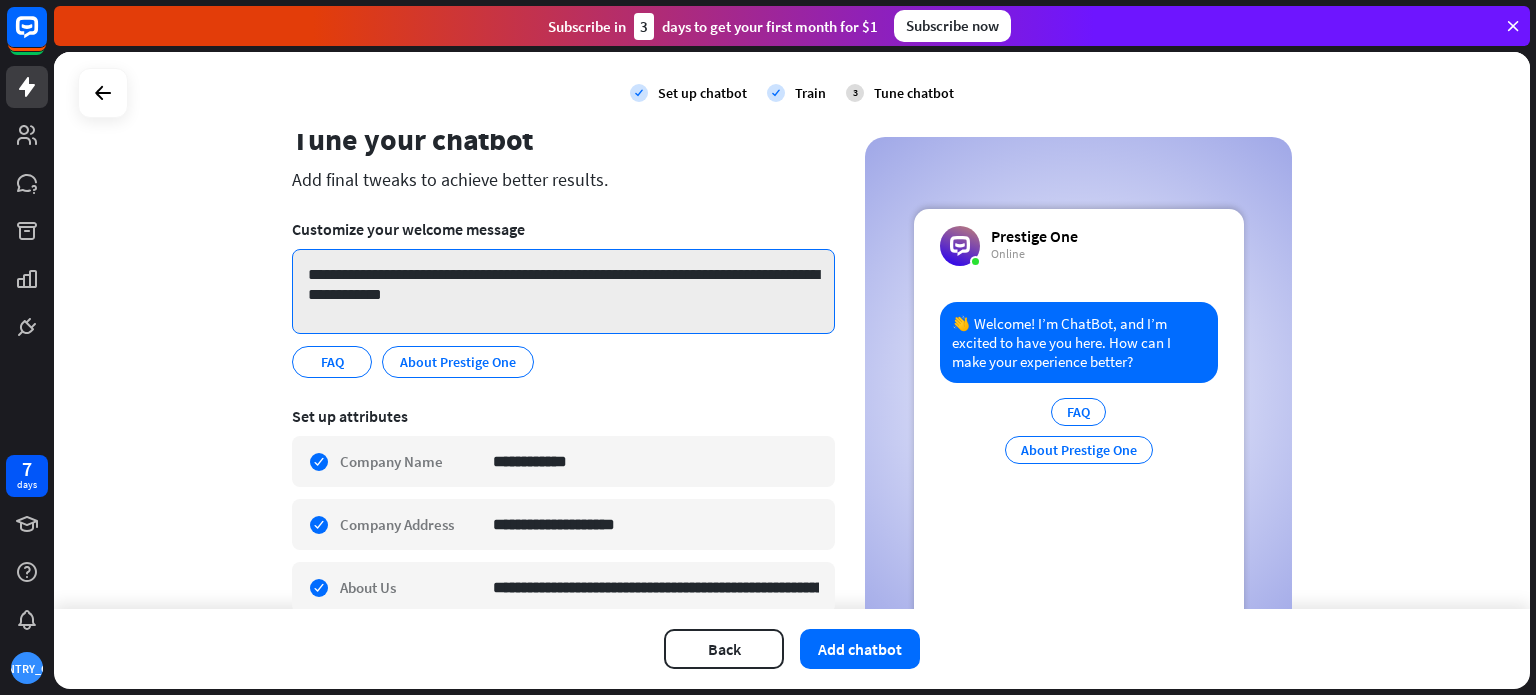 click on "**********" at bounding box center [563, 291] 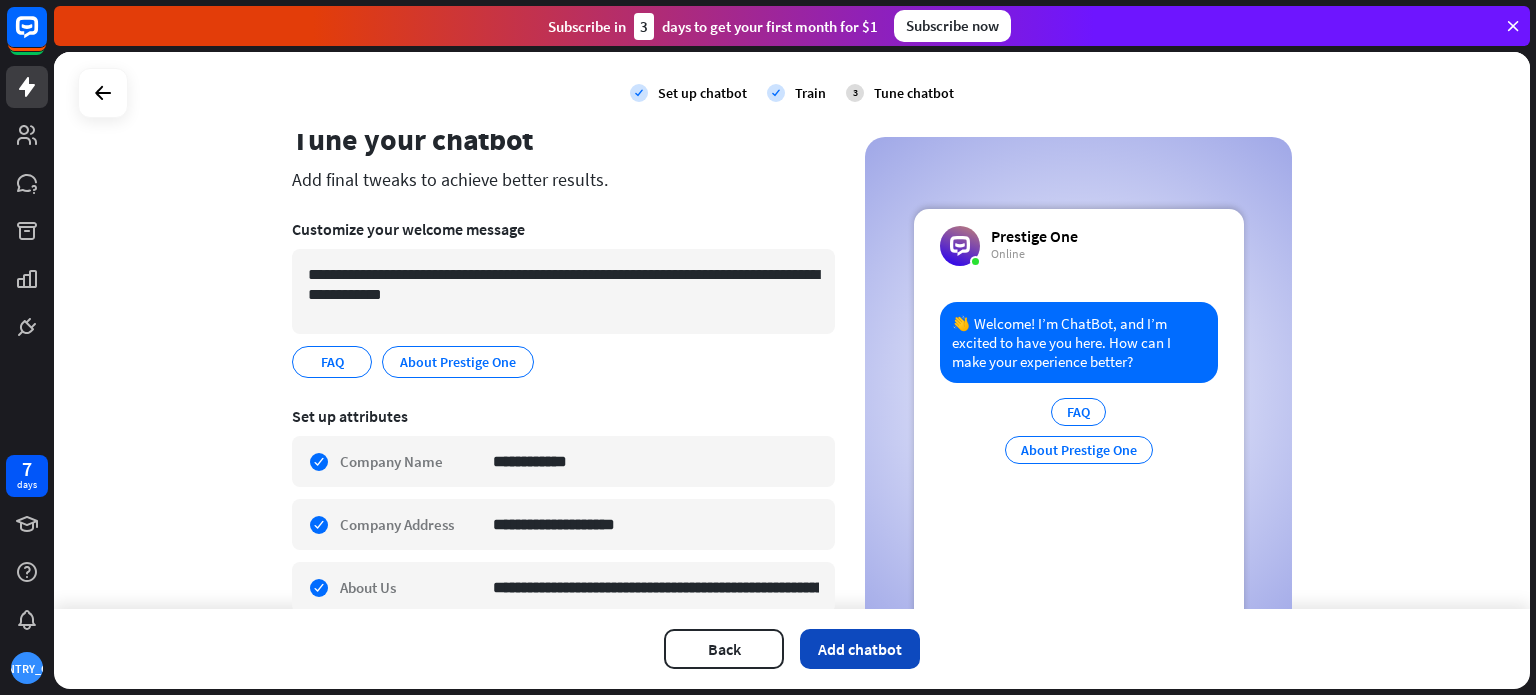 click on "Add chatbot" at bounding box center [860, 649] 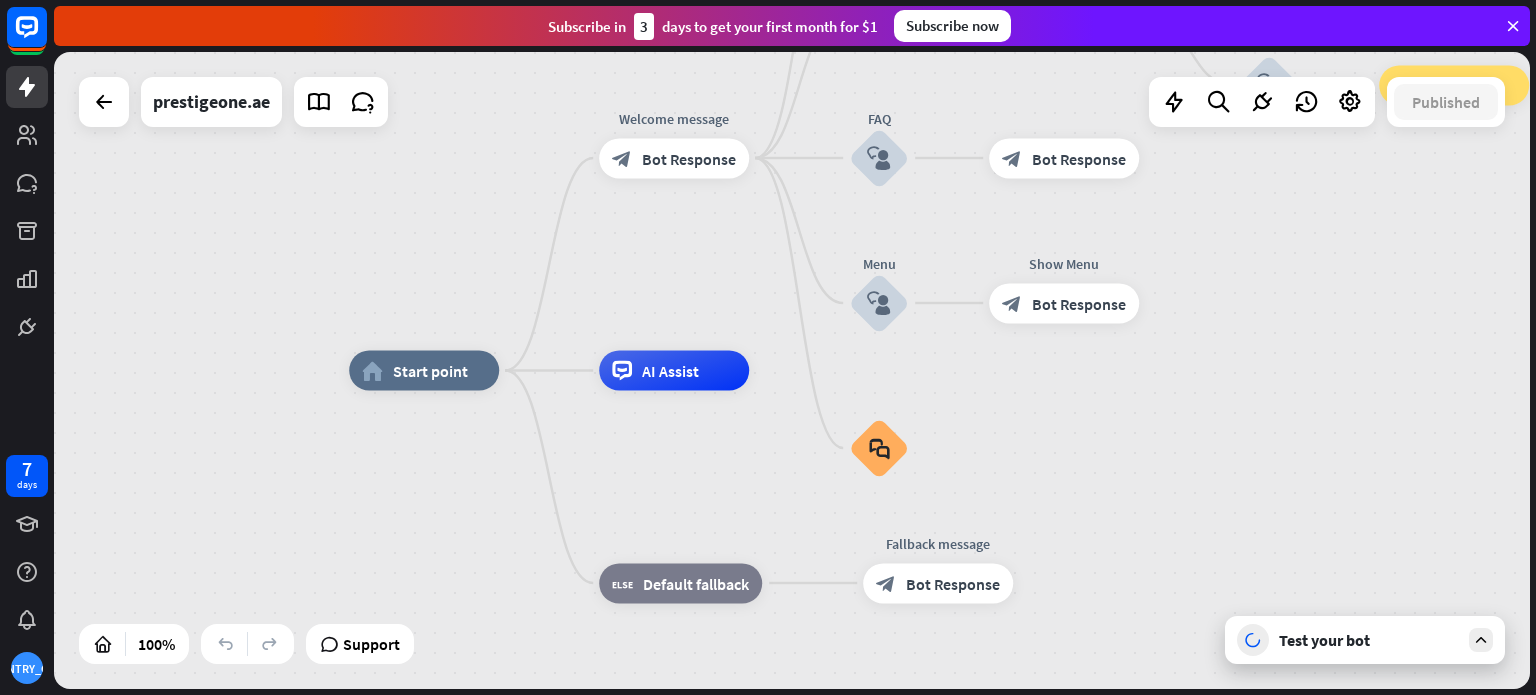 drag, startPoint x: 1150, startPoint y: 383, endPoint x: 1375, endPoint y: 367, distance: 225.56818 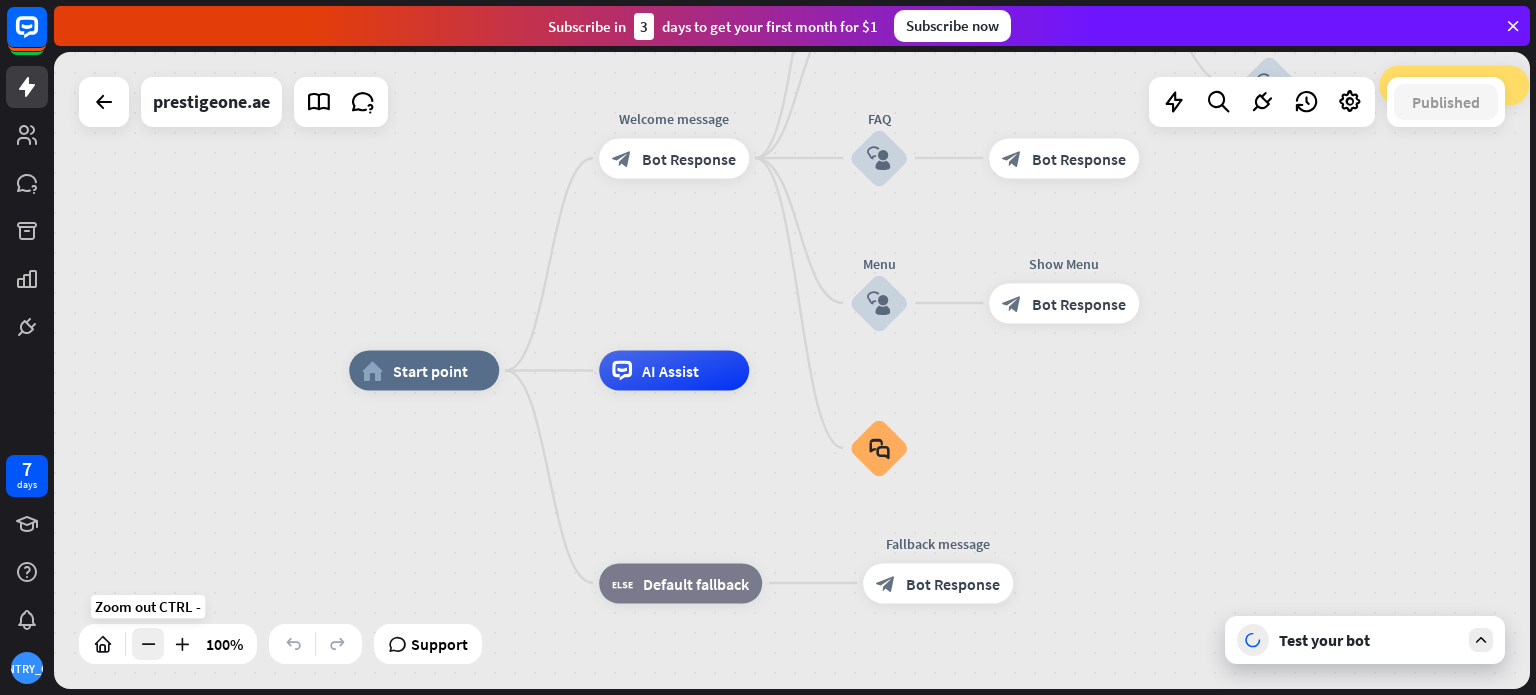 click at bounding box center (148, 644) 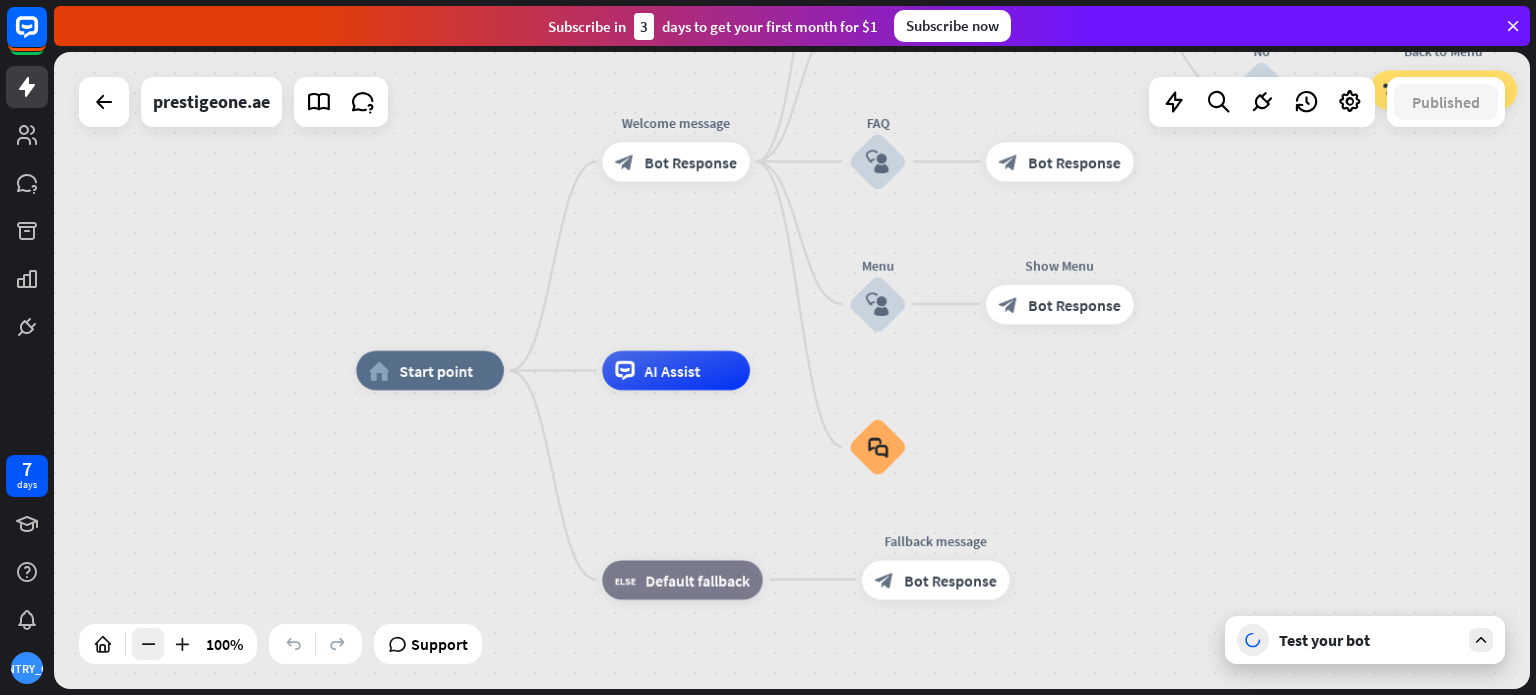 click at bounding box center [148, 644] 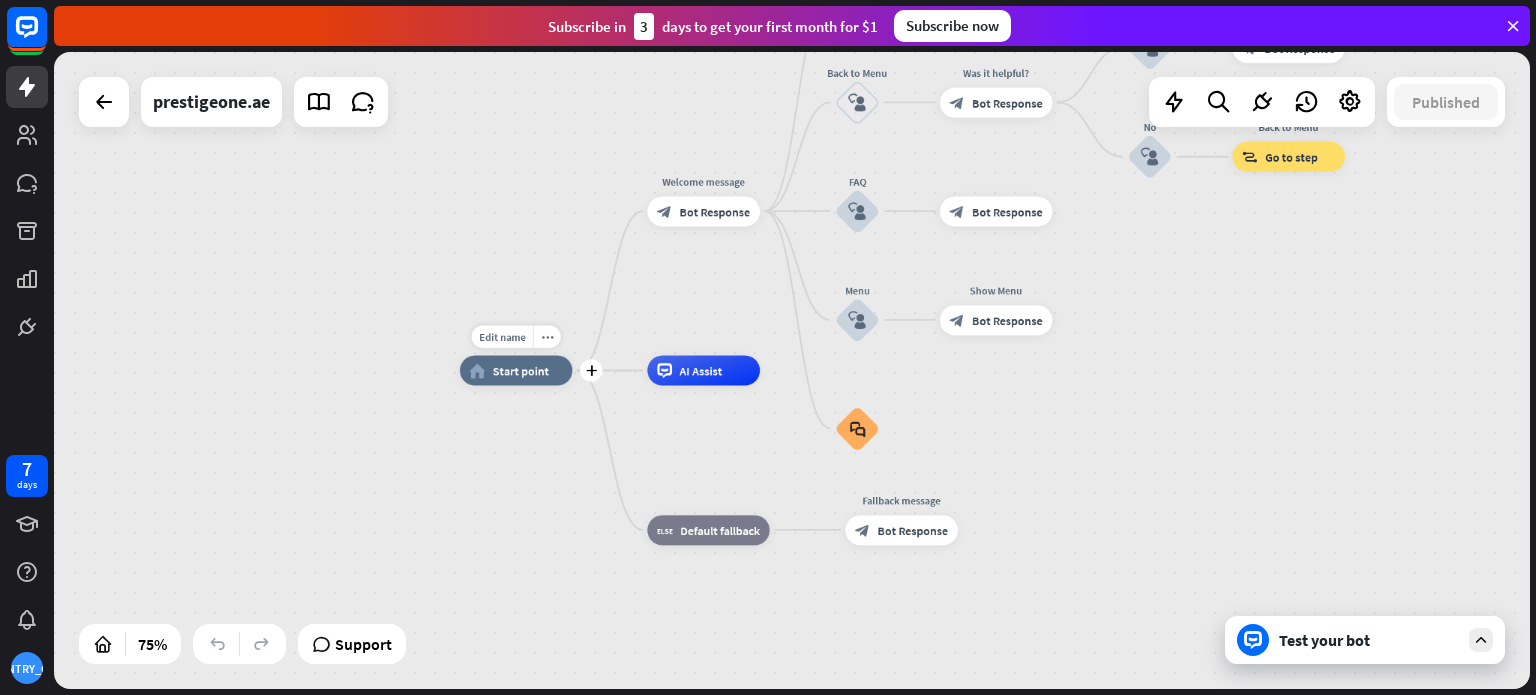 click on "Start point" at bounding box center [521, 370] 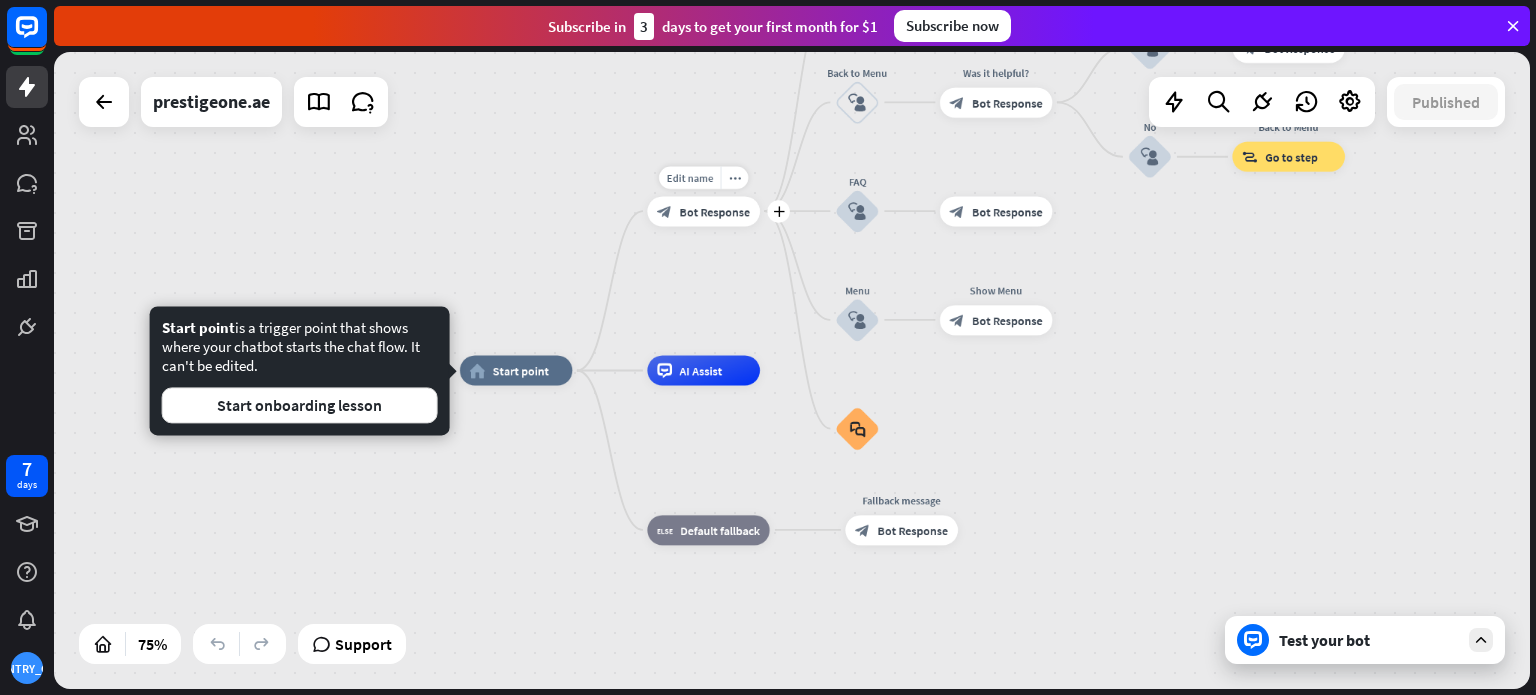 click on "Bot Response" at bounding box center [715, 211] 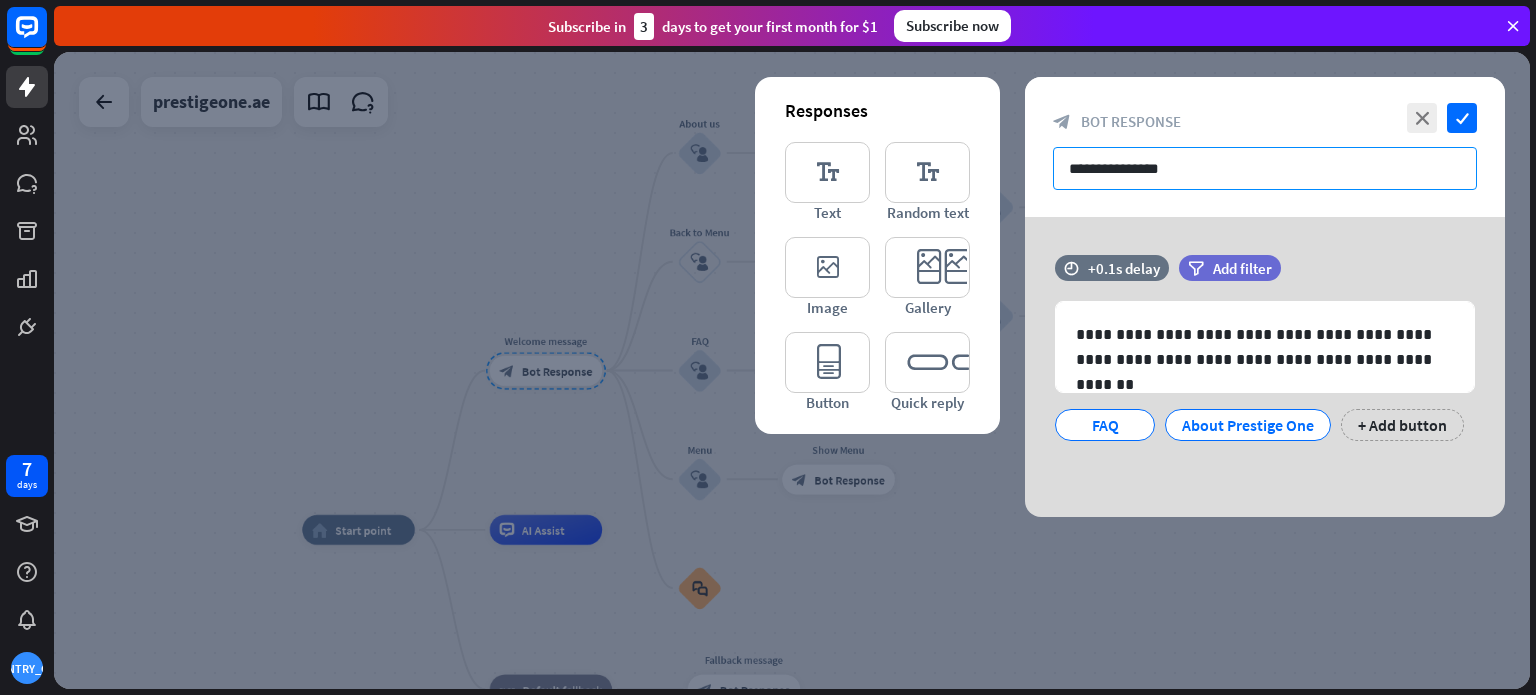 click on "**********" at bounding box center (1265, 168) 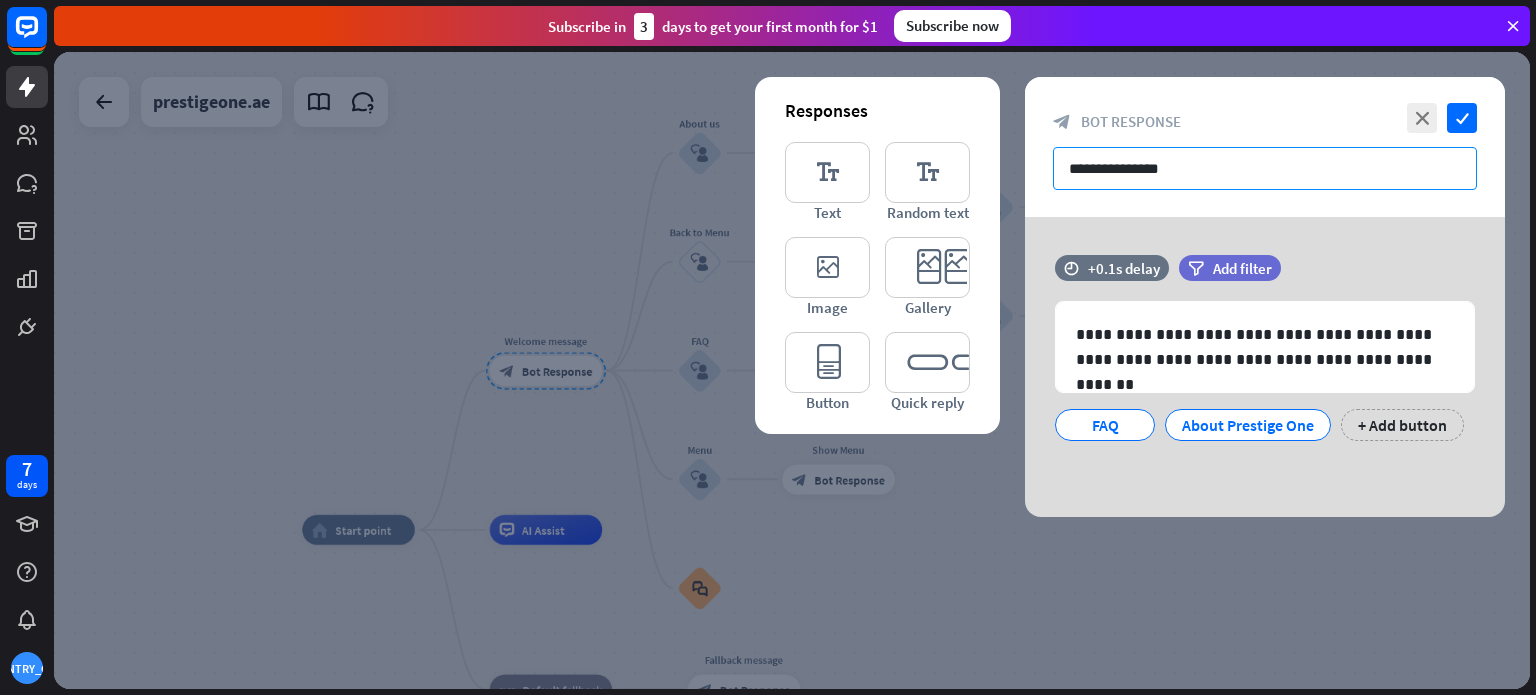 click on "**********" at bounding box center (1265, 168) 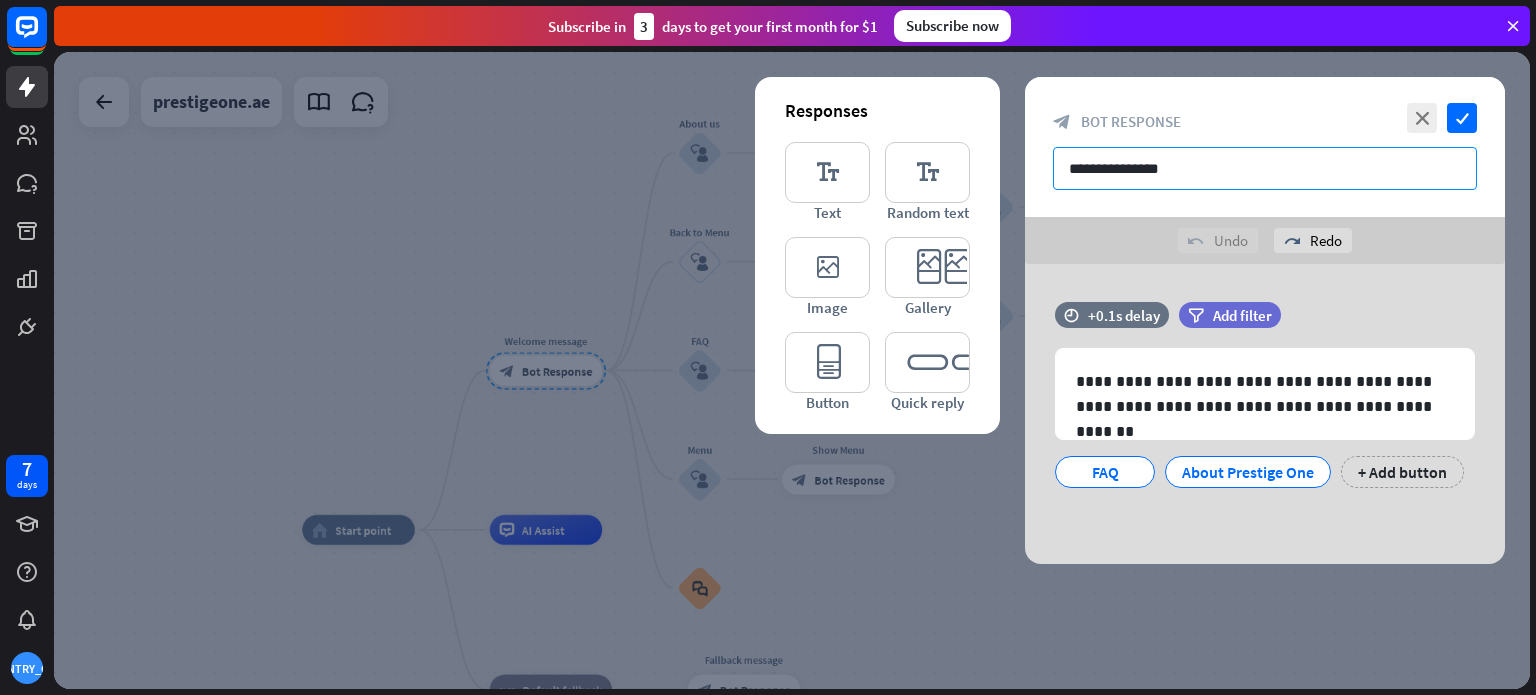 click on "**********" at bounding box center (1265, 168) 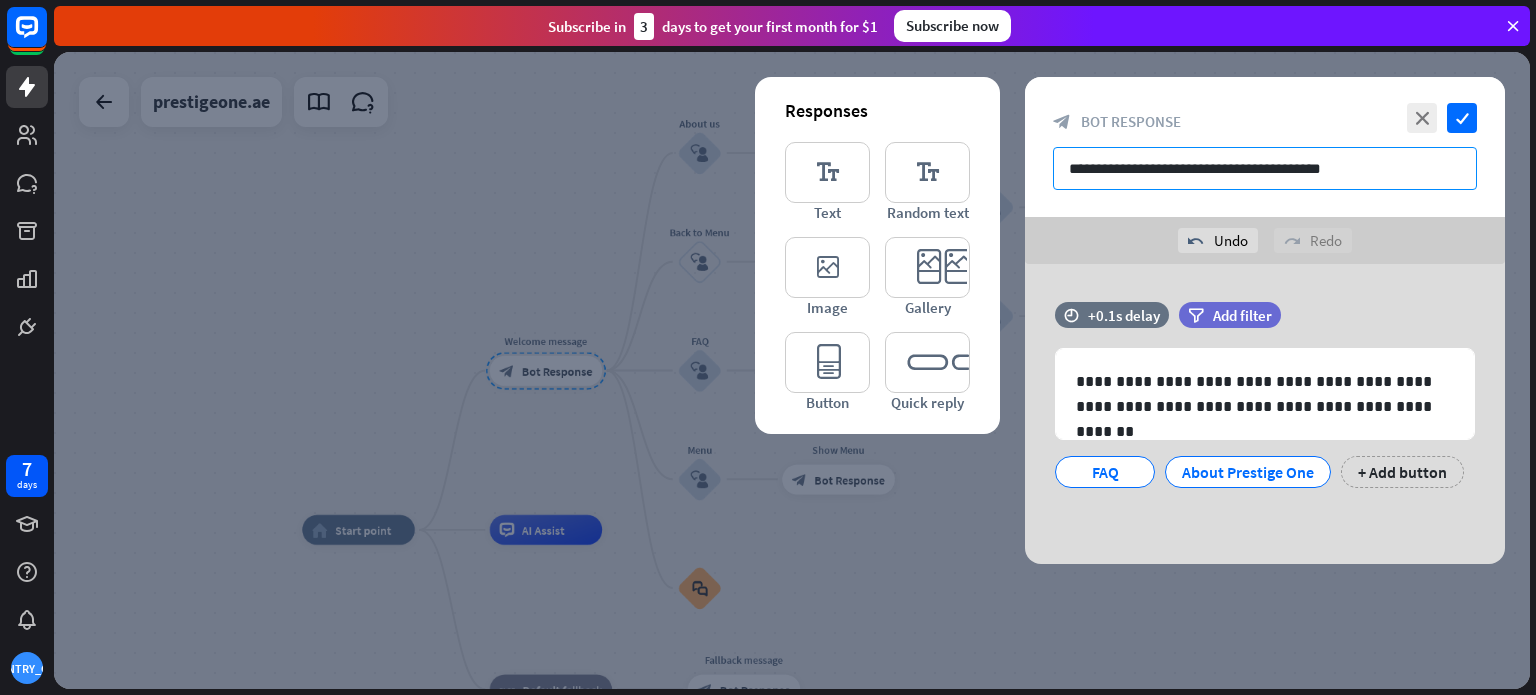 drag, startPoint x: 1167, startPoint y: 167, endPoint x: 1361, endPoint y: 139, distance: 196.01021 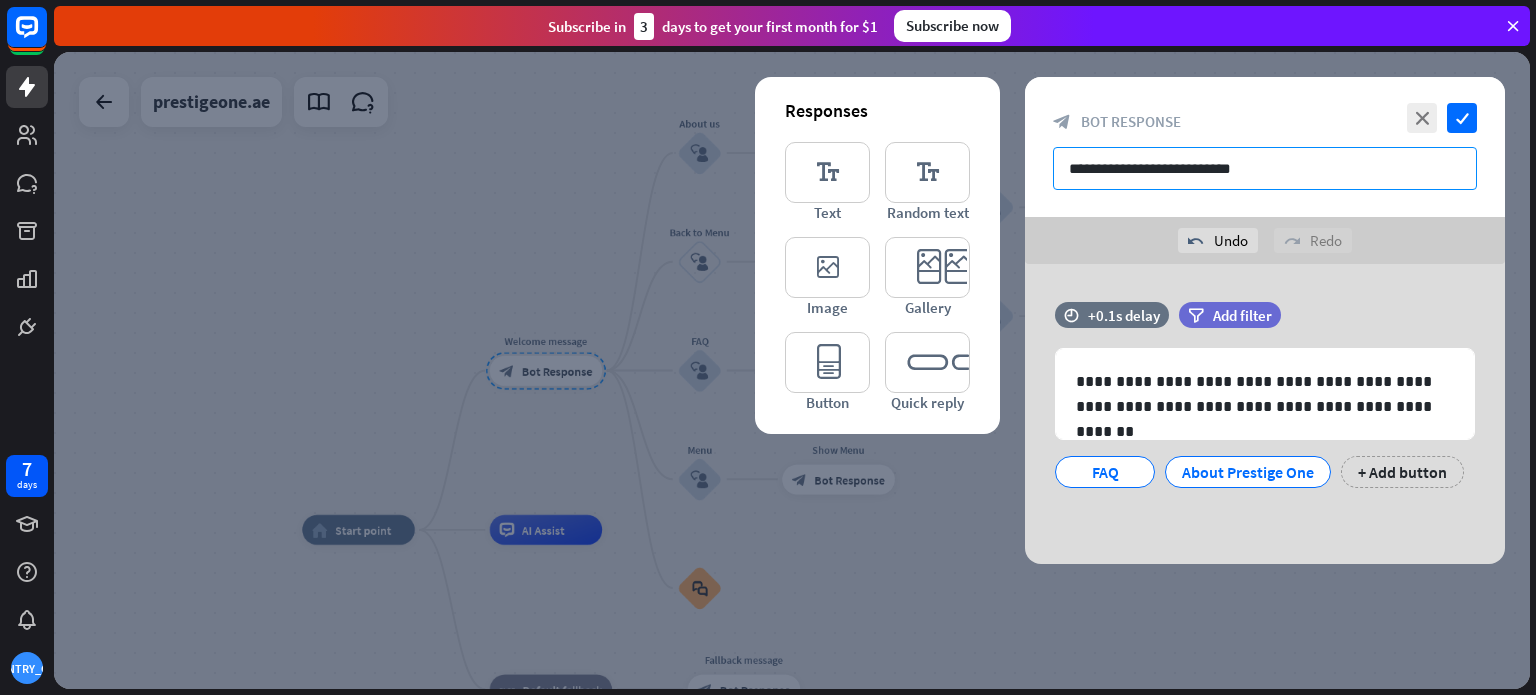type on "**********" 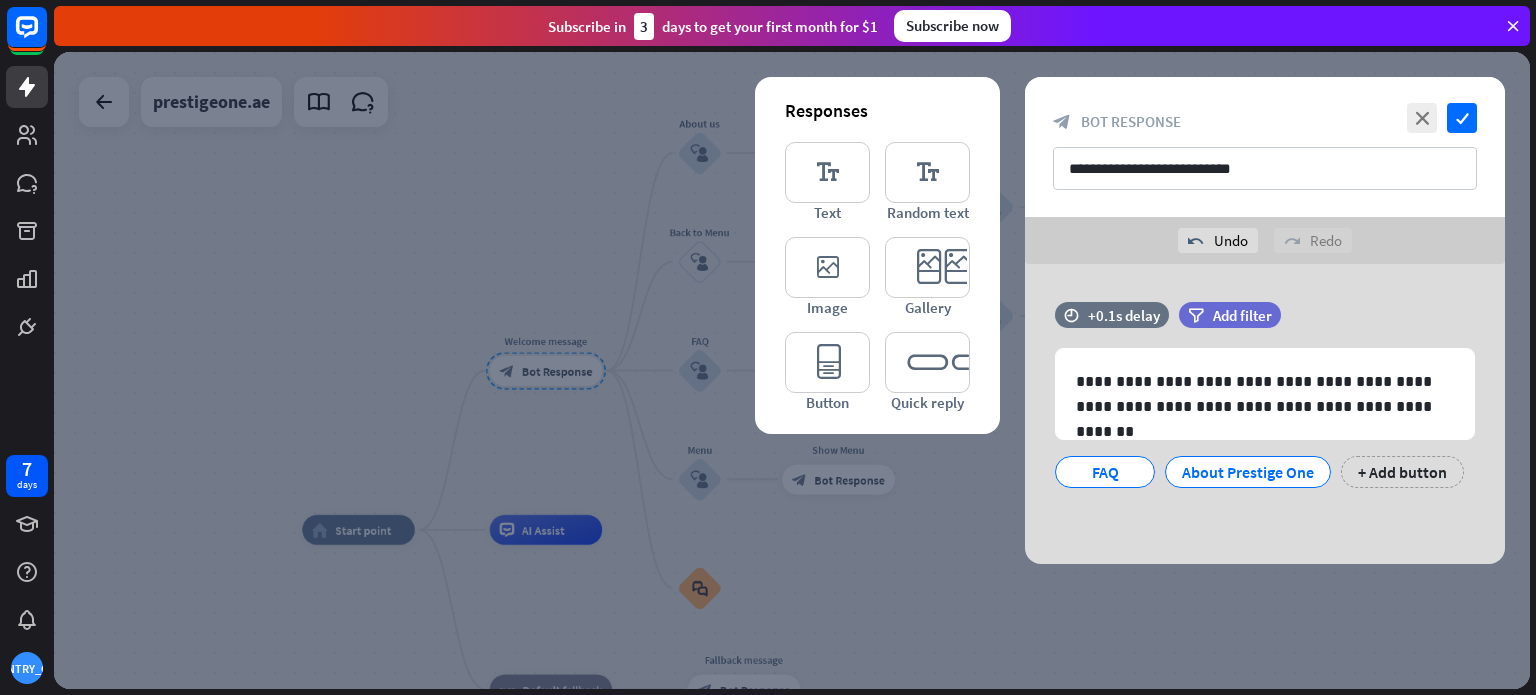 click at bounding box center [792, 370] 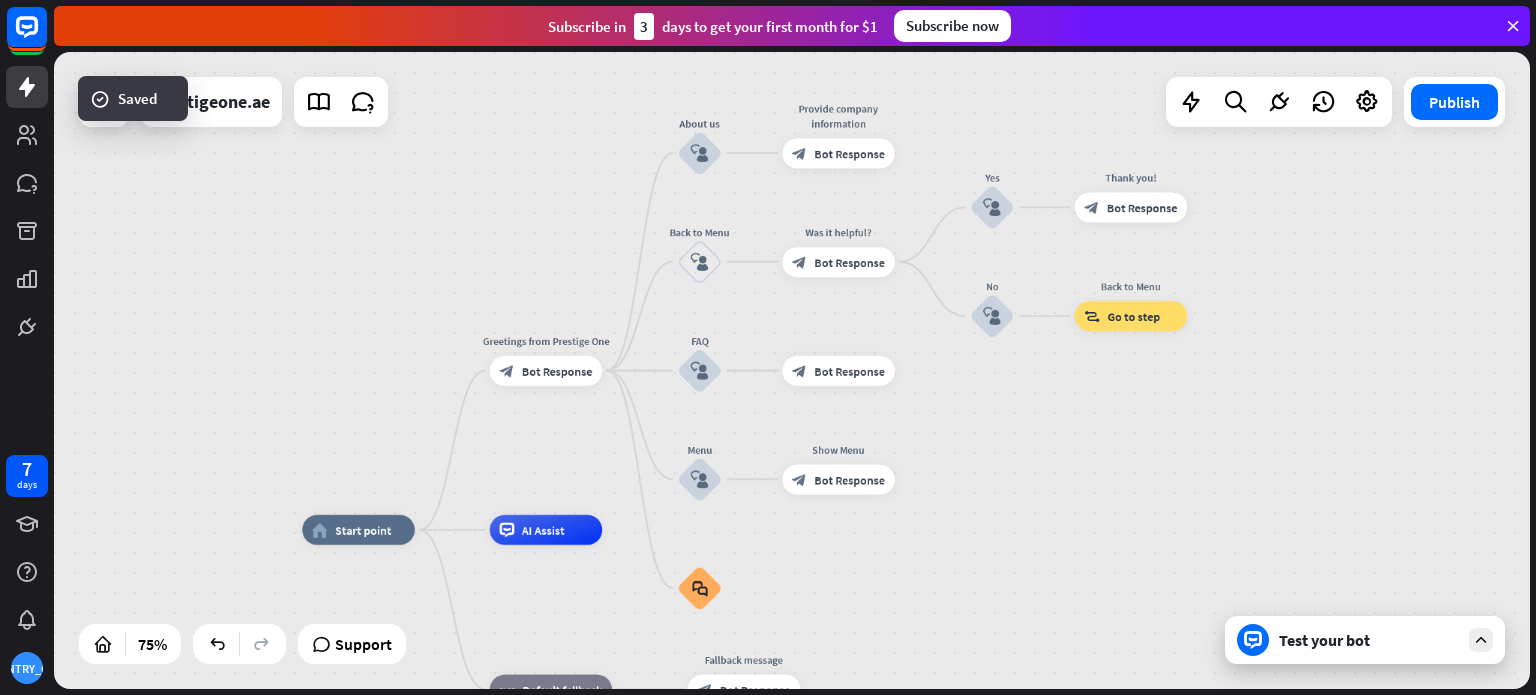 click on "Test your bot" at bounding box center [1369, 640] 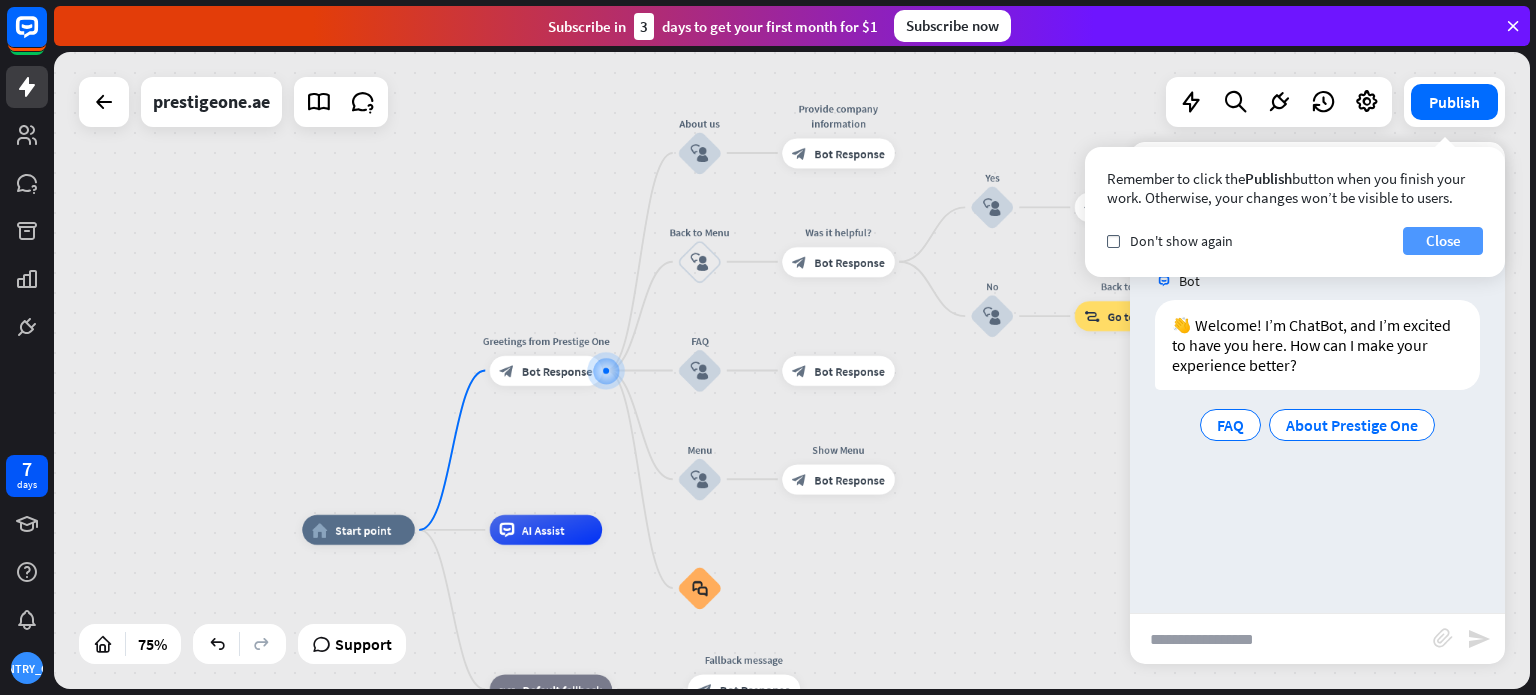 click on "Close" at bounding box center (1443, 241) 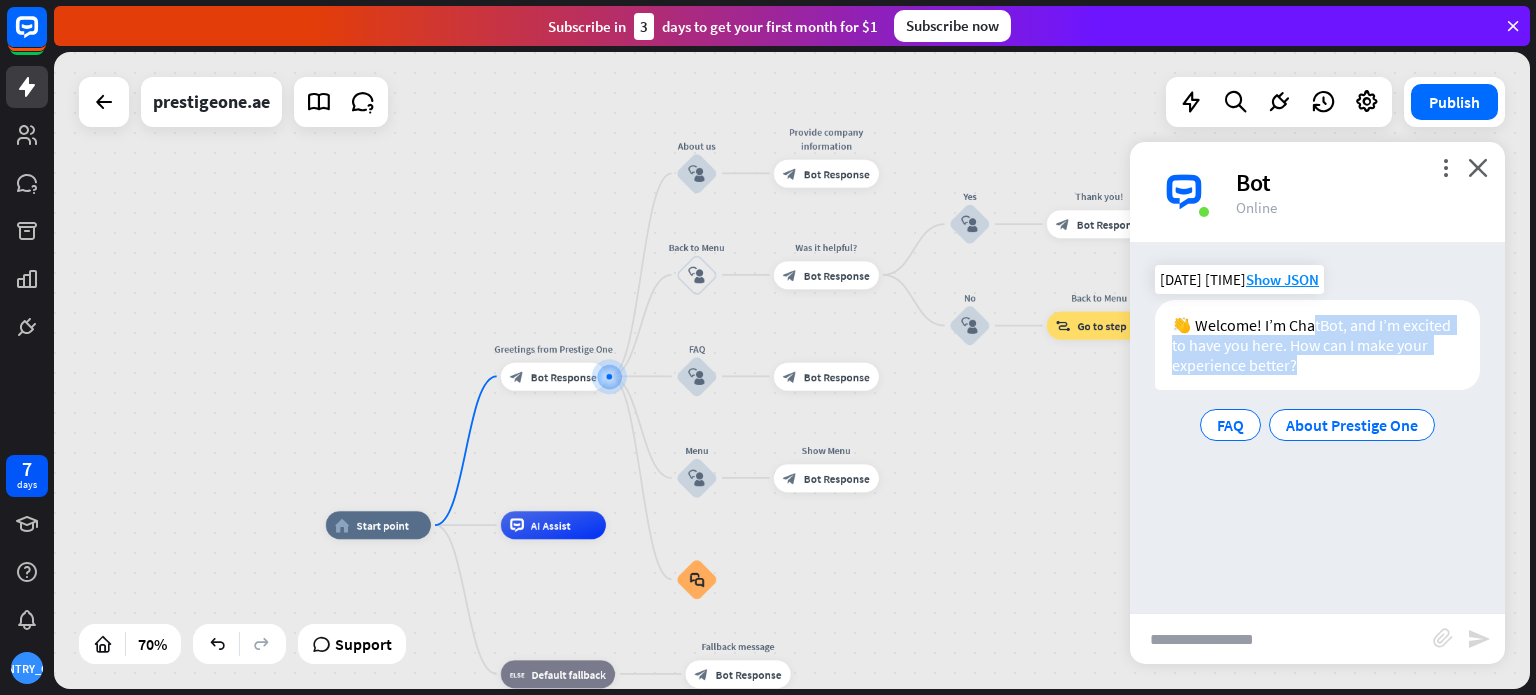 drag, startPoint x: 1316, startPoint y: 333, endPoint x: 1373, endPoint y: 356, distance: 61.46544 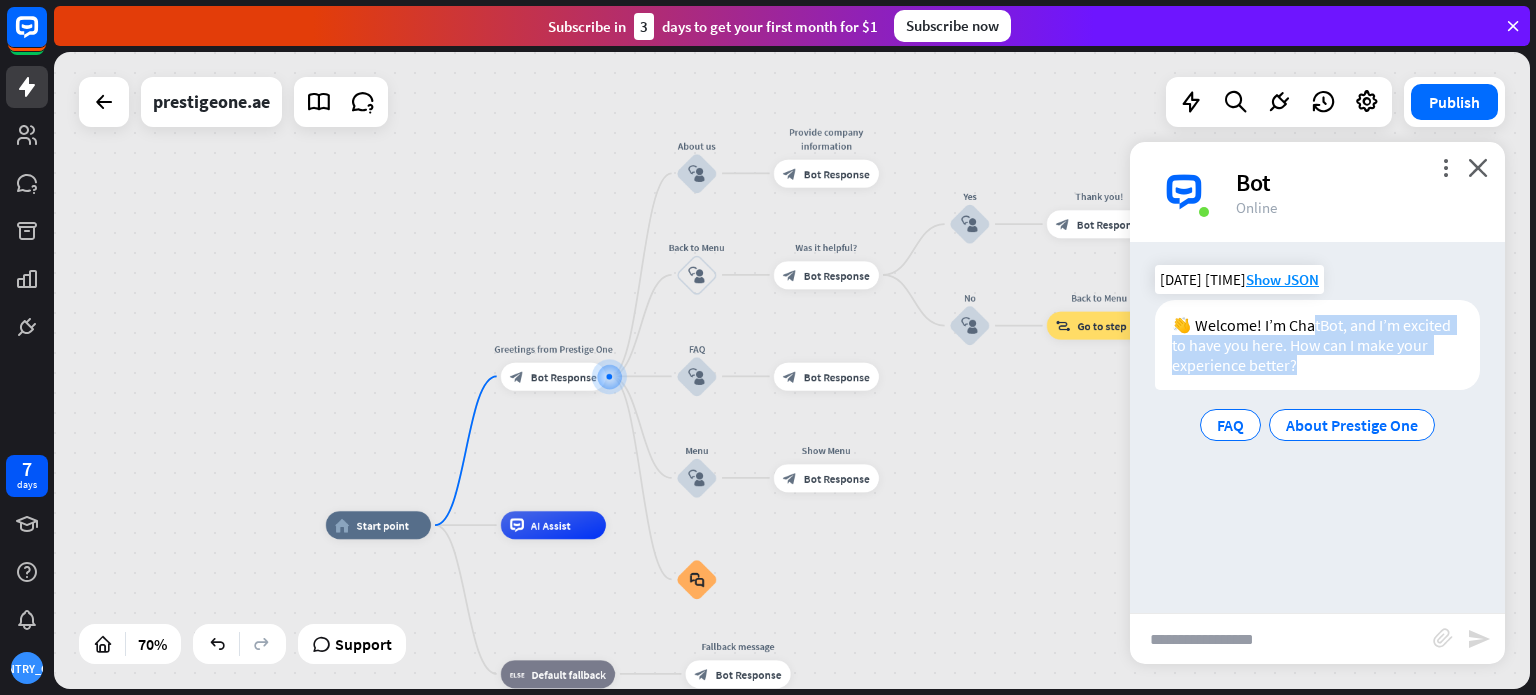 click on "👋 Welcome! I’m ChatBot, and I’m excited to have you here. How can I make your experience better?" at bounding box center (1317, 345) 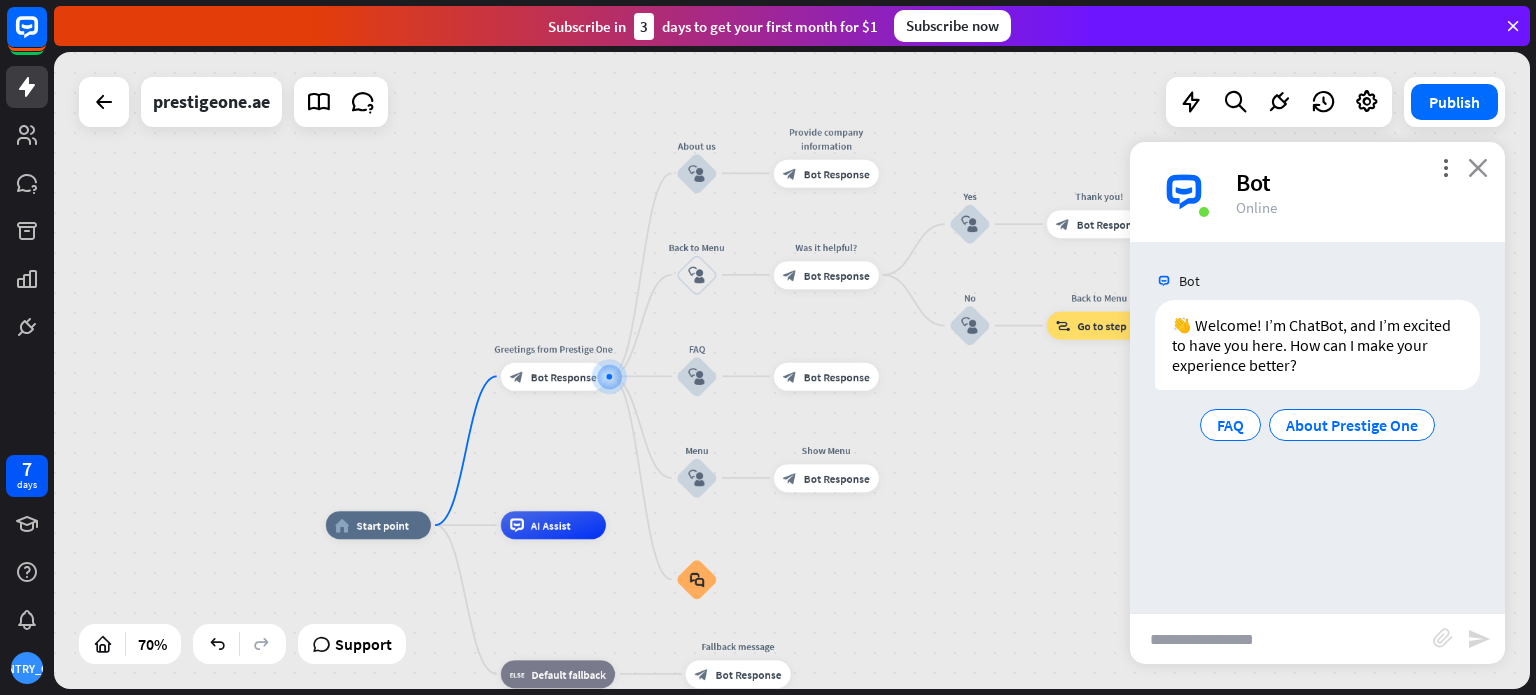 click on "close" at bounding box center (1478, 167) 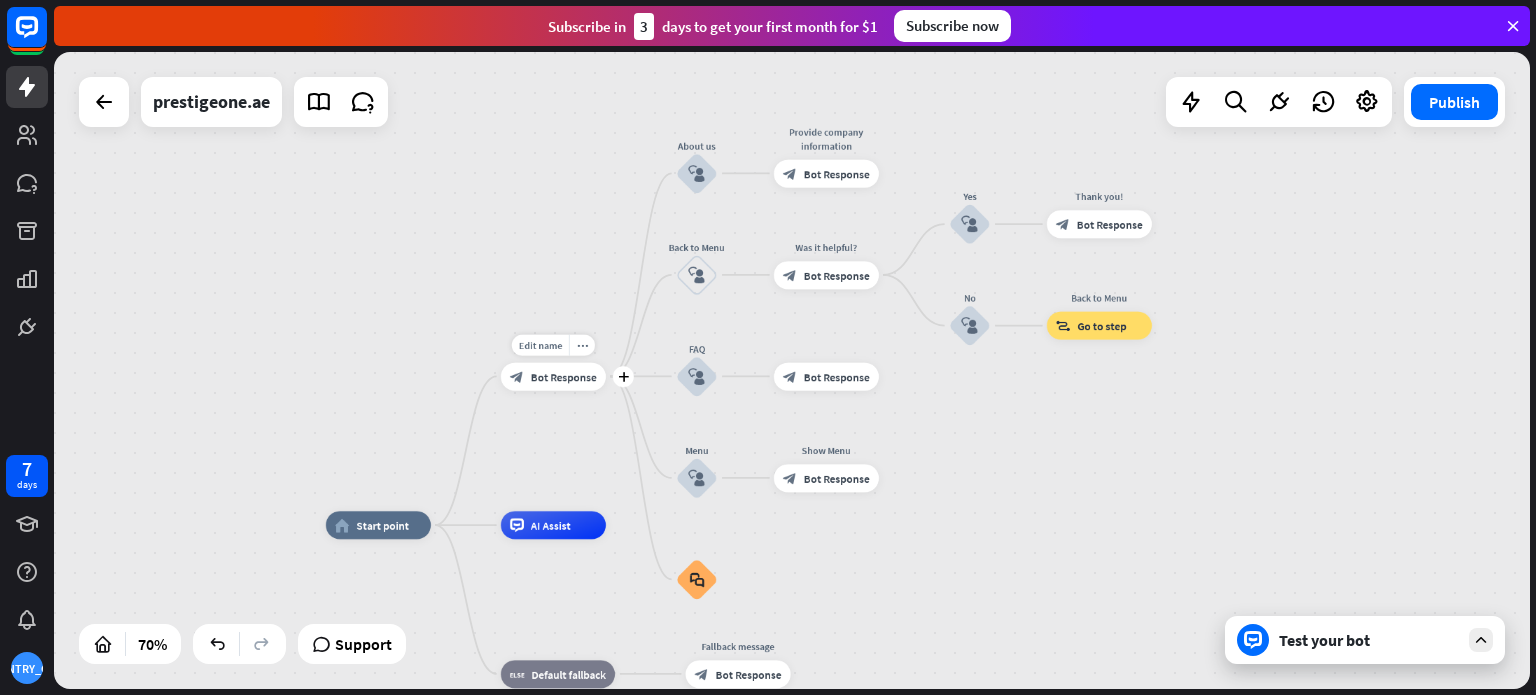 click on "block_bot_response   Bot Response" at bounding box center [553, 376] 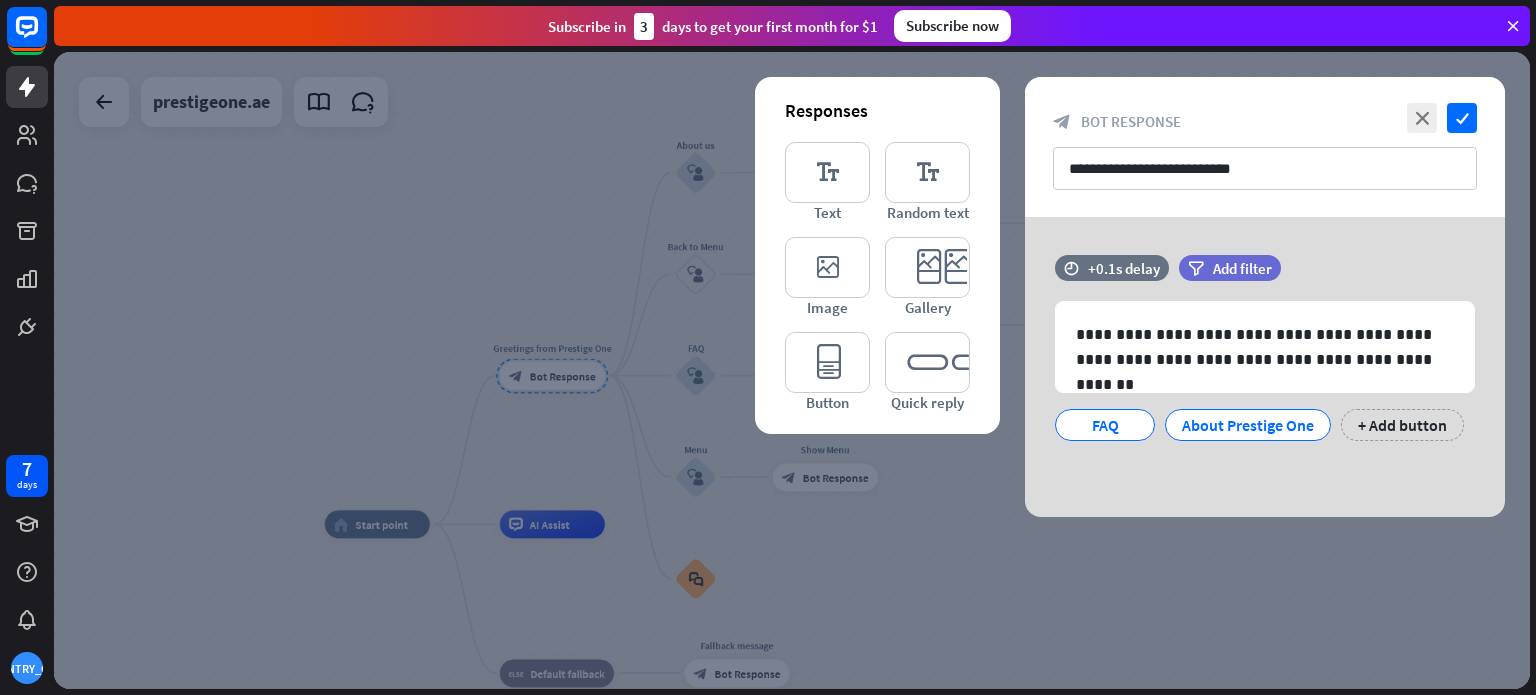 click at bounding box center [792, 370] 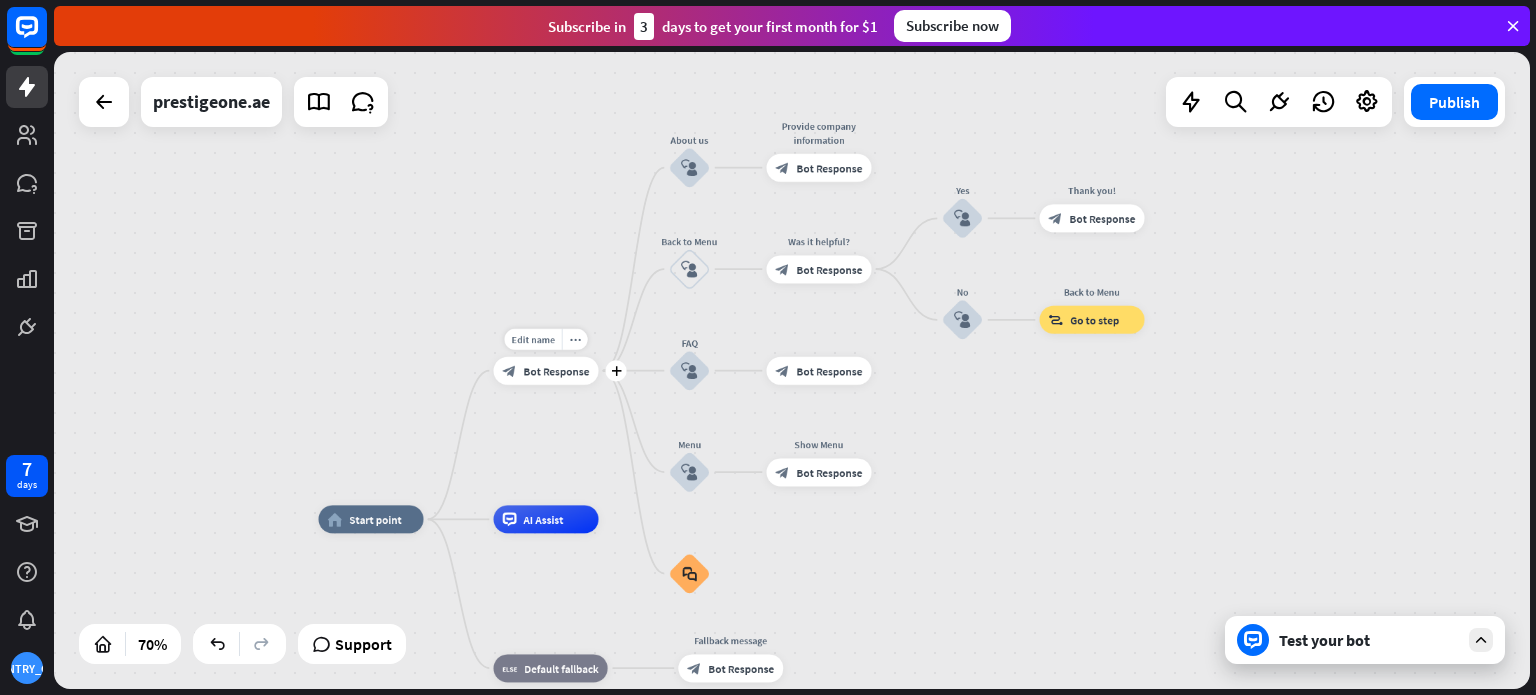 click on "Edit name   more_horiz         plus     block_bot_response   Bot Response" at bounding box center [546, 371] 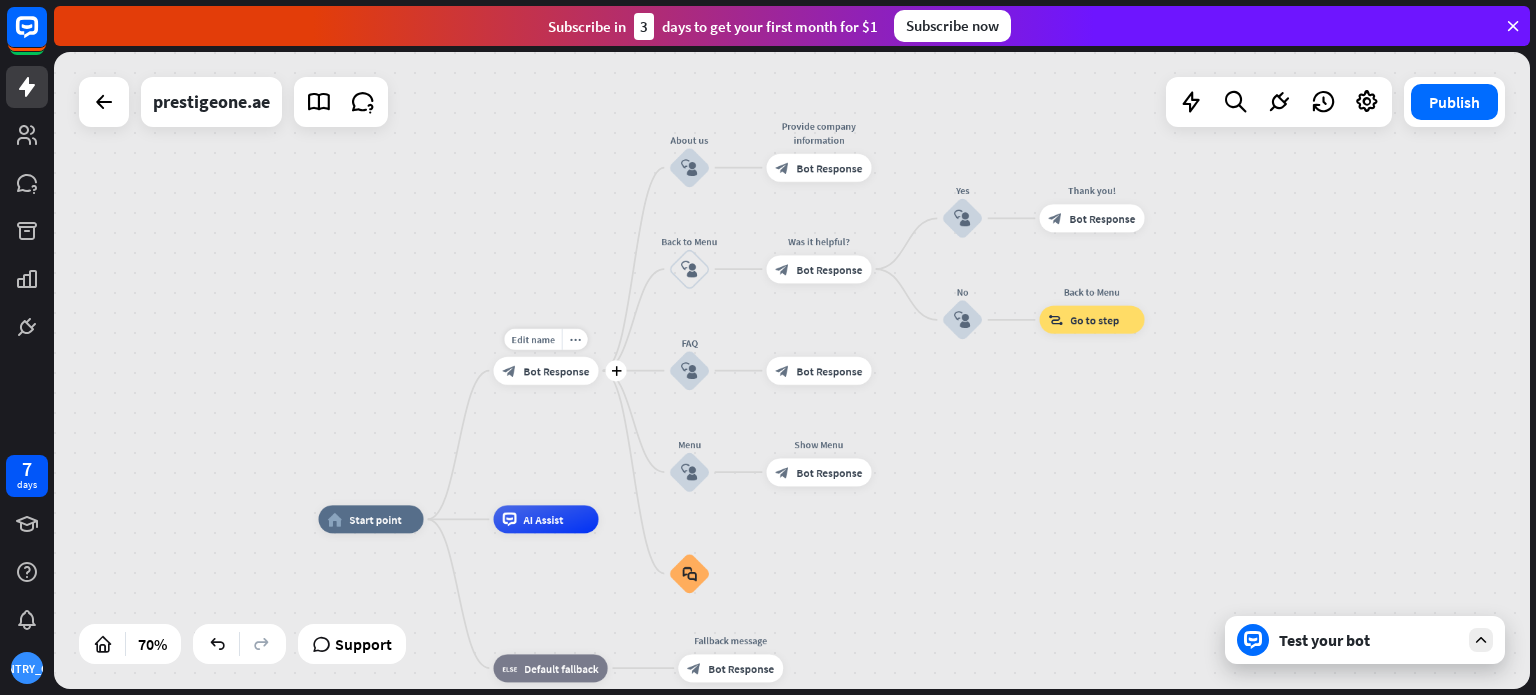 click on "Bot Response" at bounding box center (557, 371) 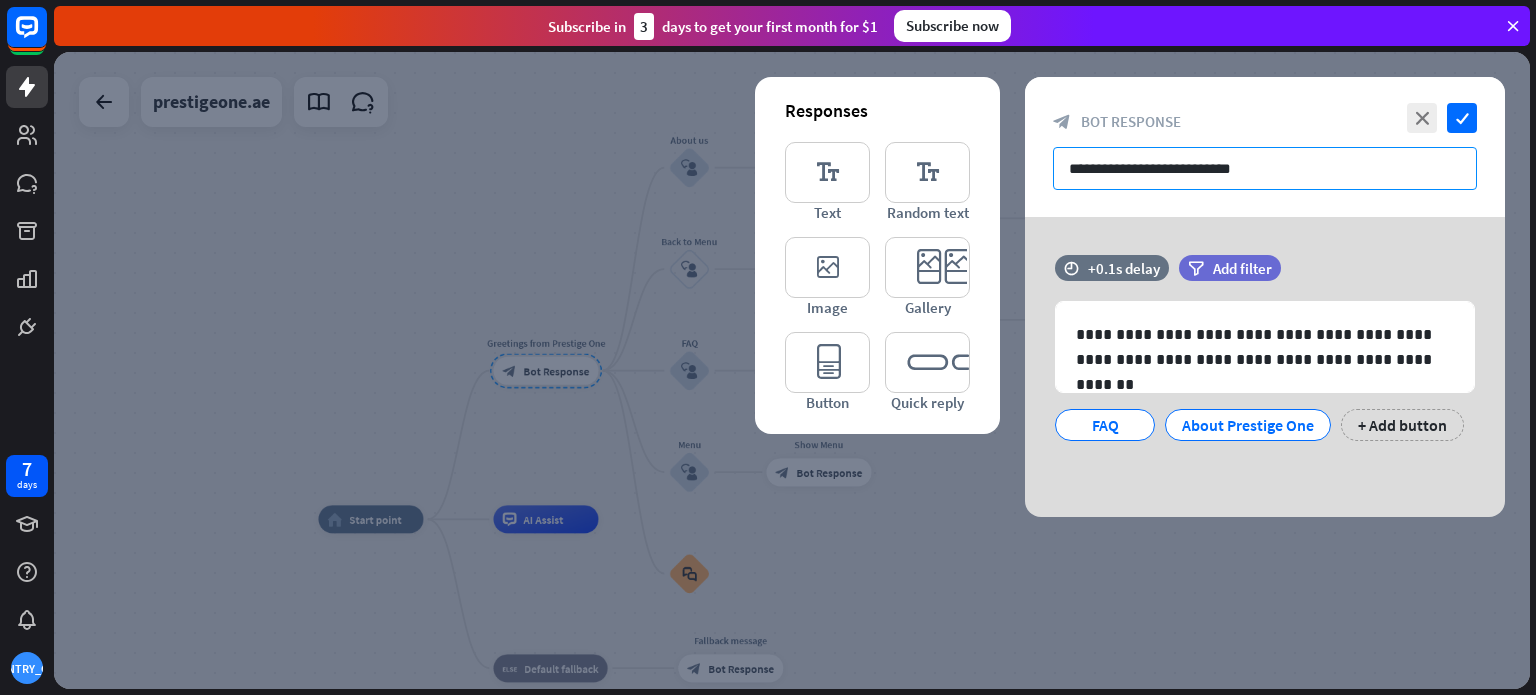 click on "**********" at bounding box center (1265, 168) 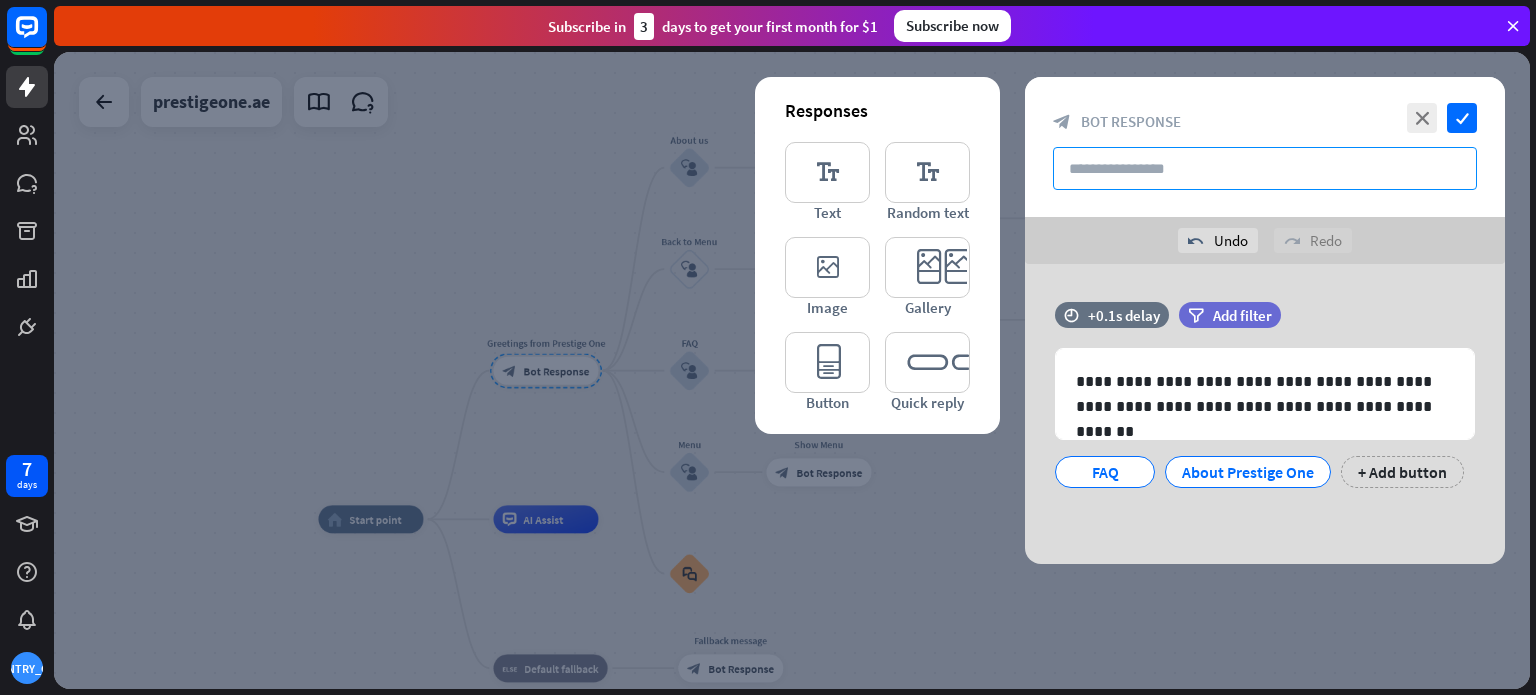 type on "**********" 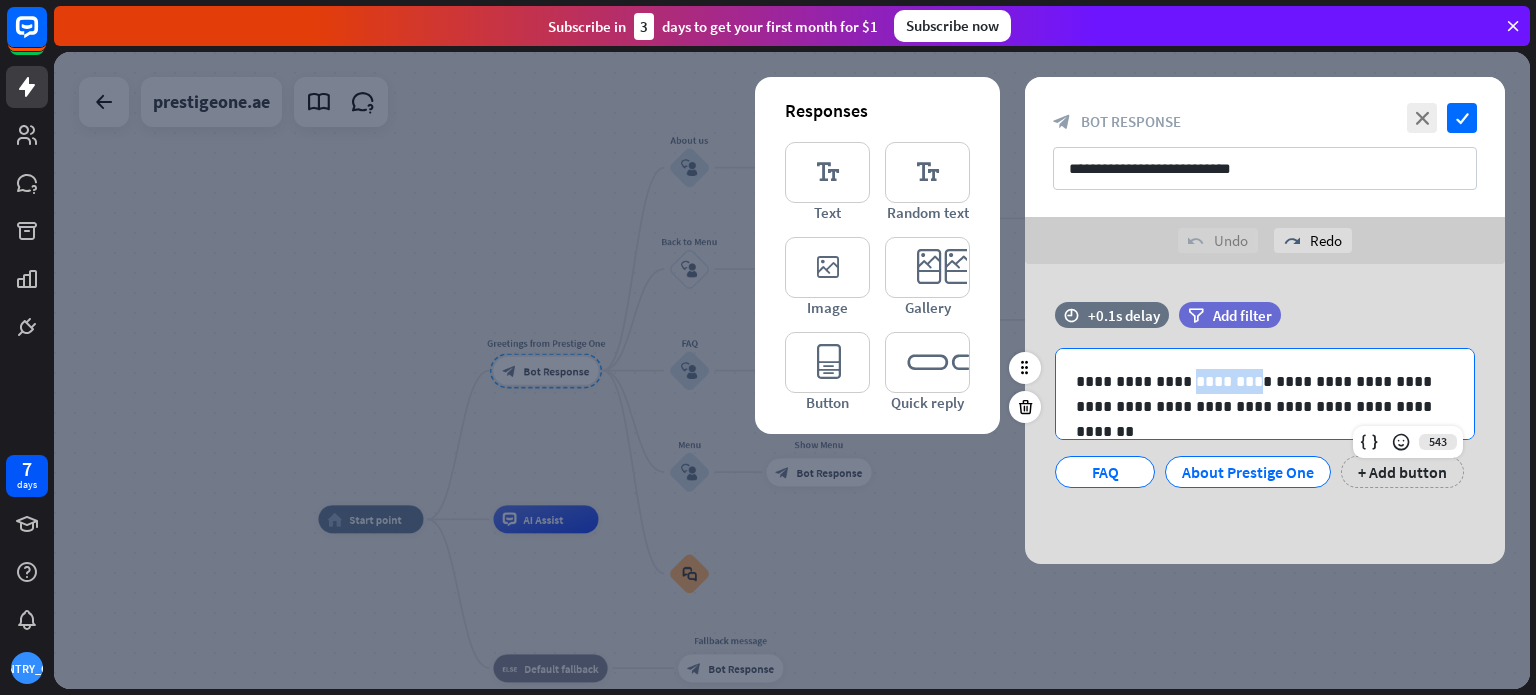 drag, startPoint x: 1249, startPoint y: 380, endPoint x: 1188, endPoint y: 381, distance: 61.008198 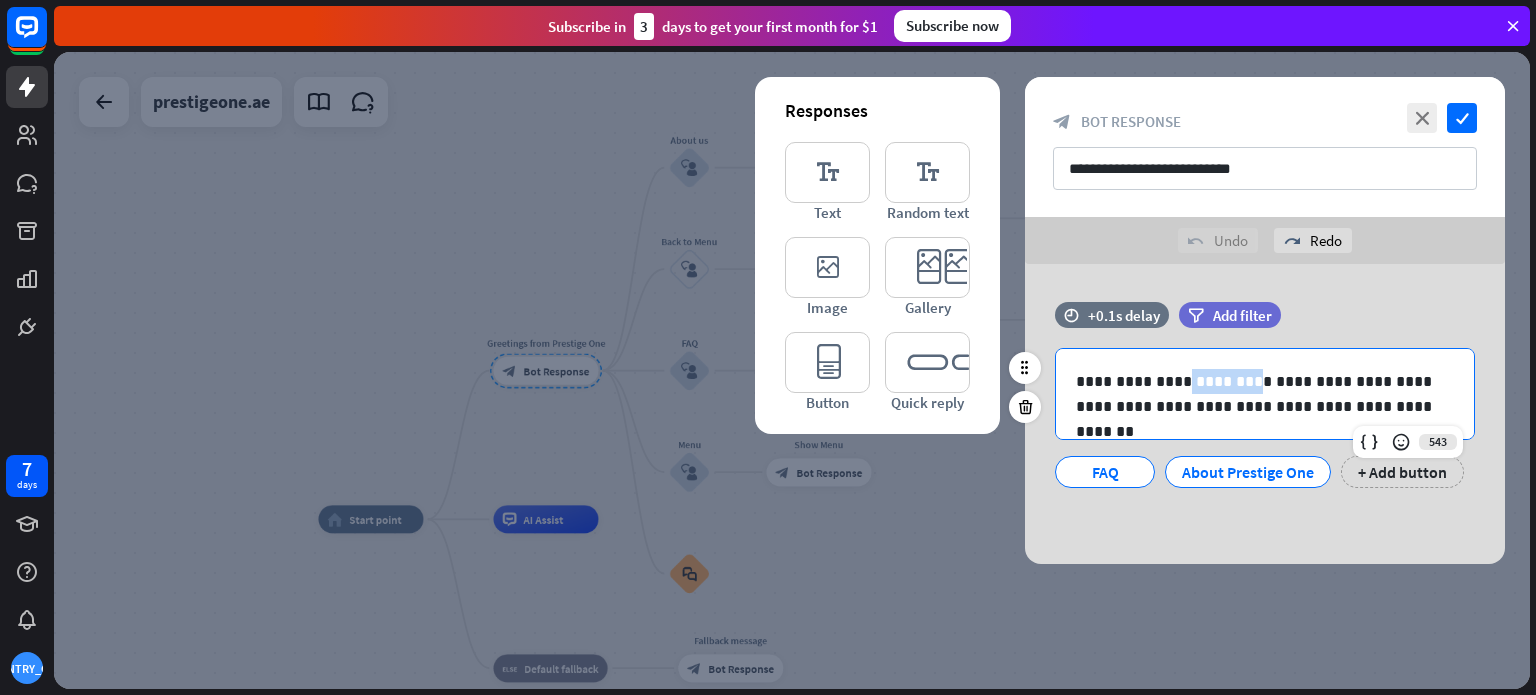 drag, startPoint x: 1248, startPoint y: 377, endPoint x: 1179, endPoint y: 383, distance: 69.260376 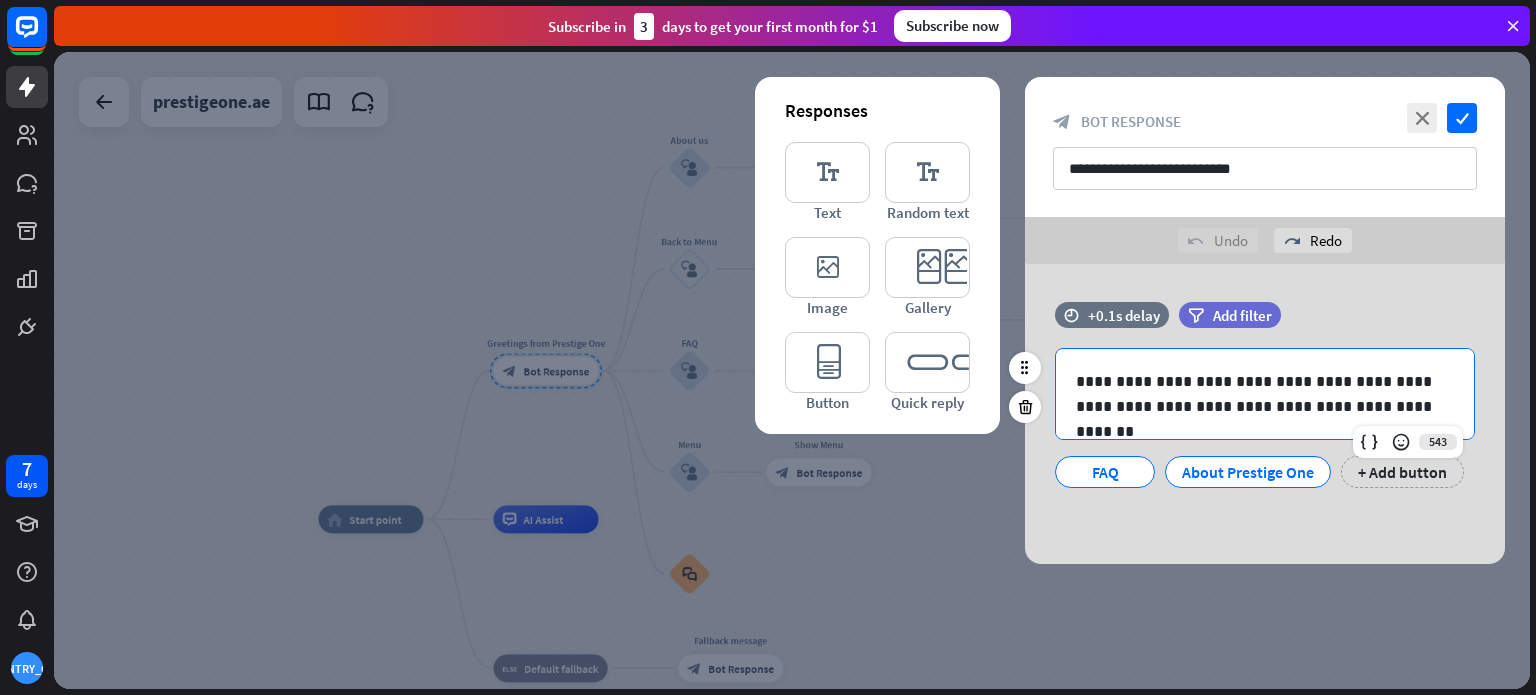 click on "**********" at bounding box center (1265, 394) 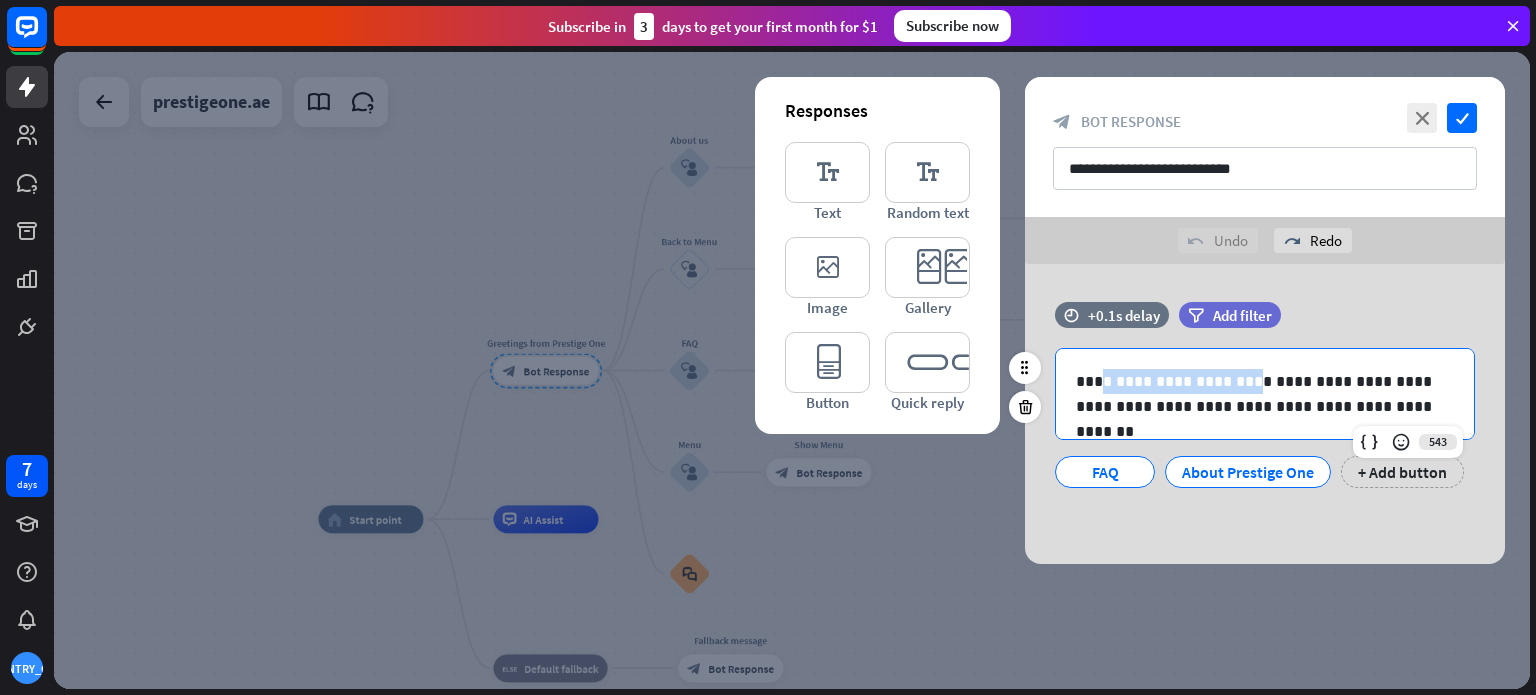 drag, startPoint x: 1248, startPoint y: 379, endPoint x: 1101, endPoint y: 382, distance: 147.03061 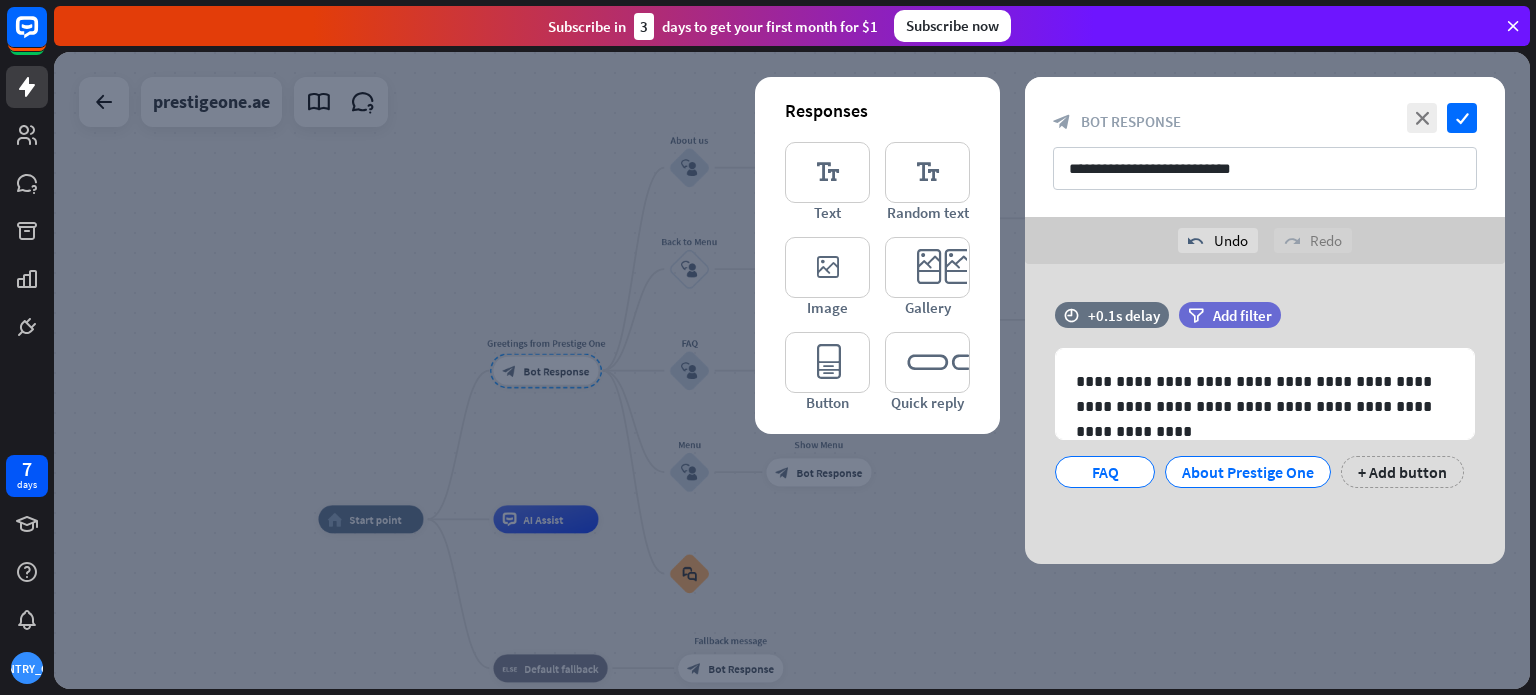 click on "**********" at bounding box center [1265, 414] 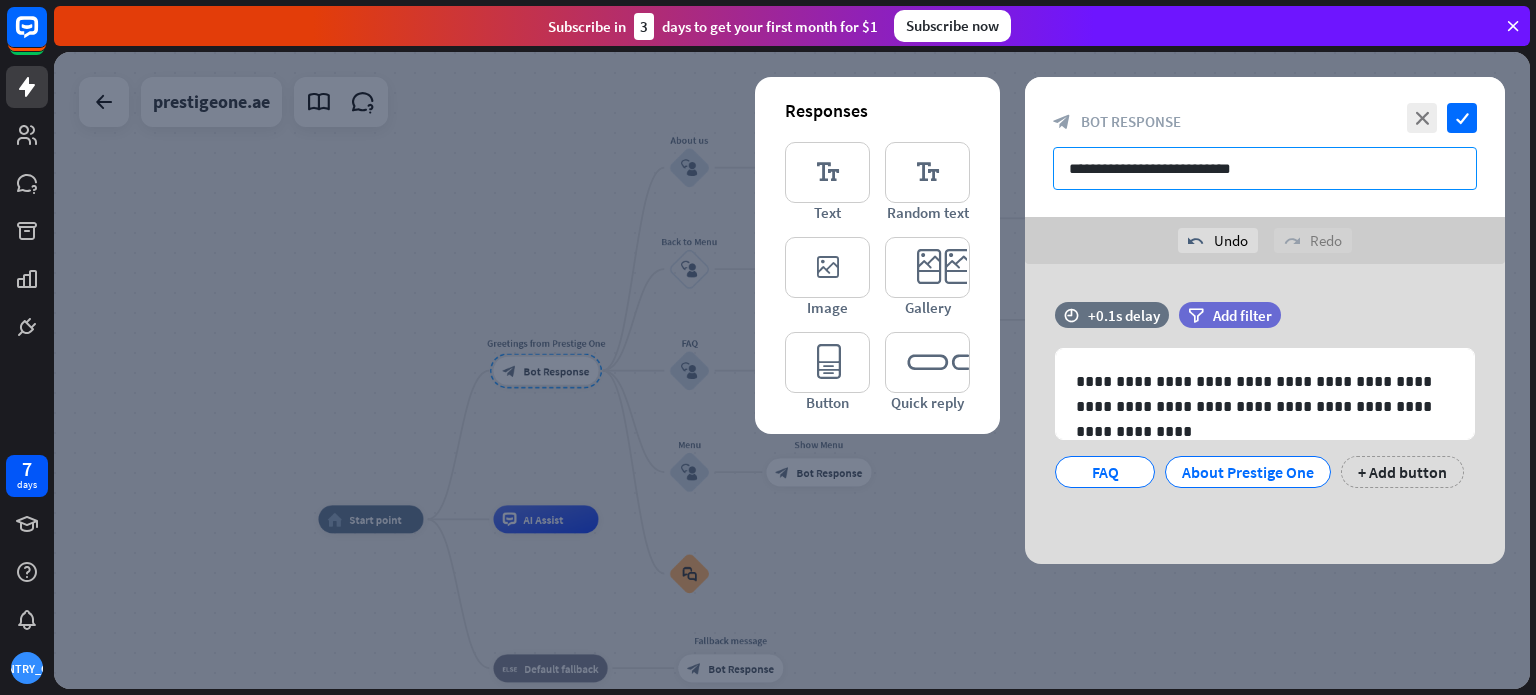 click on "**********" at bounding box center [1265, 168] 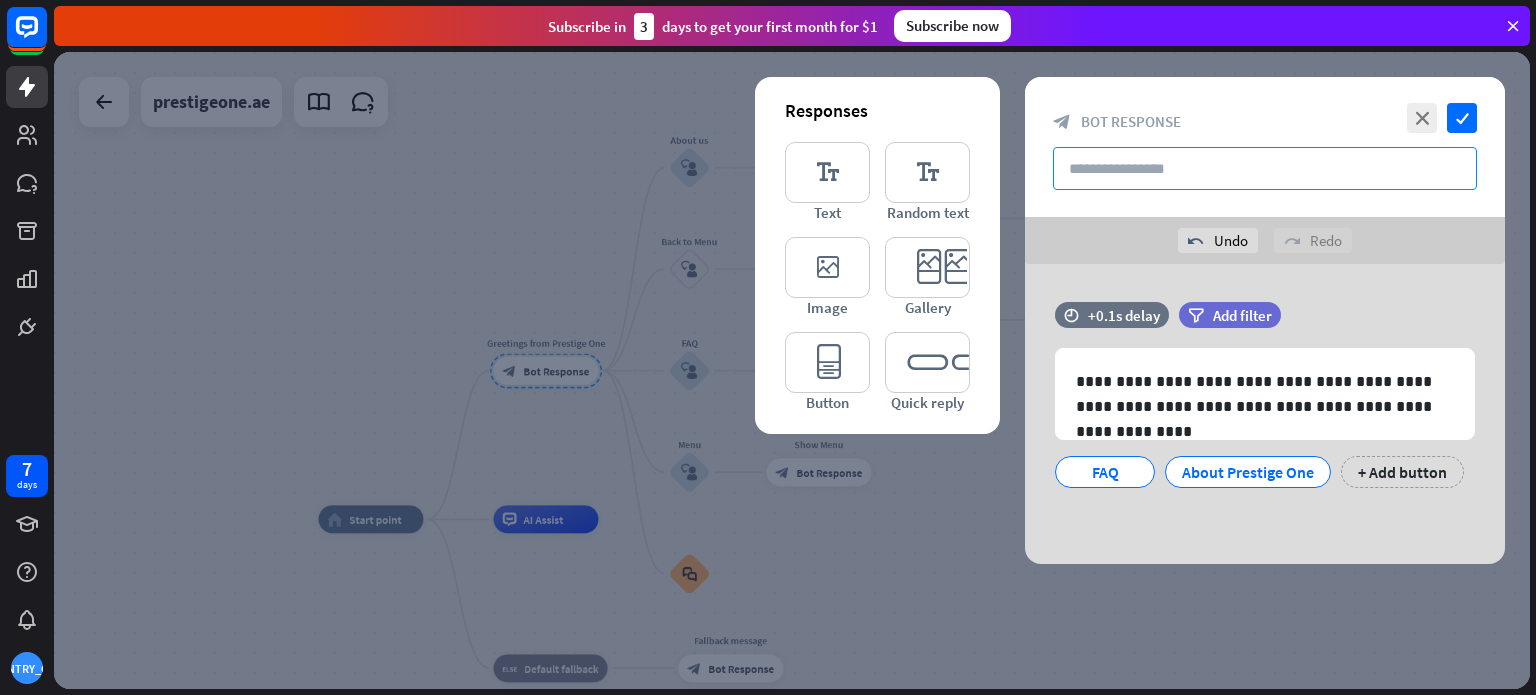 type on "**********" 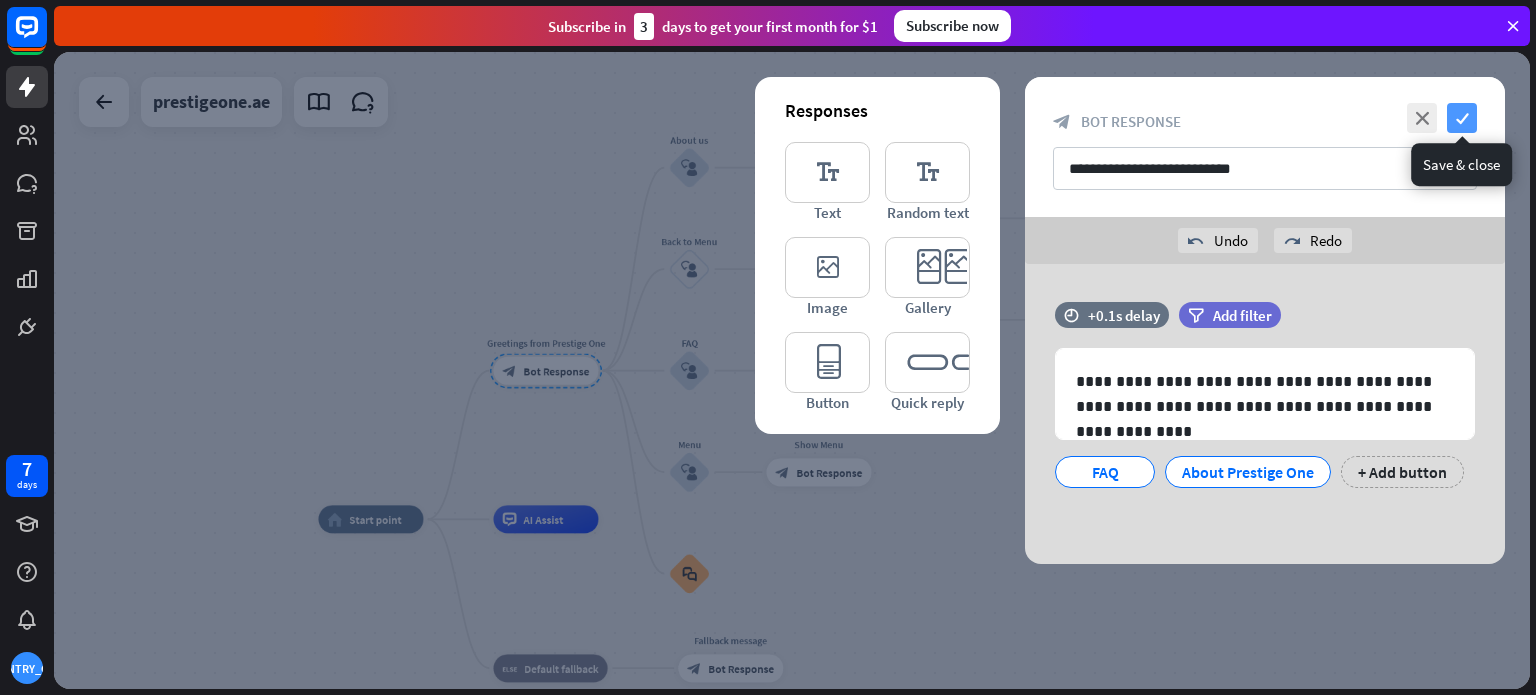click on "check" at bounding box center [1462, 118] 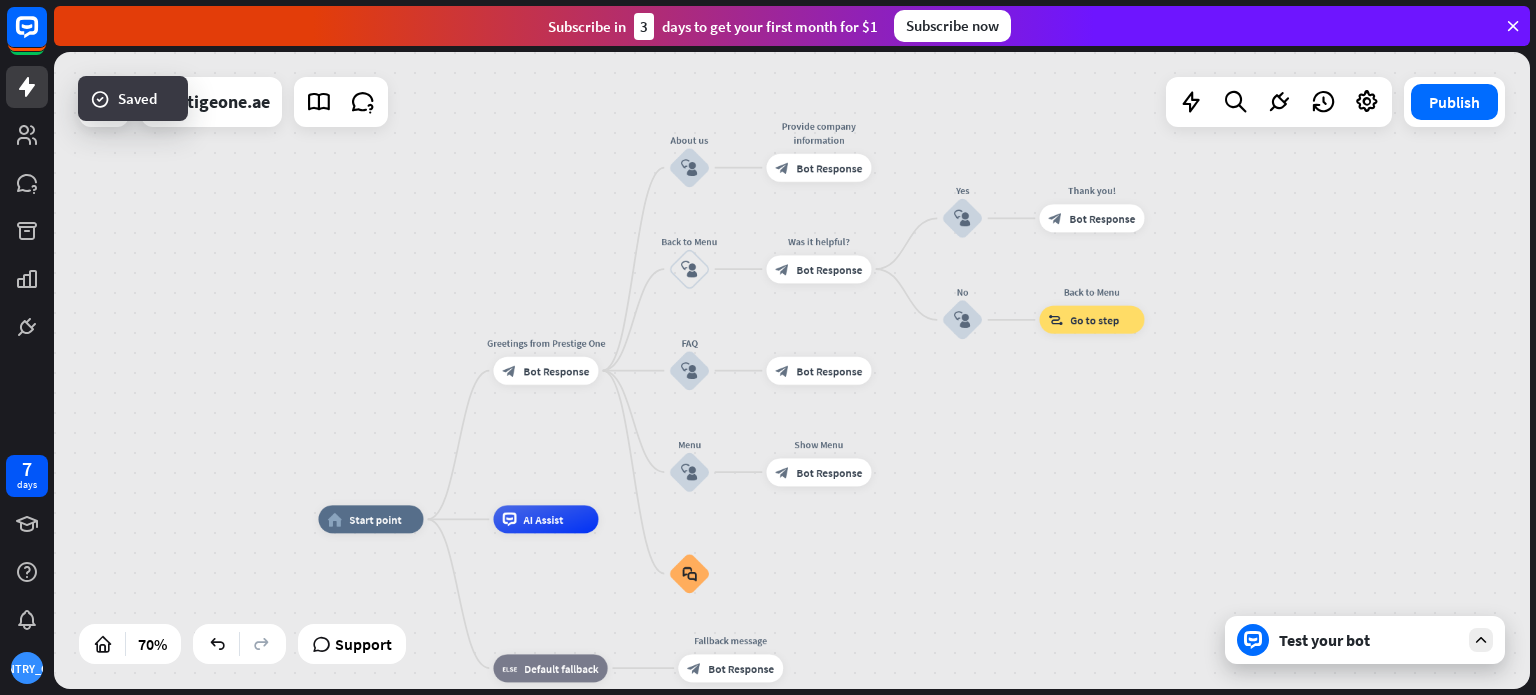 click on "Test your bot" at bounding box center [1369, 640] 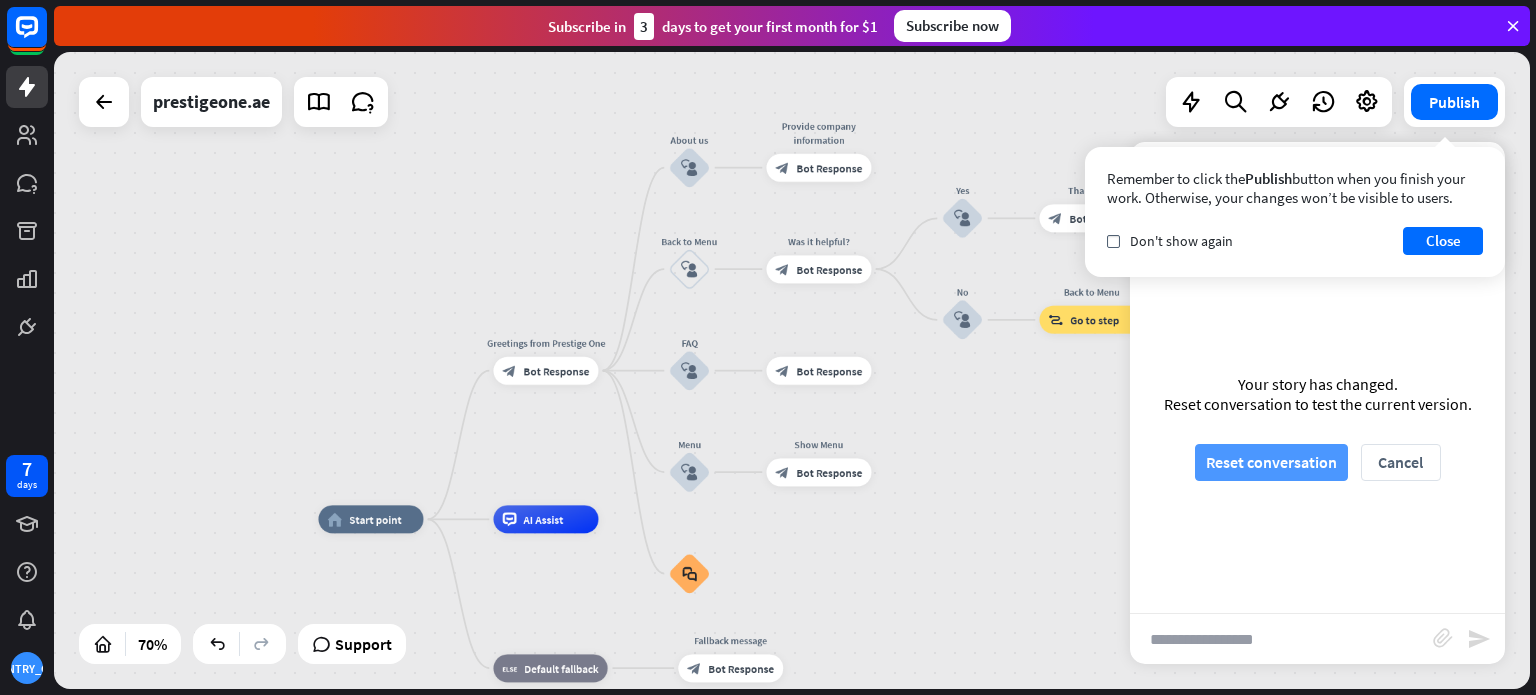 click on "Reset conversation" at bounding box center [1271, 462] 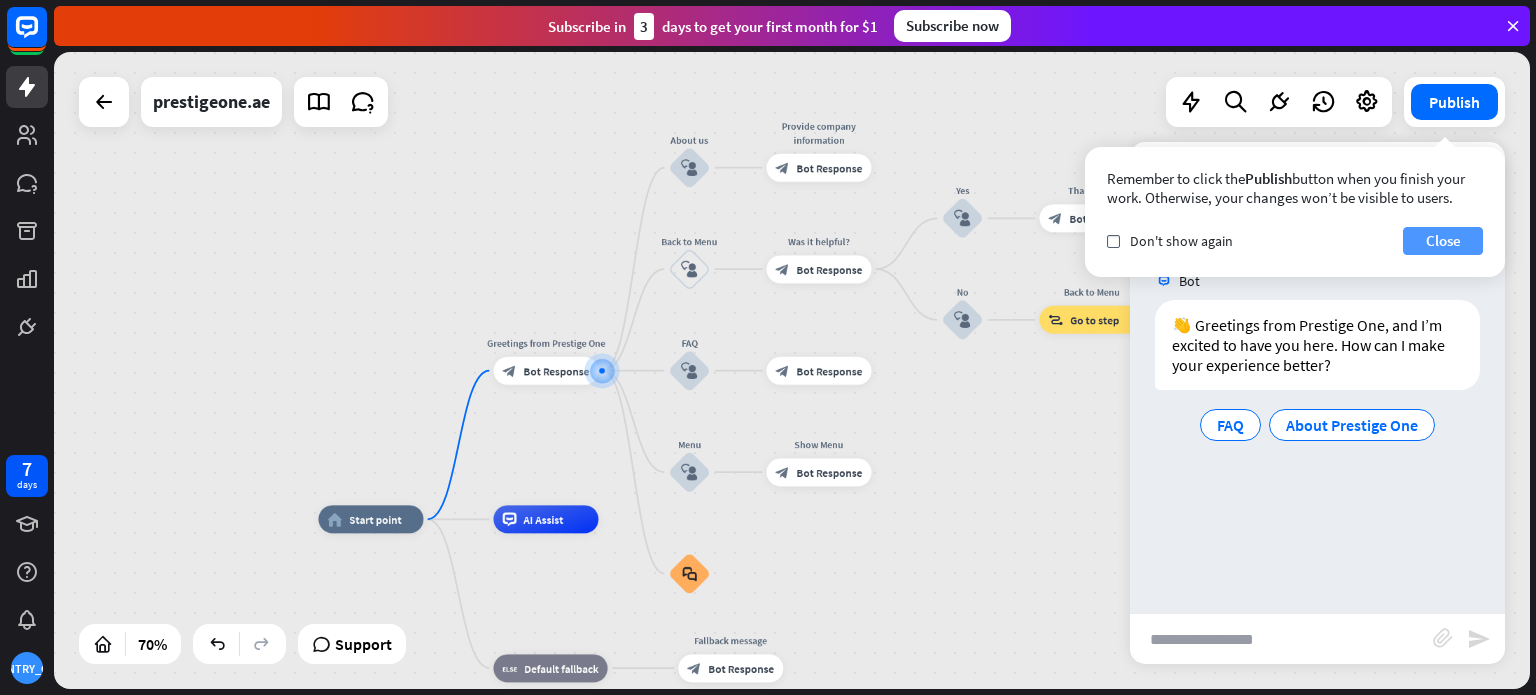 click on "Close" at bounding box center (1443, 241) 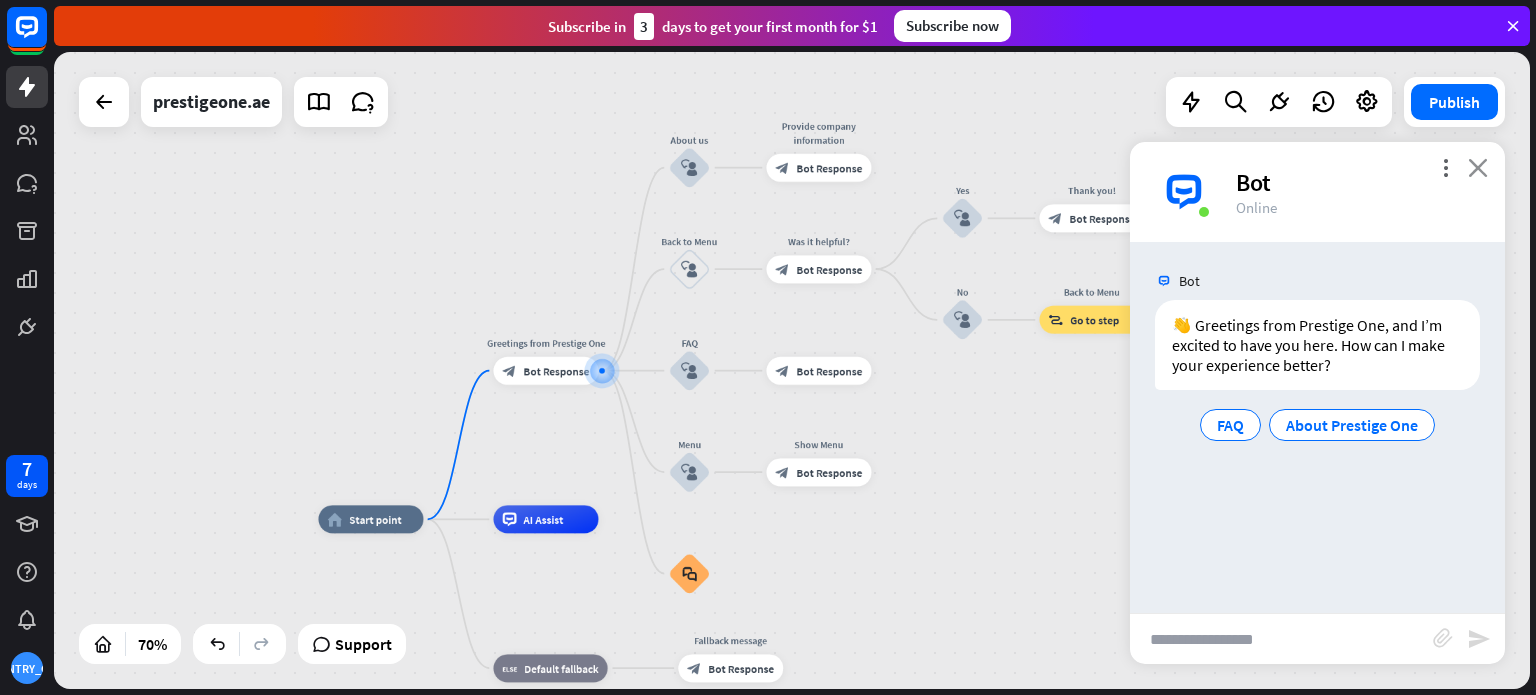 click on "close" at bounding box center [1478, 167] 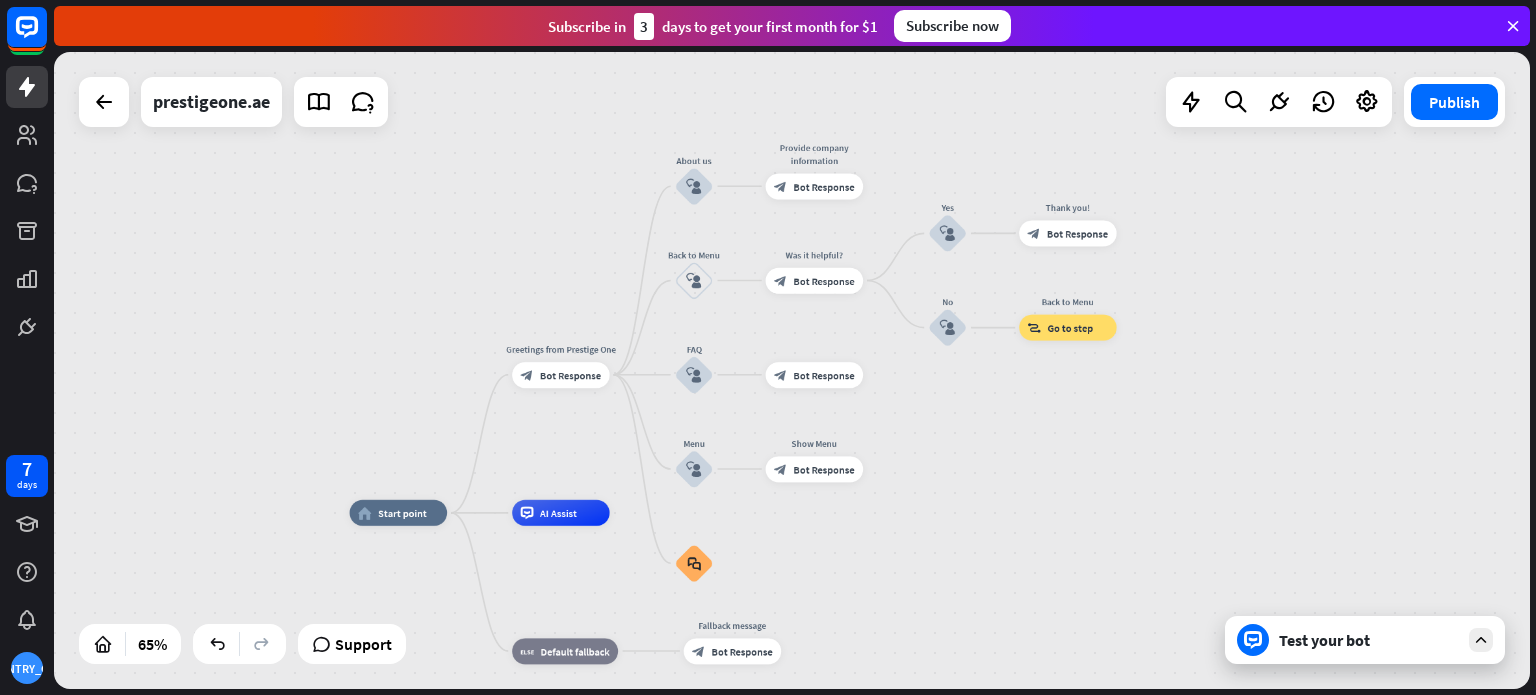drag, startPoint x: 792, startPoint y: 527, endPoint x: 959, endPoint y: 467, distance: 177.4514 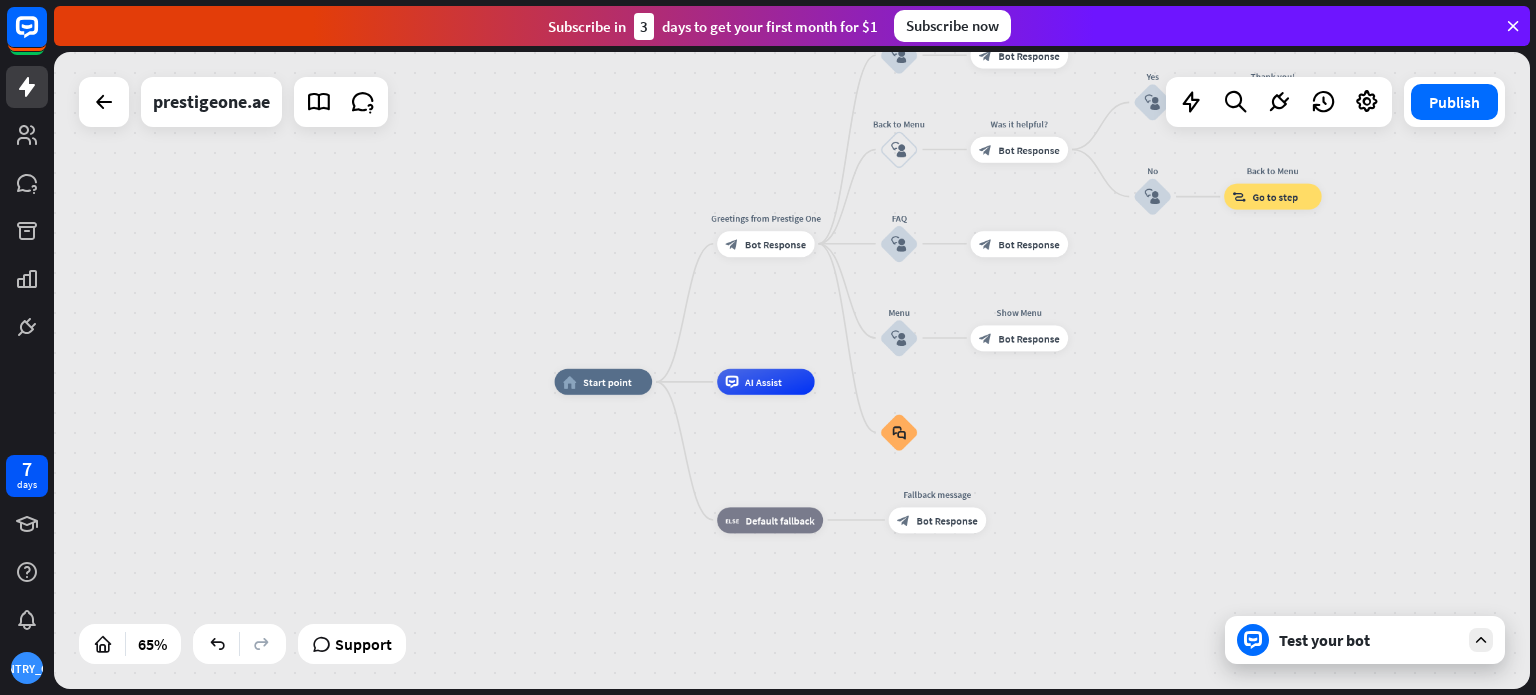 drag, startPoint x: 1059, startPoint y: 475, endPoint x: 1263, endPoint y: 345, distance: 241.9008 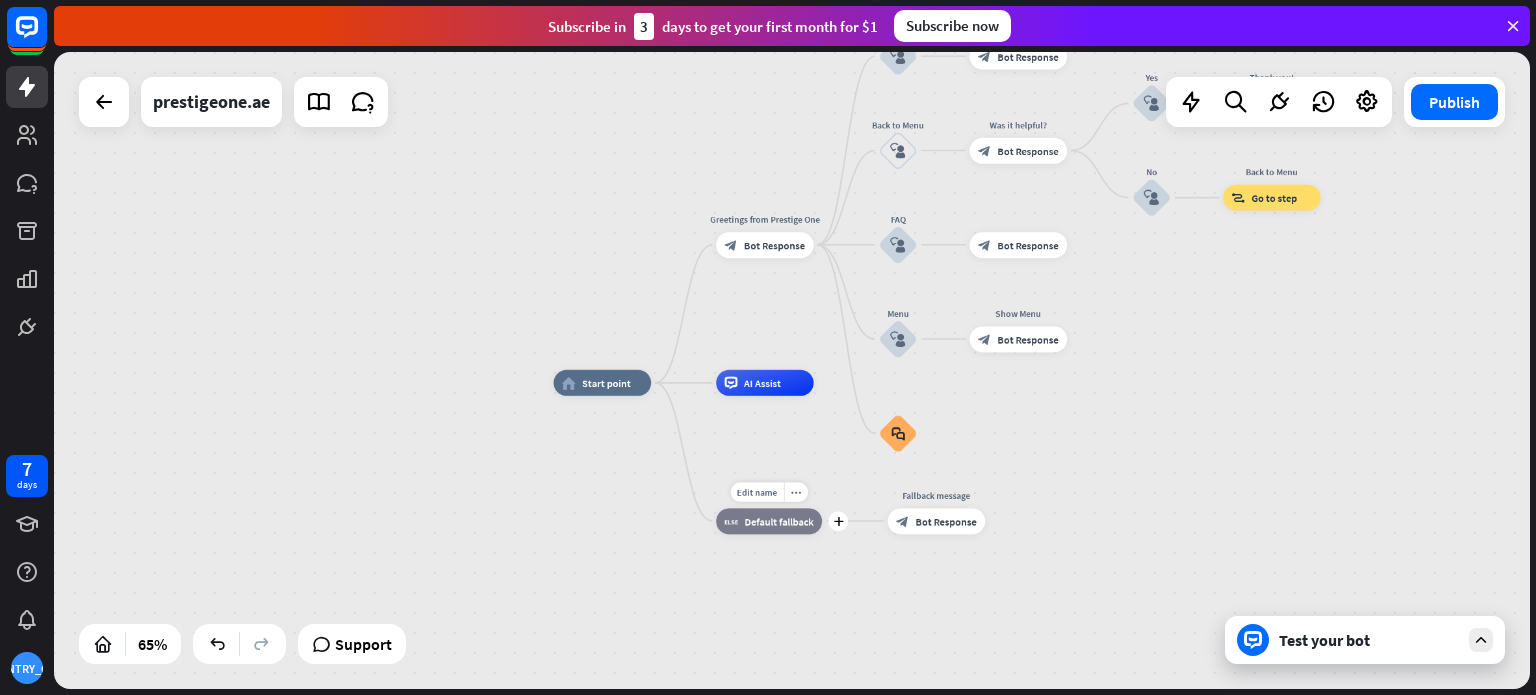 click on "Default fallback" at bounding box center [779, 521] 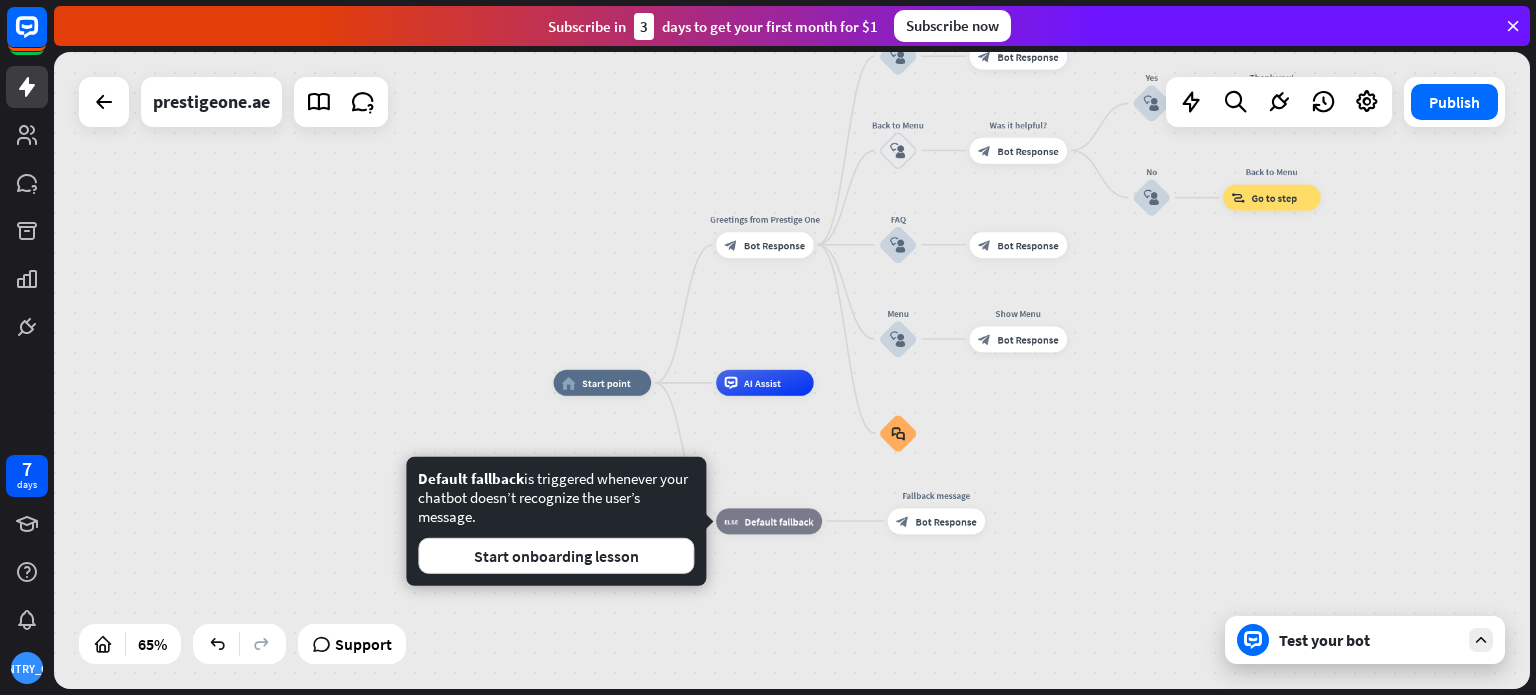 click on "home_2   Start point                 Greetings from Prestige One   block_bot_response   Bot Response                 About us   block_user_input                 Provide company information   block_bot_response   Bot Response                 Back to Menu   block_user_input                 Was it helpful?   block_bot_response   Bot Response                 Yes   block_user_input                 Thank you!   block_bot_response   Bot Response                 No   block_user_input                 Back to Menu   block_goto   Go to step                 FAQ   block_user_input                   block_bot_response   Bot Response                 Menu   block_user_input                 Show Menu   block_bot_response   Bot Response                   block_faq                     AI Assist       Edit name   more_horiz             block_fallback   Default fallback       Edit name   more_horiz           Fallback message   block_bot_response   Bot Response" at bounding box center (1033, 590) 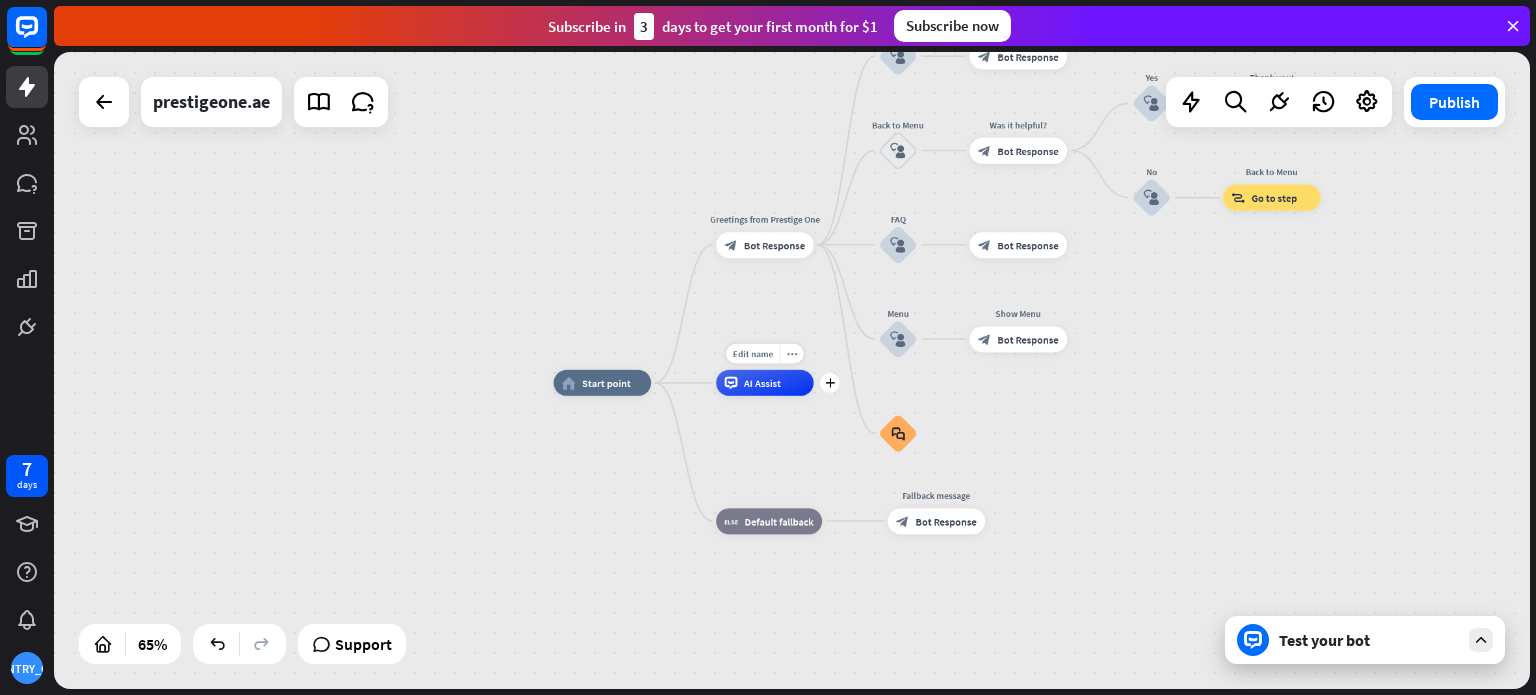 click on "AI Assist" at bounding box center (765, 383) 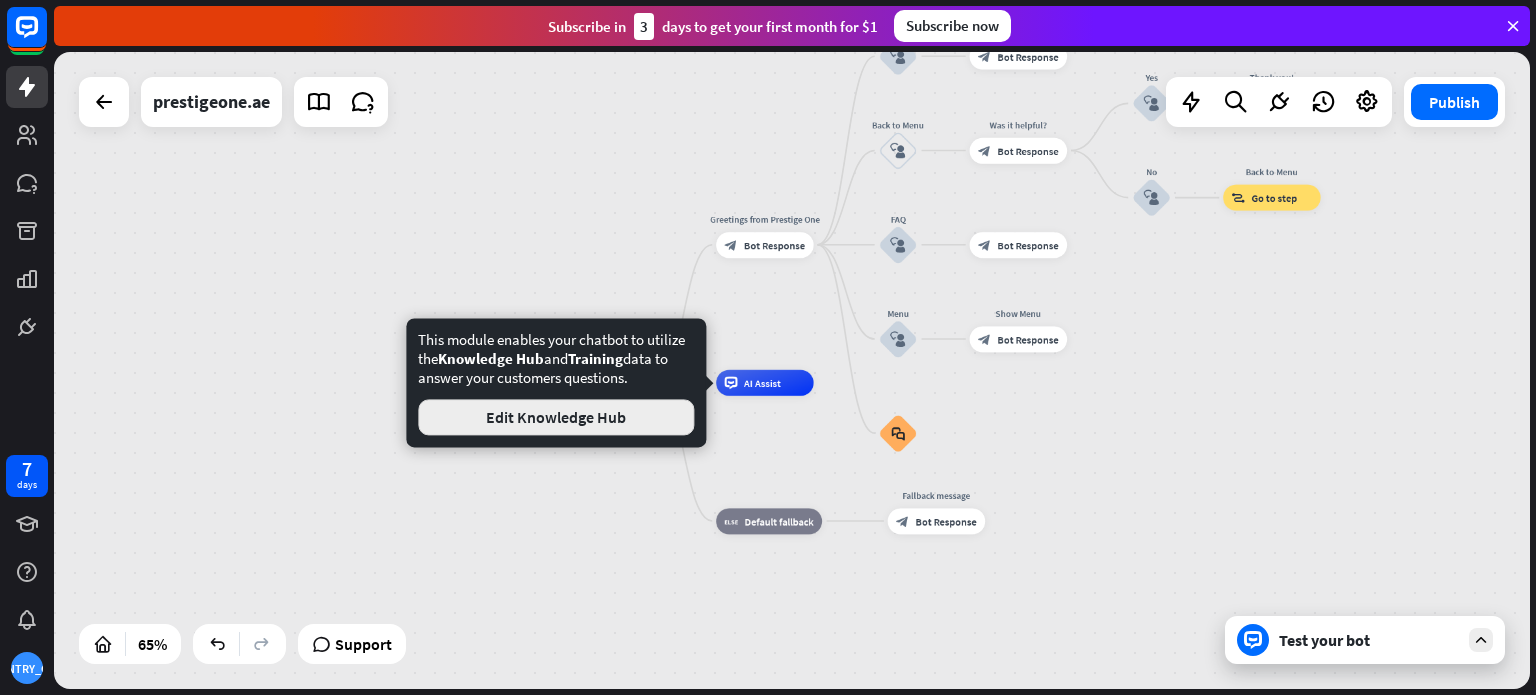 click on "Edit Knowledge Hub" at bounding box center [556, 417] 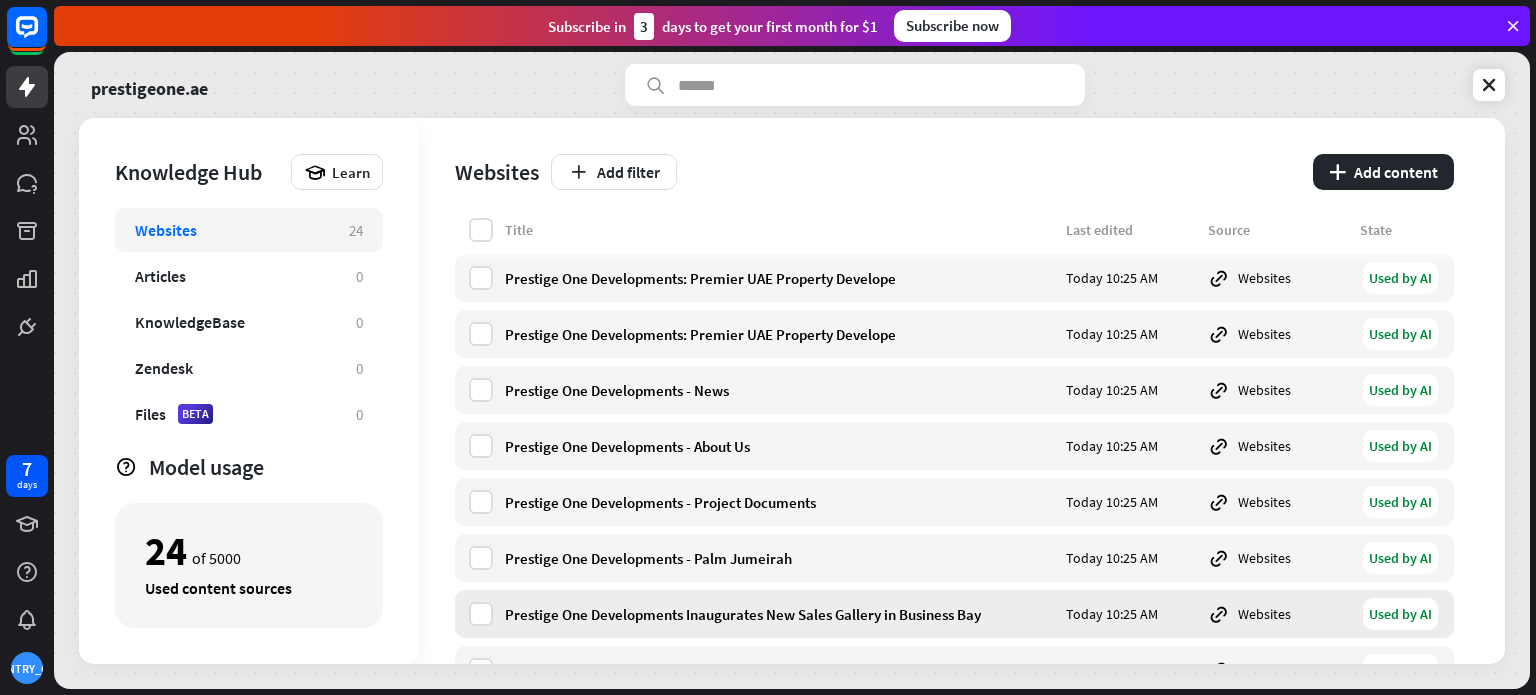 scroll, scrollTop: 0, scrollLeft: 0, axis: both 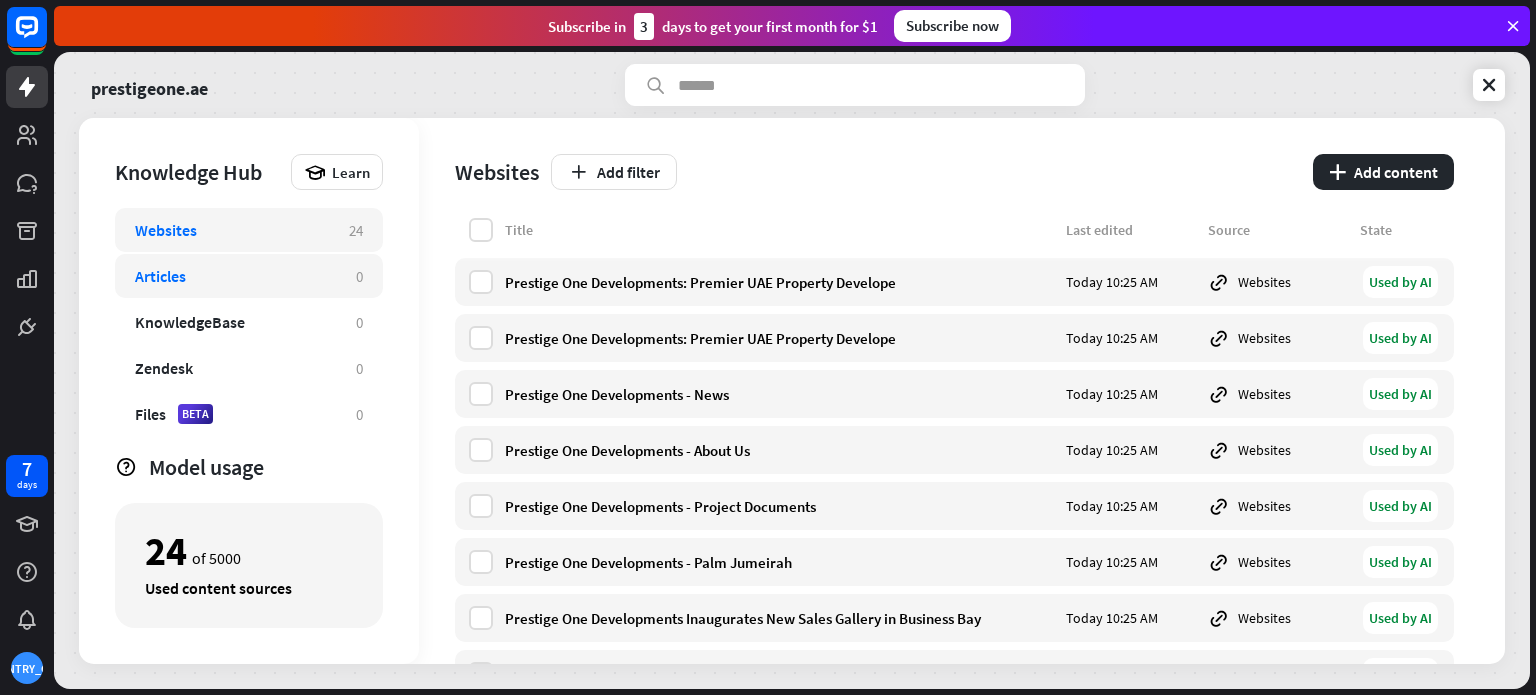 click on "Articles     0" at bounding box center [249, 276] 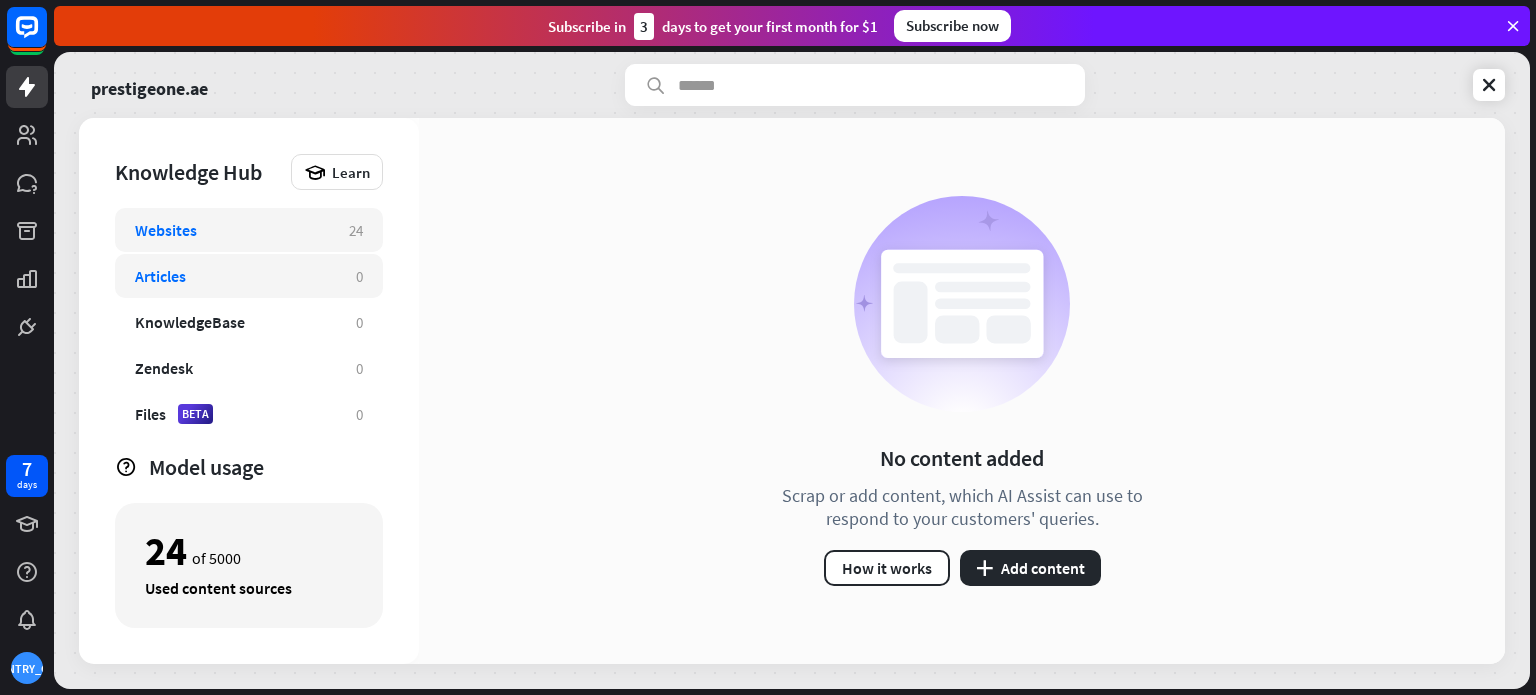 click on "Websites" at bounding box center [232, 230] 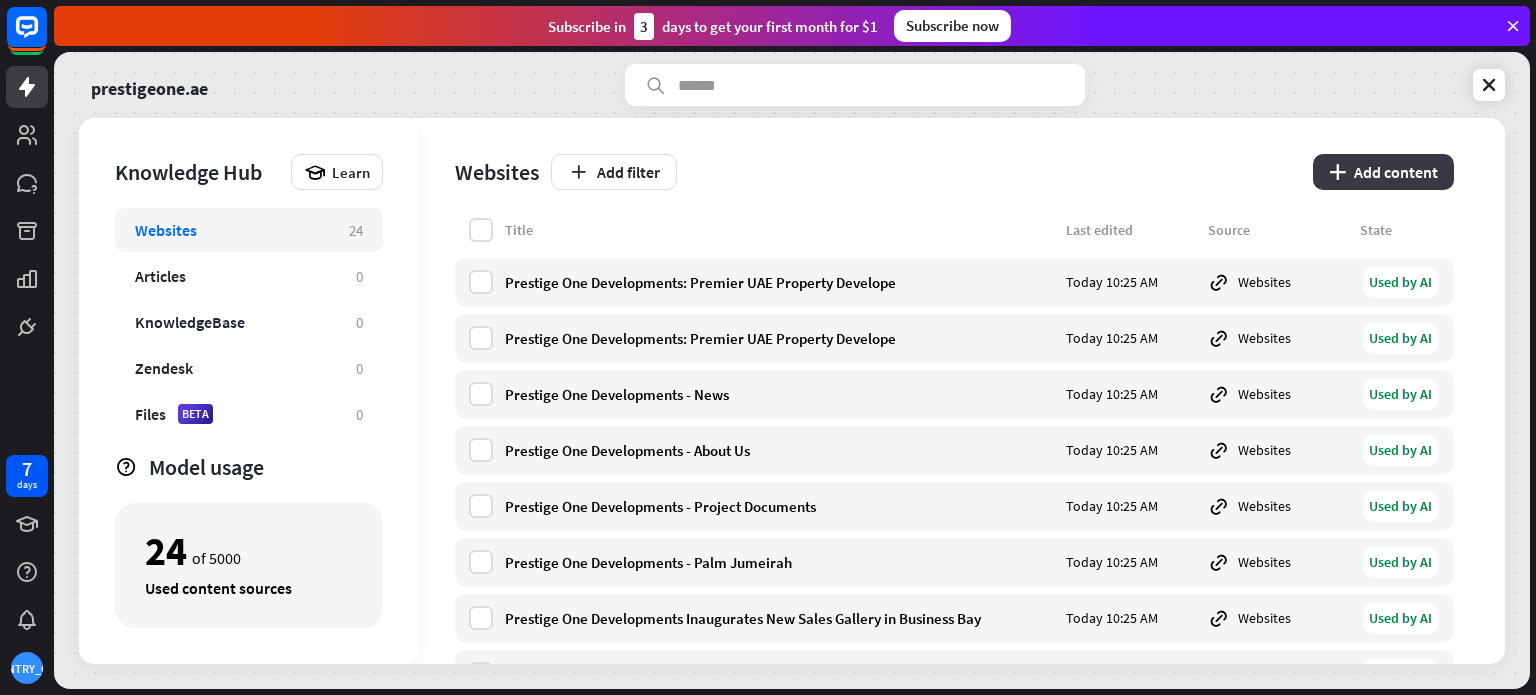 click on "plus
Add content" at bounding box center (1383, 172) 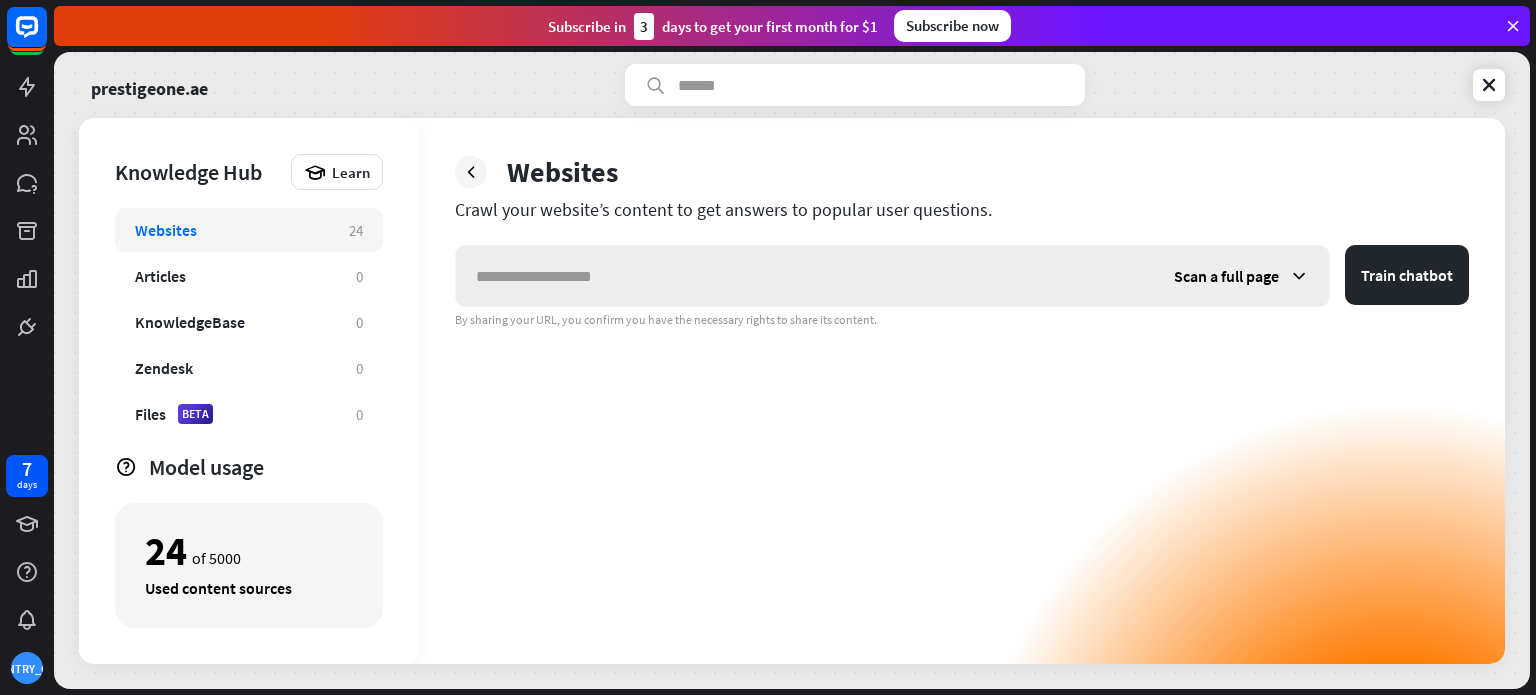 click at bounding box center (805, 276) 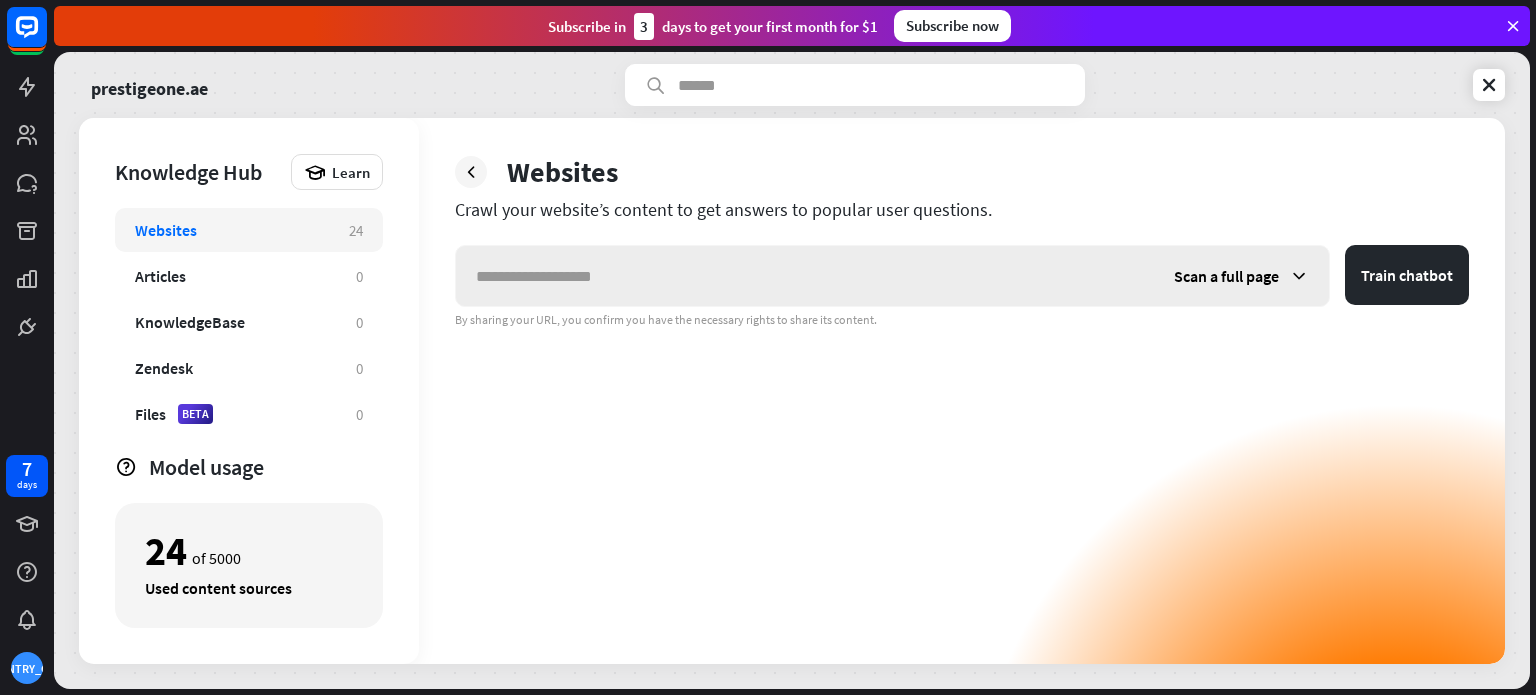 click on "Scan a full page" at bounding box center [1226, 276] 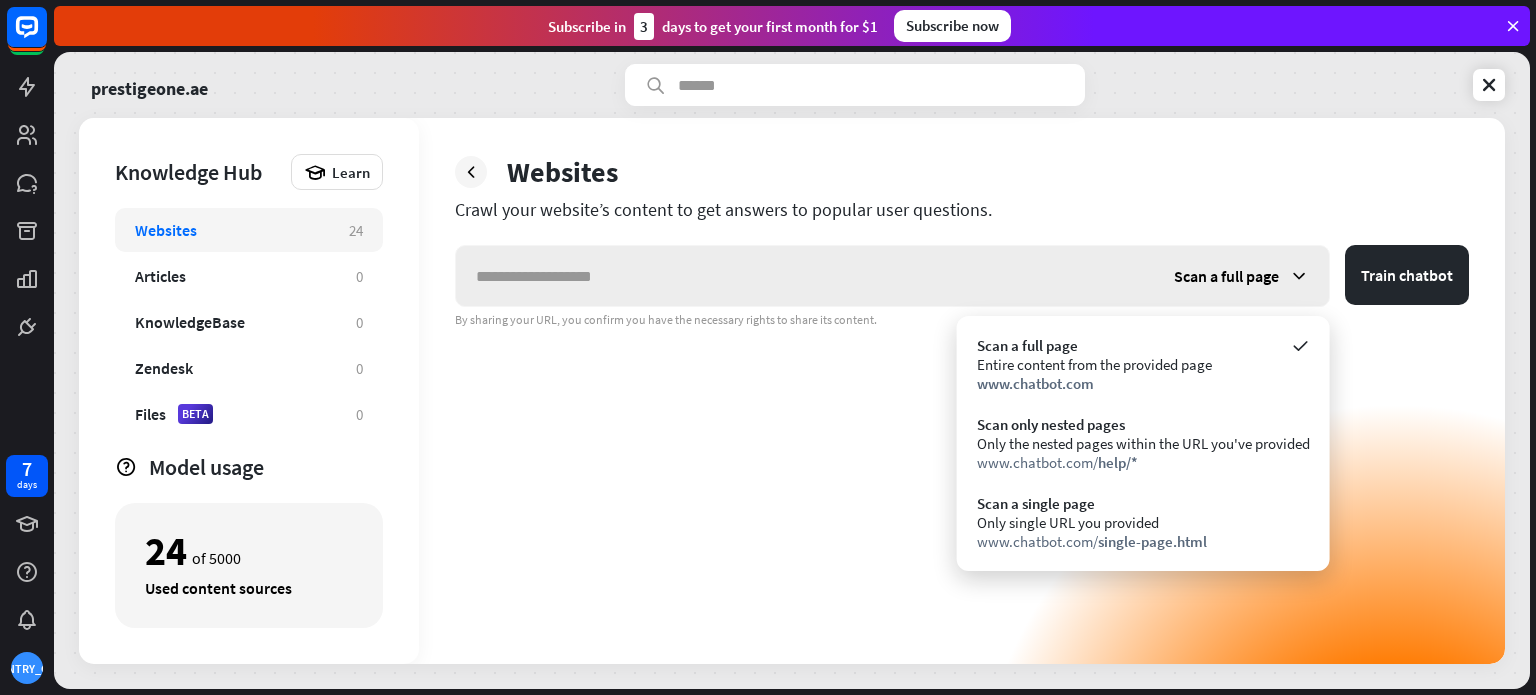 click on "Scan a full page" at bounding box center (1226, 276) 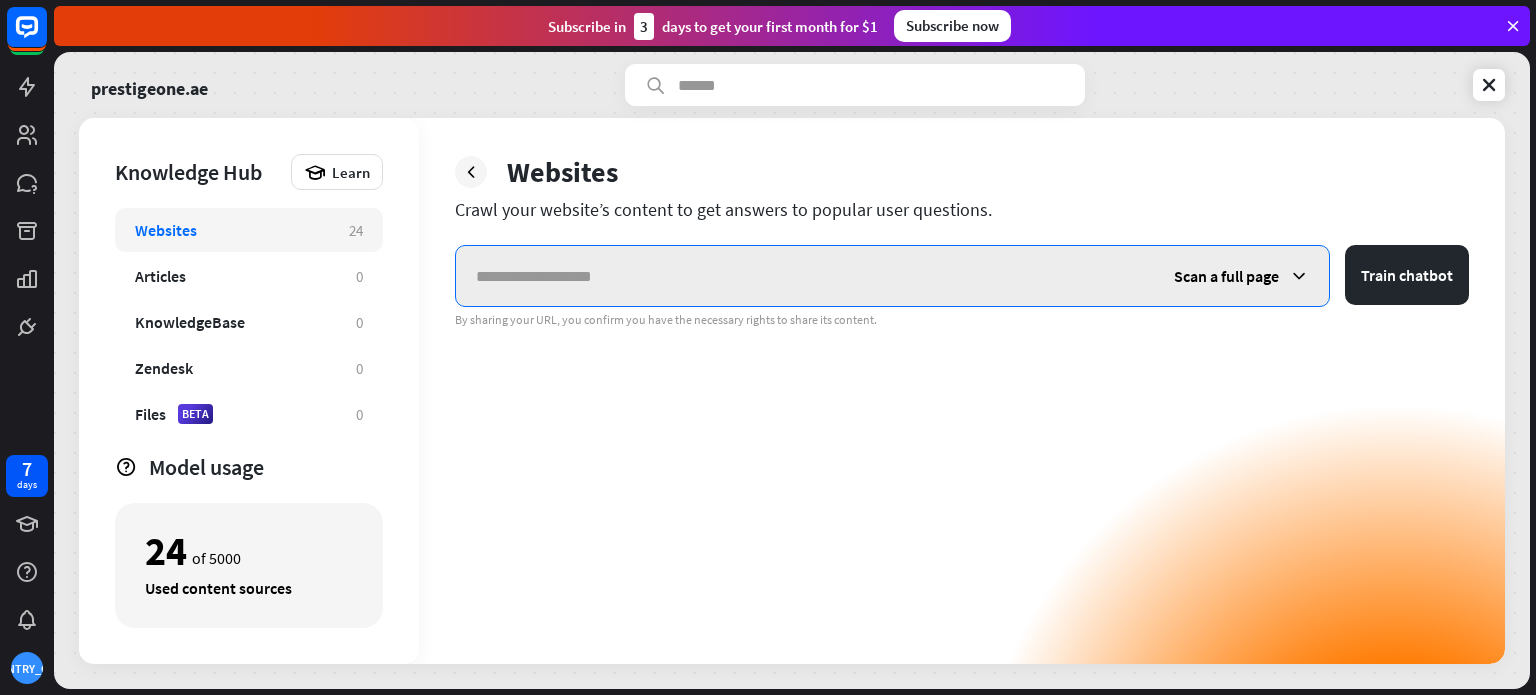 click at bounding box center [805, 276] 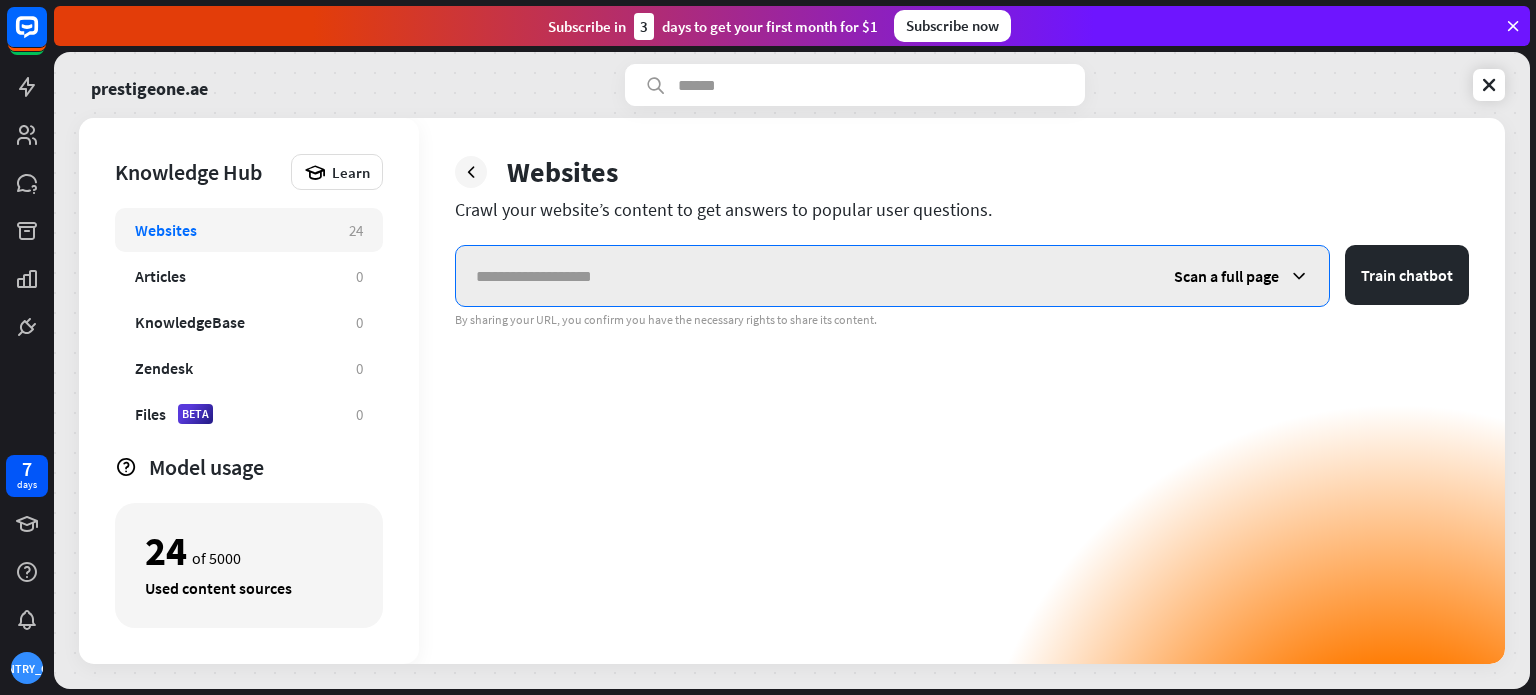 click at bounding box center (805, 276) 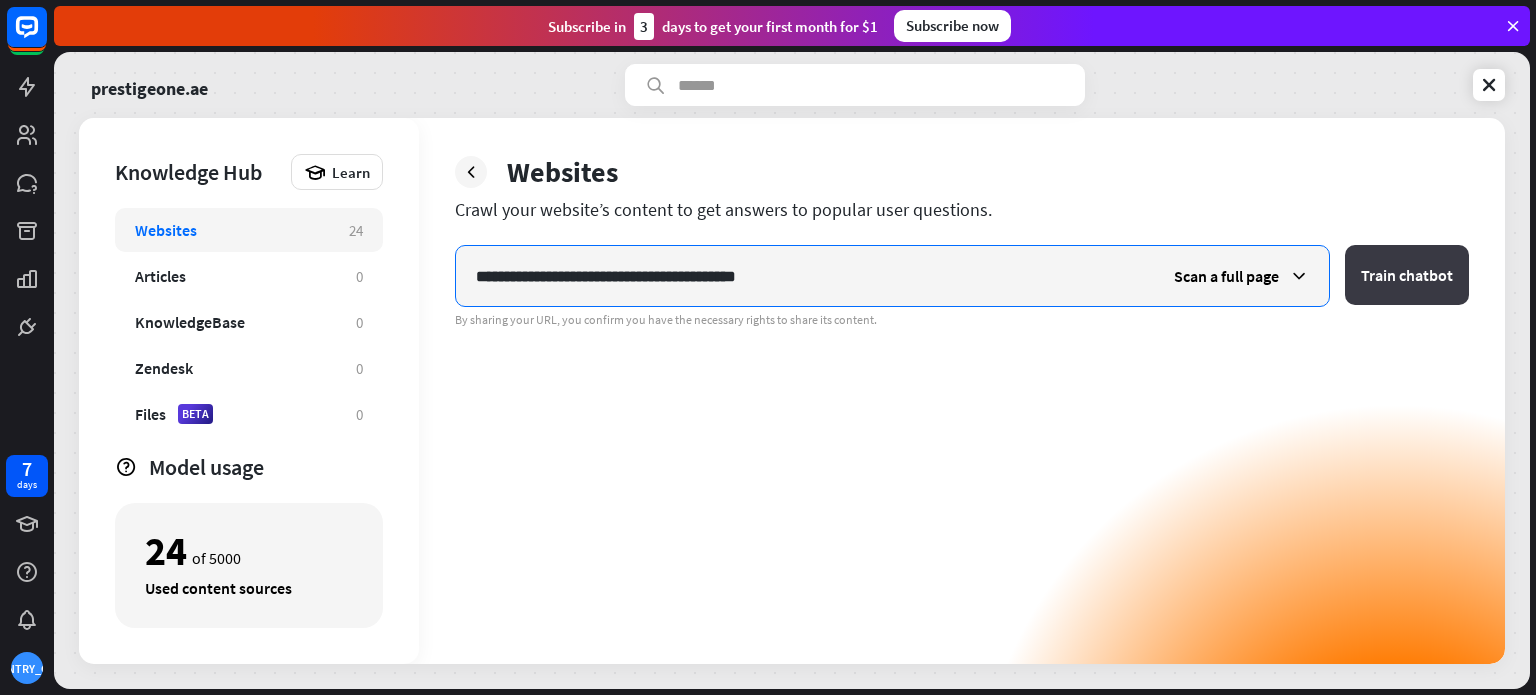 type on "**********" 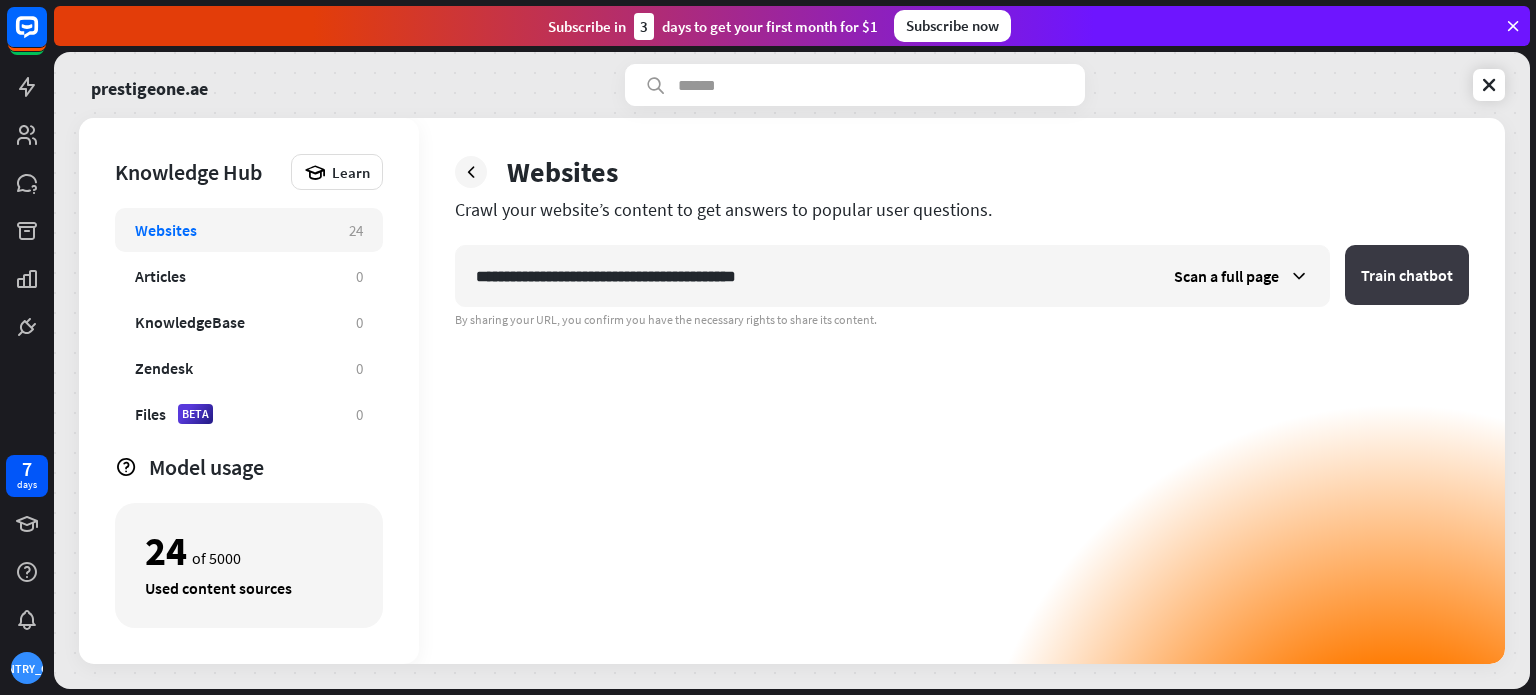 click on "Train chatbot" at bounding box center (1407, 275) 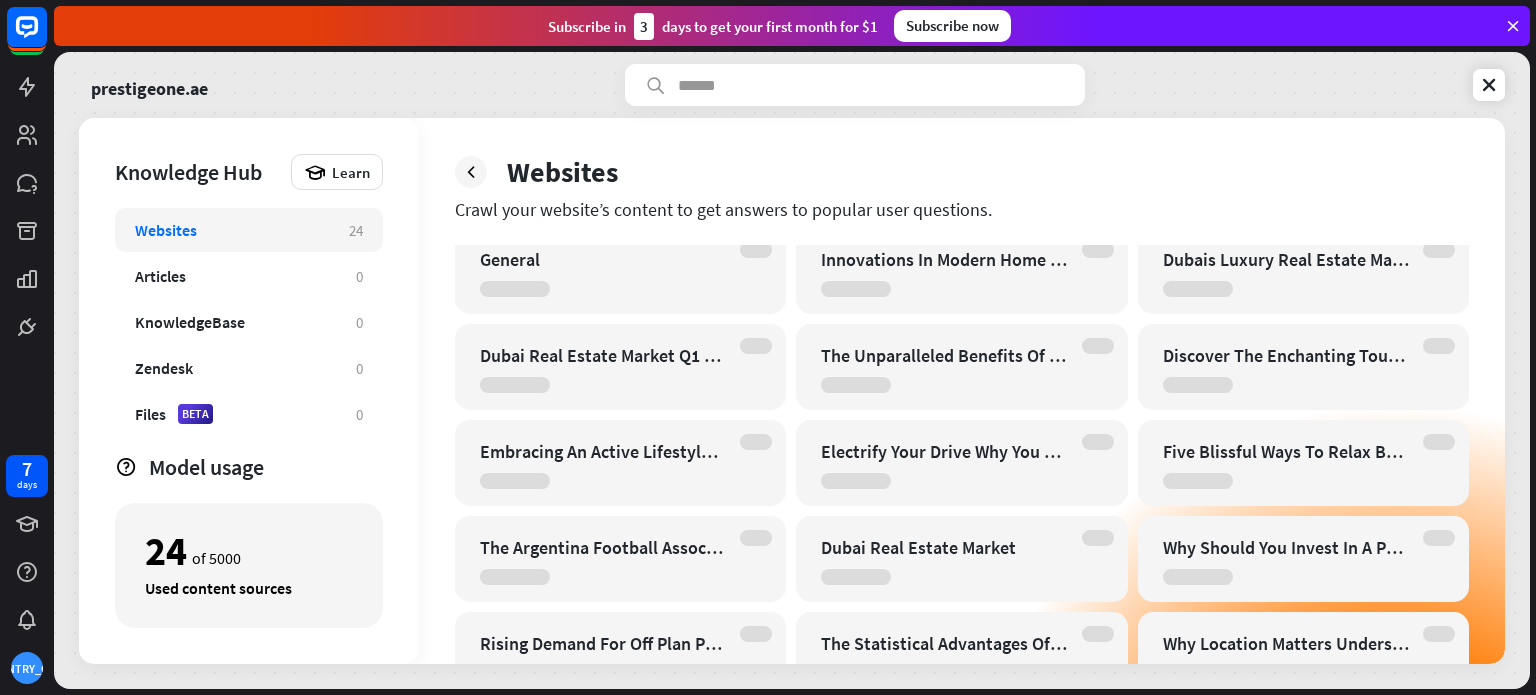 scroll, scrollTop: 0, scrollLeft: 0, axis: both 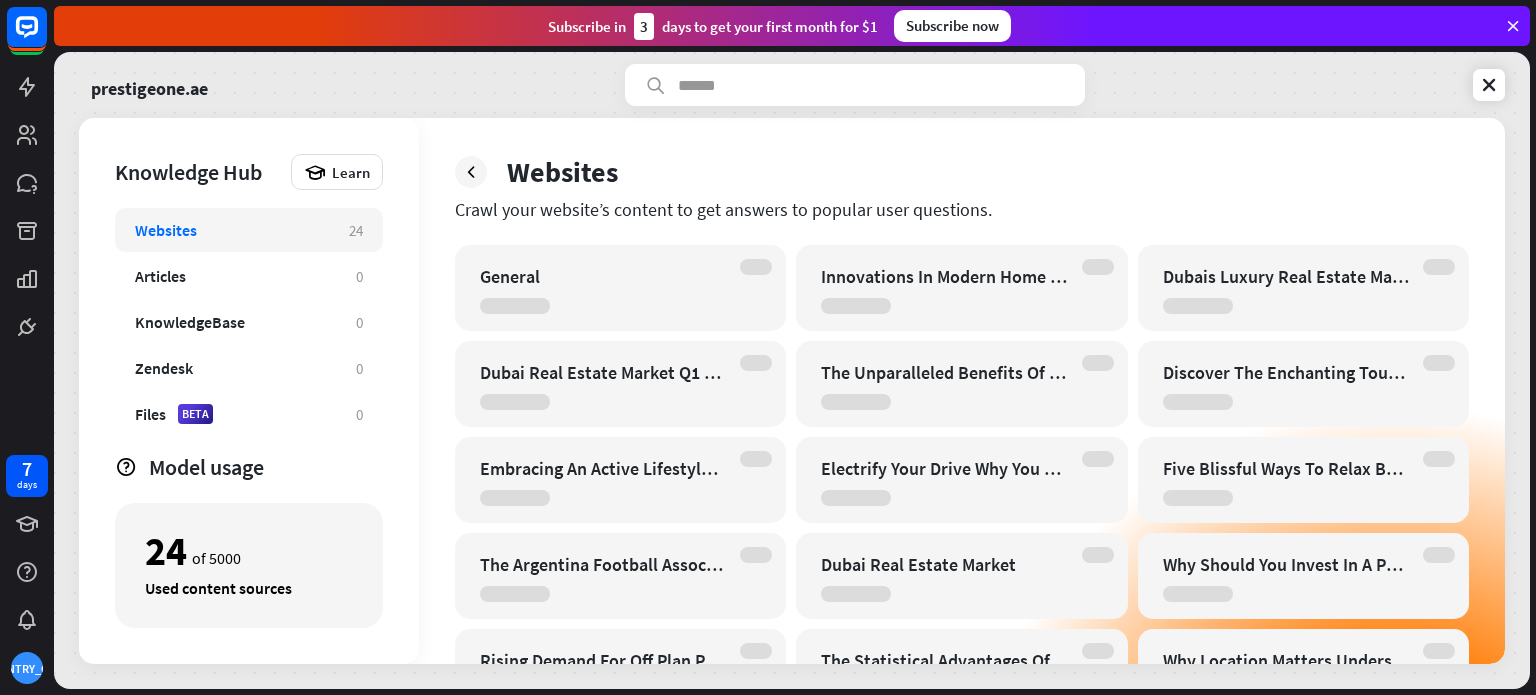 click on "Subscribe now" at bounding box center [952, 26] 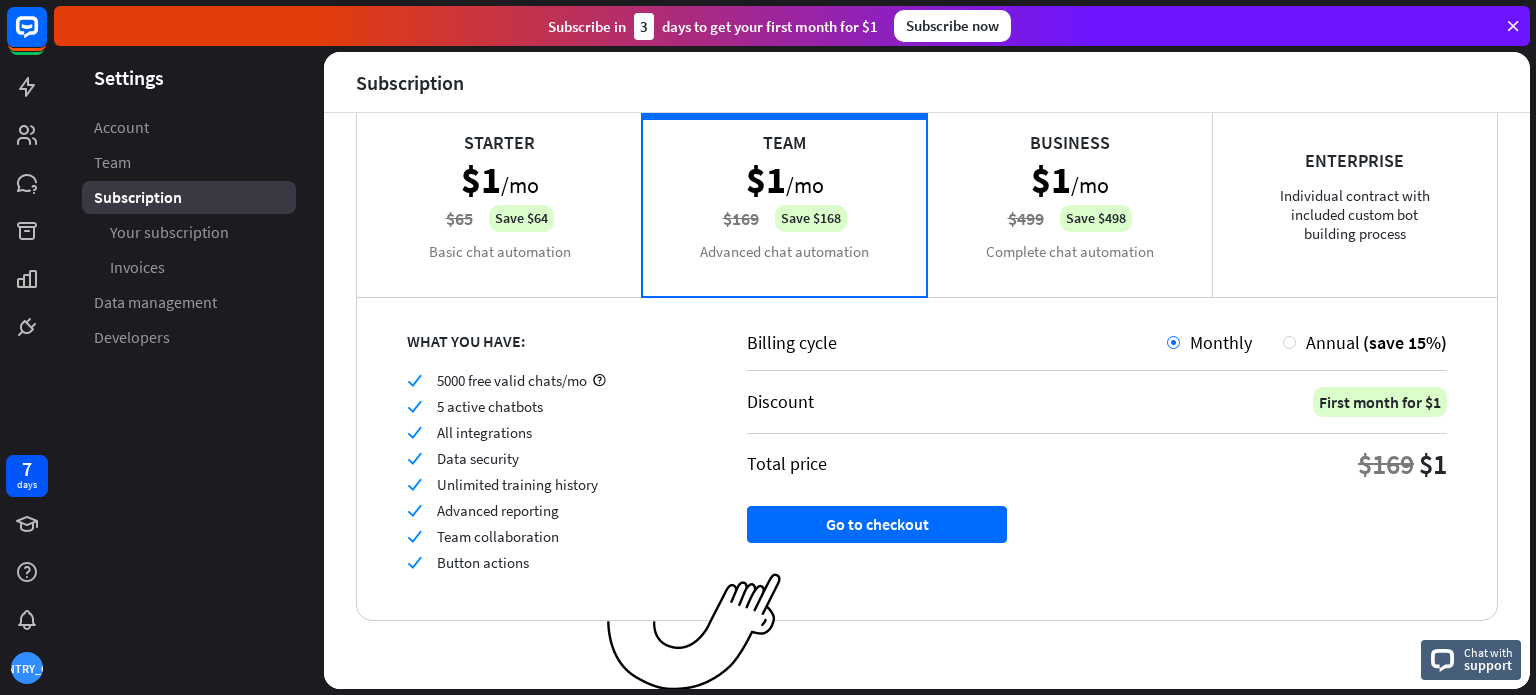 scroll, scrollTop: 148, scrollLeft: 0, axis: vertical 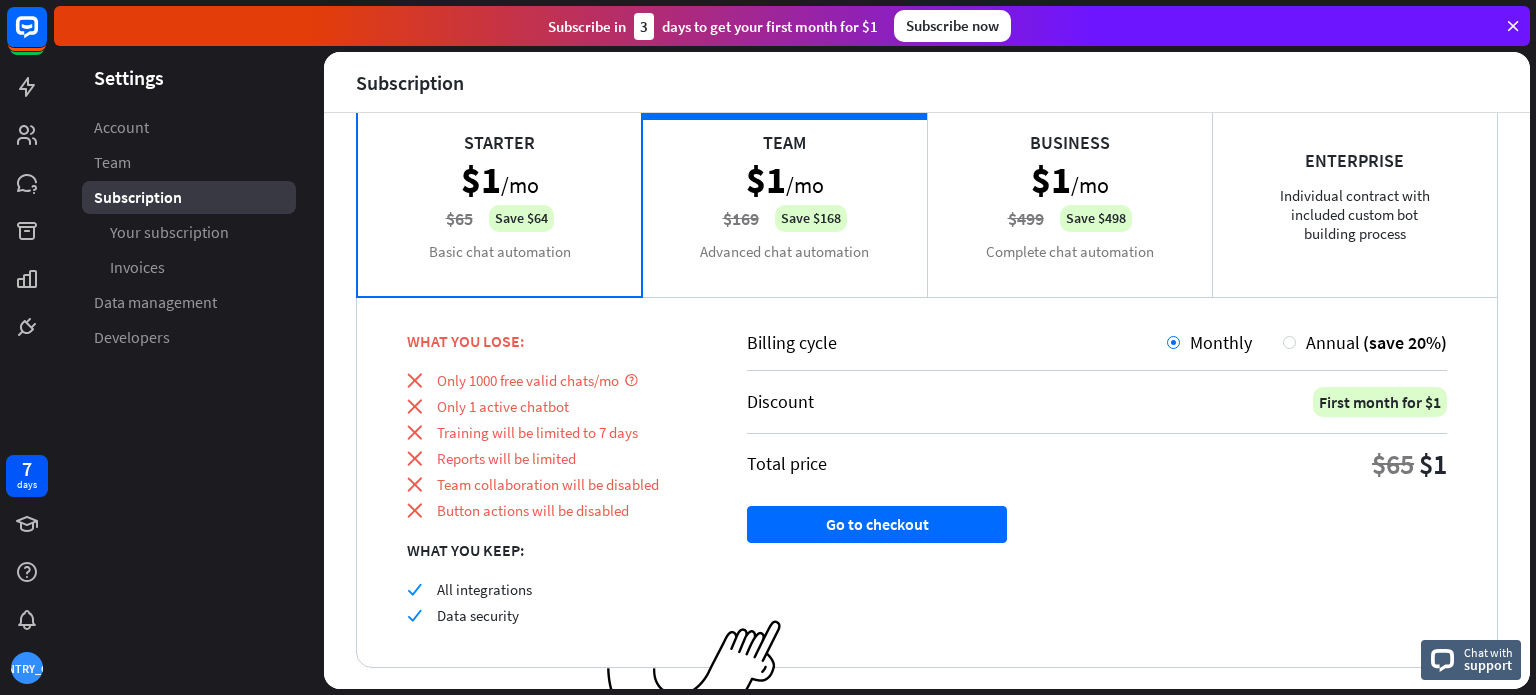 click on "CURRENT PLAN
Team
$1   /mo   $169   Save $168
Advanced chat automation" at bounding box center (784, 196) 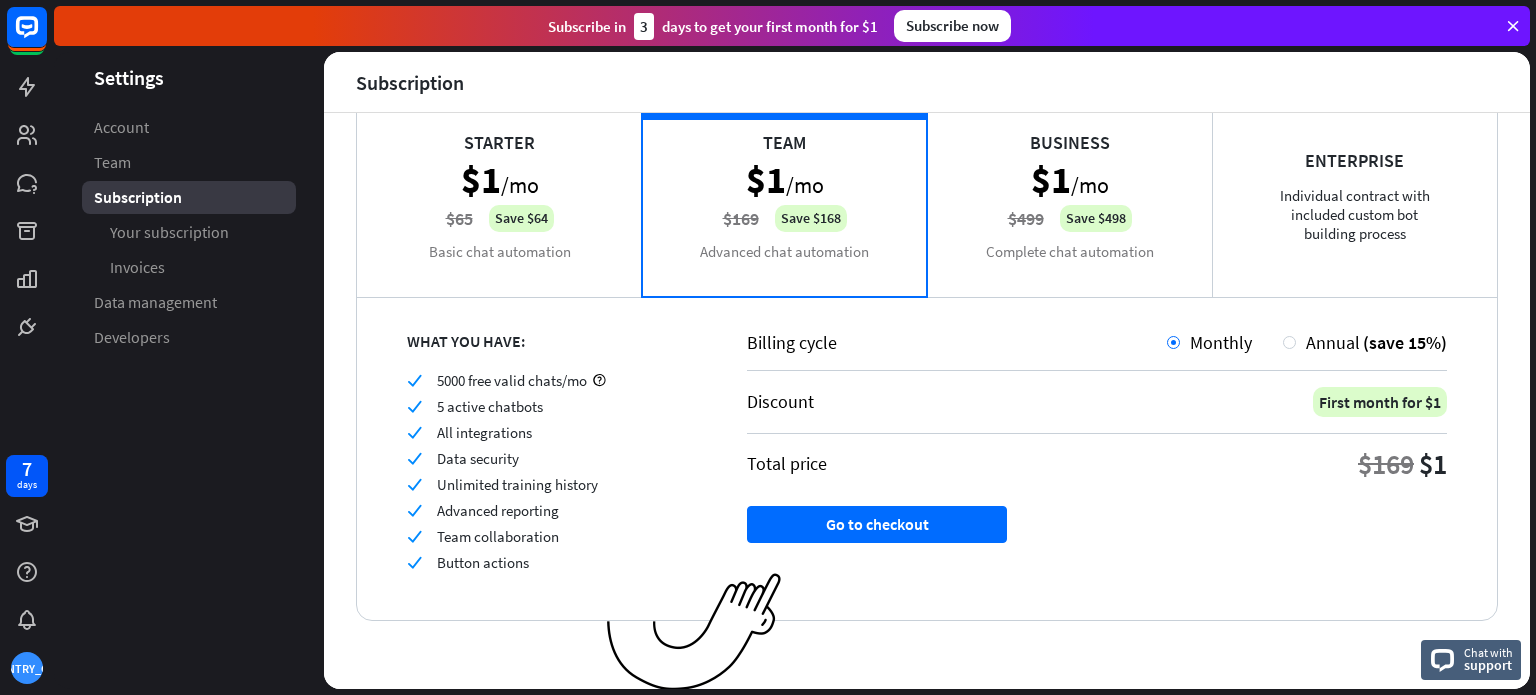 drag, startPoint x: 562, startPoint y: 261, endPoint x: 576, endPoint y: 260, distance: 14.035668 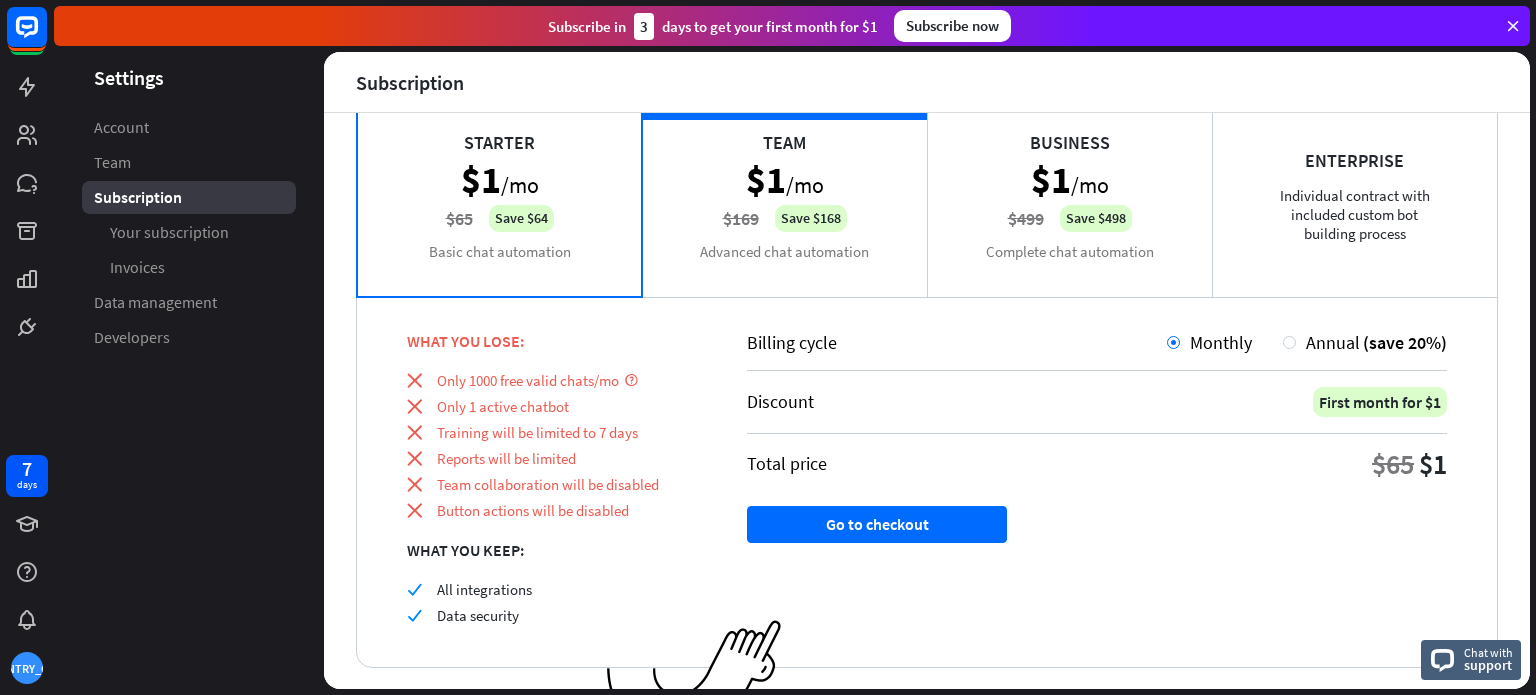 click on "CURRENT PLAN
Team
$1   /mo   $169   Save $168
Advanced chat automation" at bounding box center [784, 196] 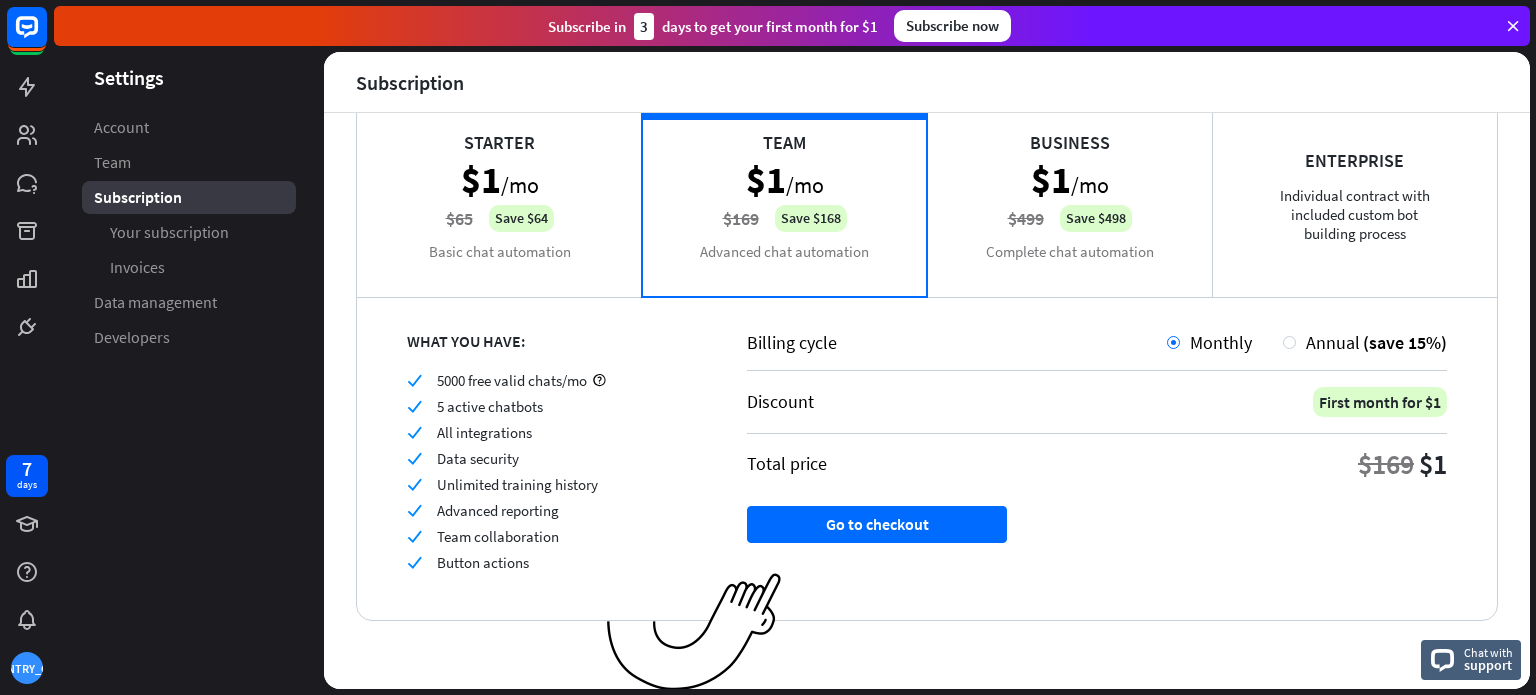 click on "Starter
$1   /mo   $65   Save $64
Basic chat automation" at bounding box center (499, 196) 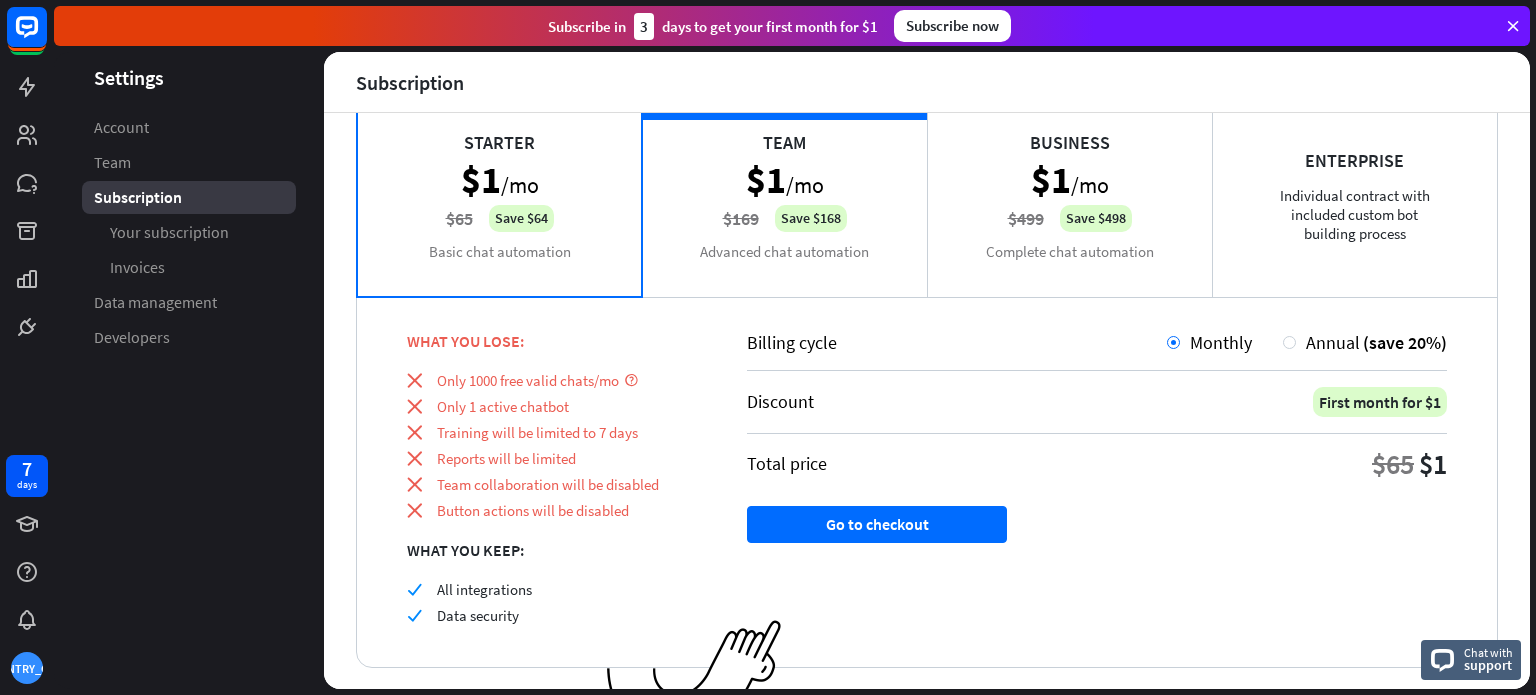 click on "CURRENT PLAN
Team
$1   /mo   $169   Save $168
Advanced chat automation" at bounding box center (784, 196) 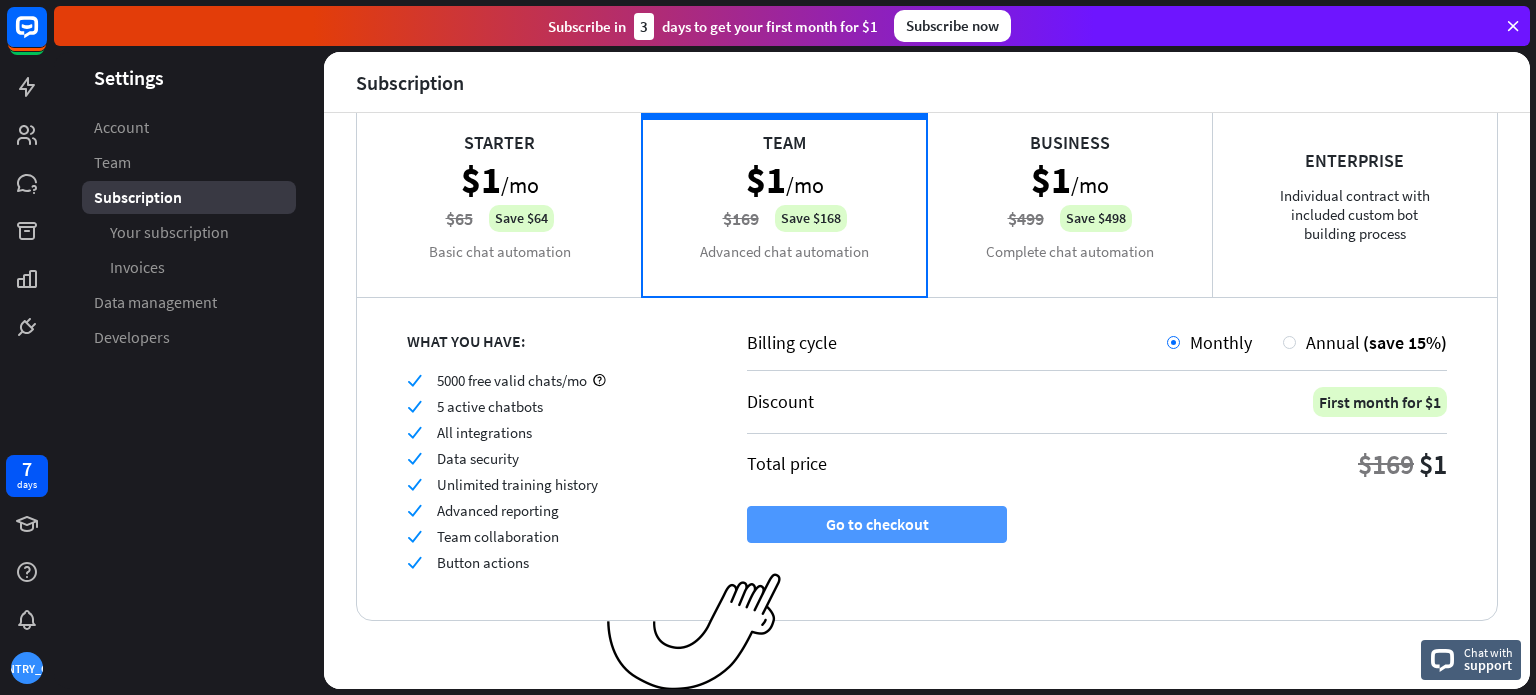 click on "Go to checkout" at bounding box center (877, 524) 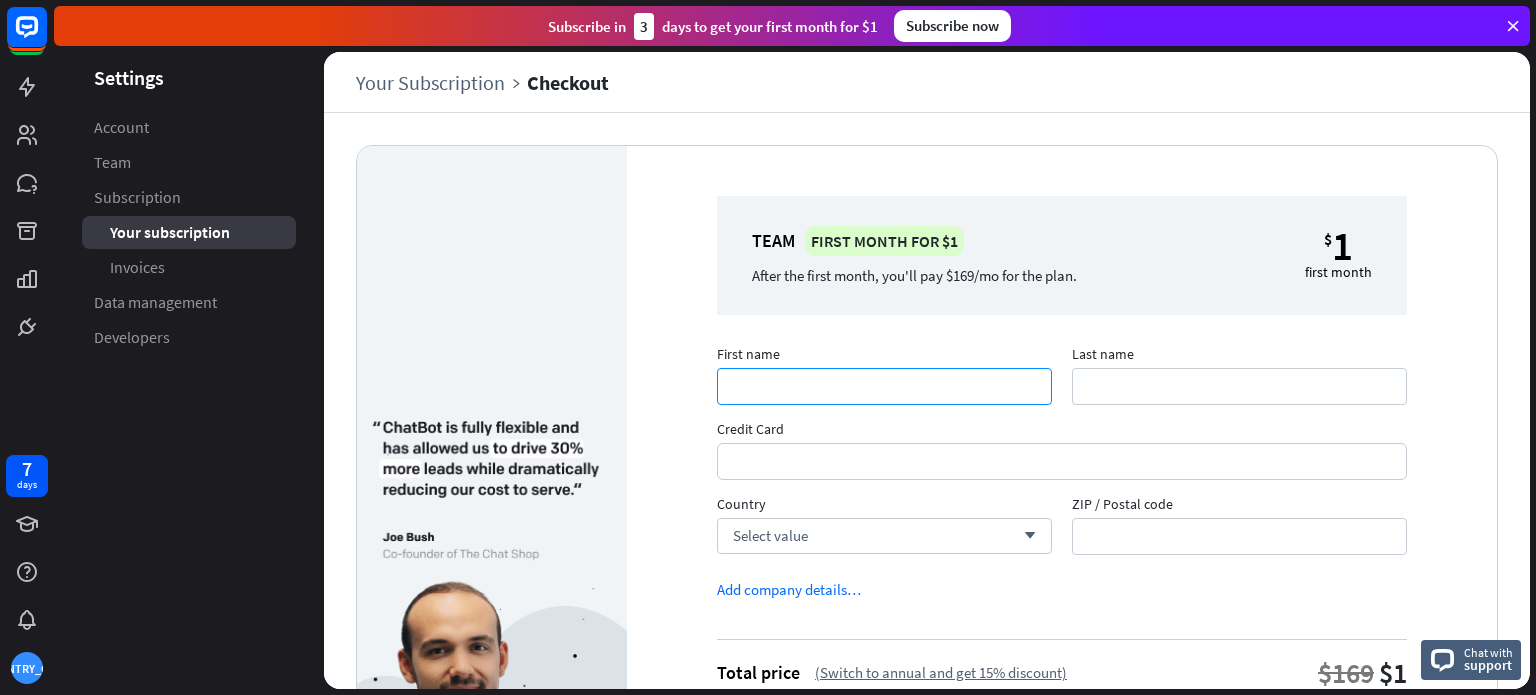click on "First name" at bounding box center [884, 386] 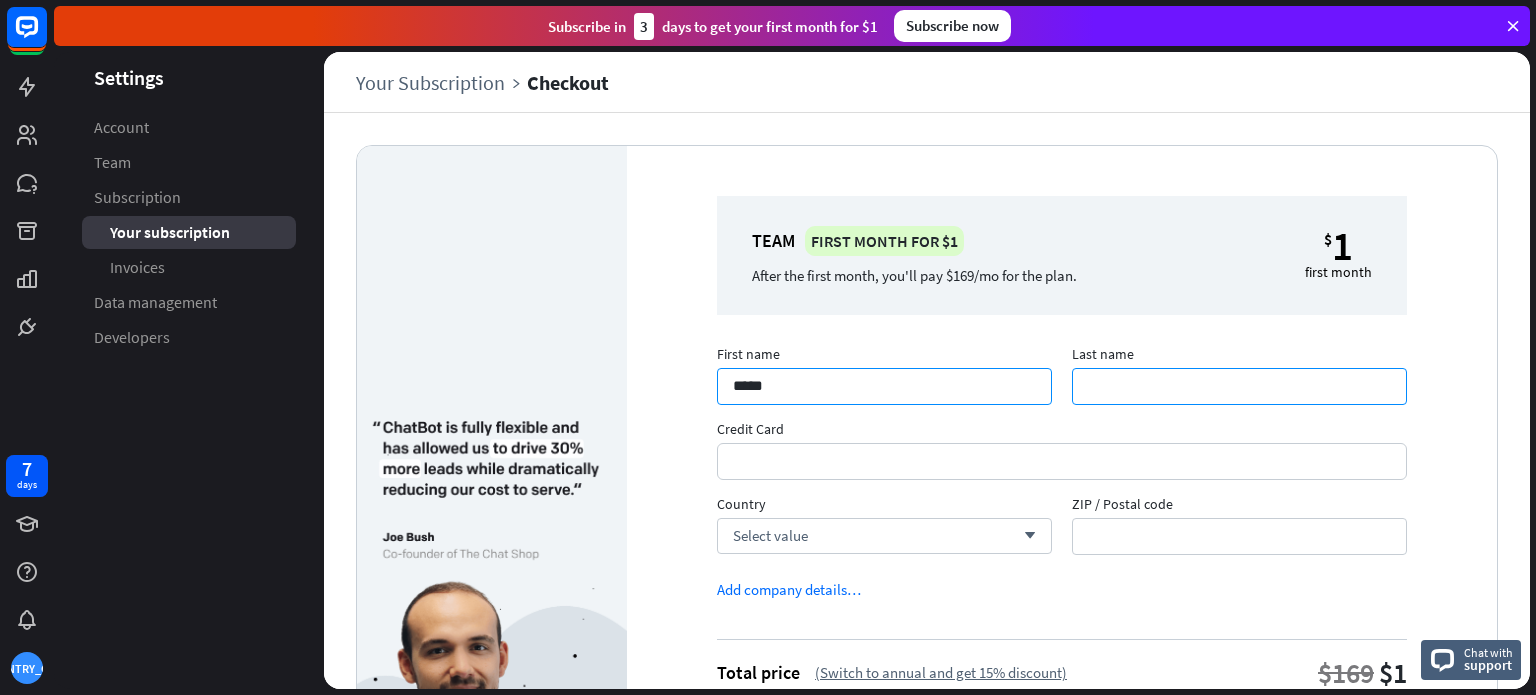 type on "******" 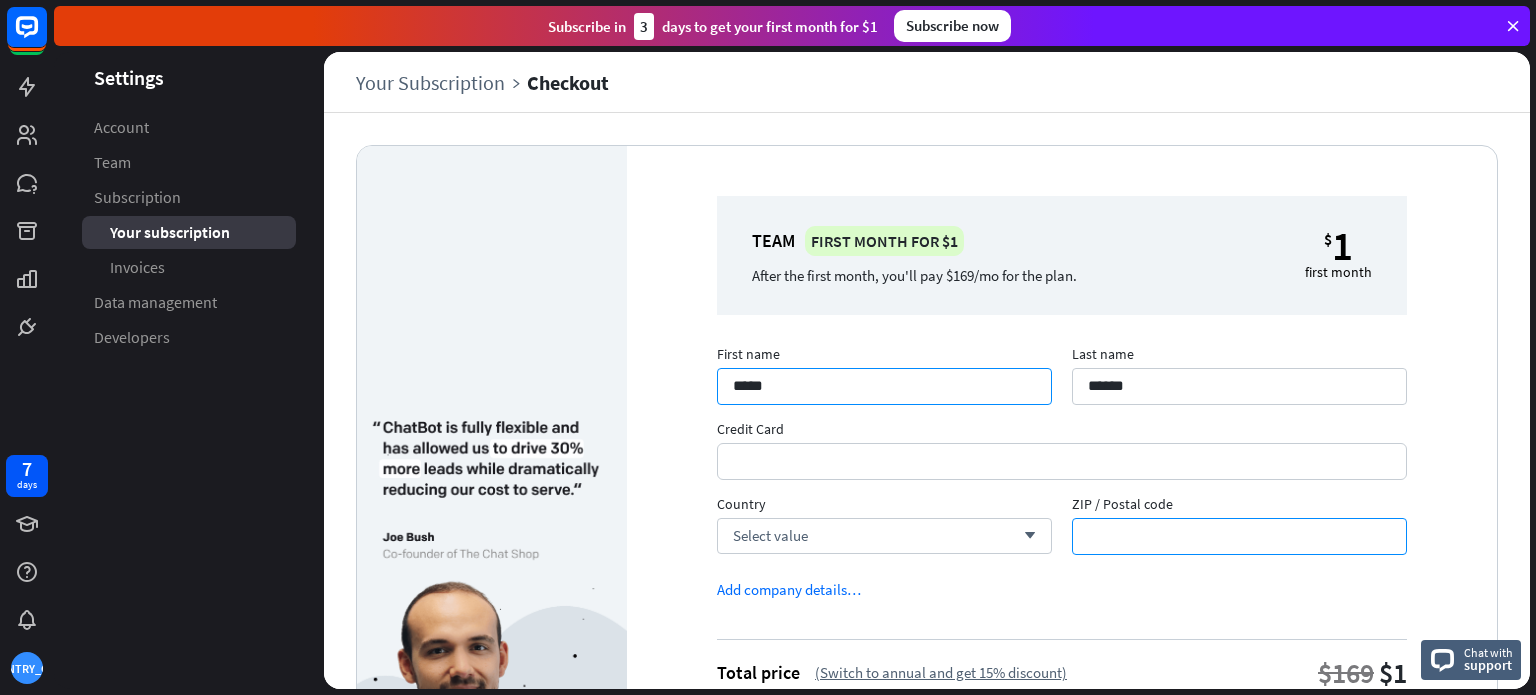 type on "*****" 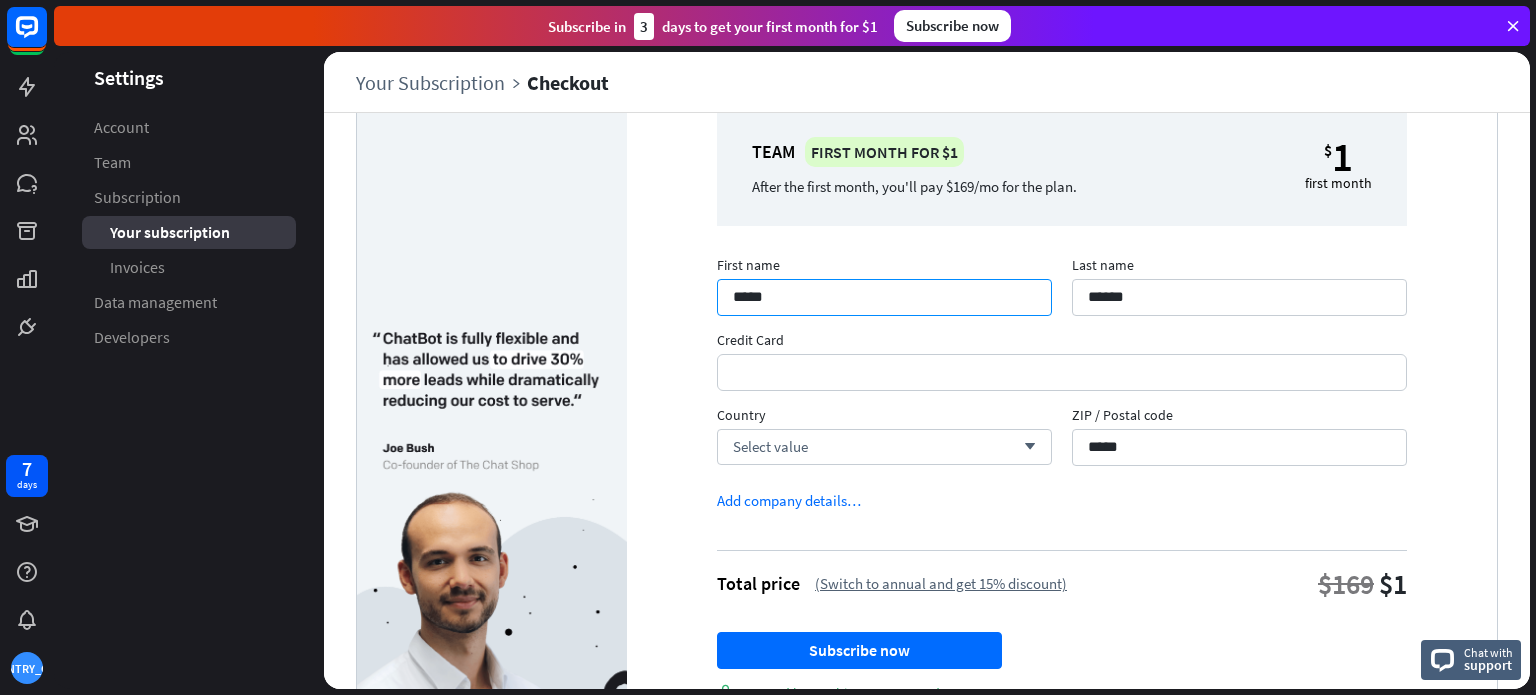 scroll, scrollTop: 100, scrollLeft: 0, axis: vertical 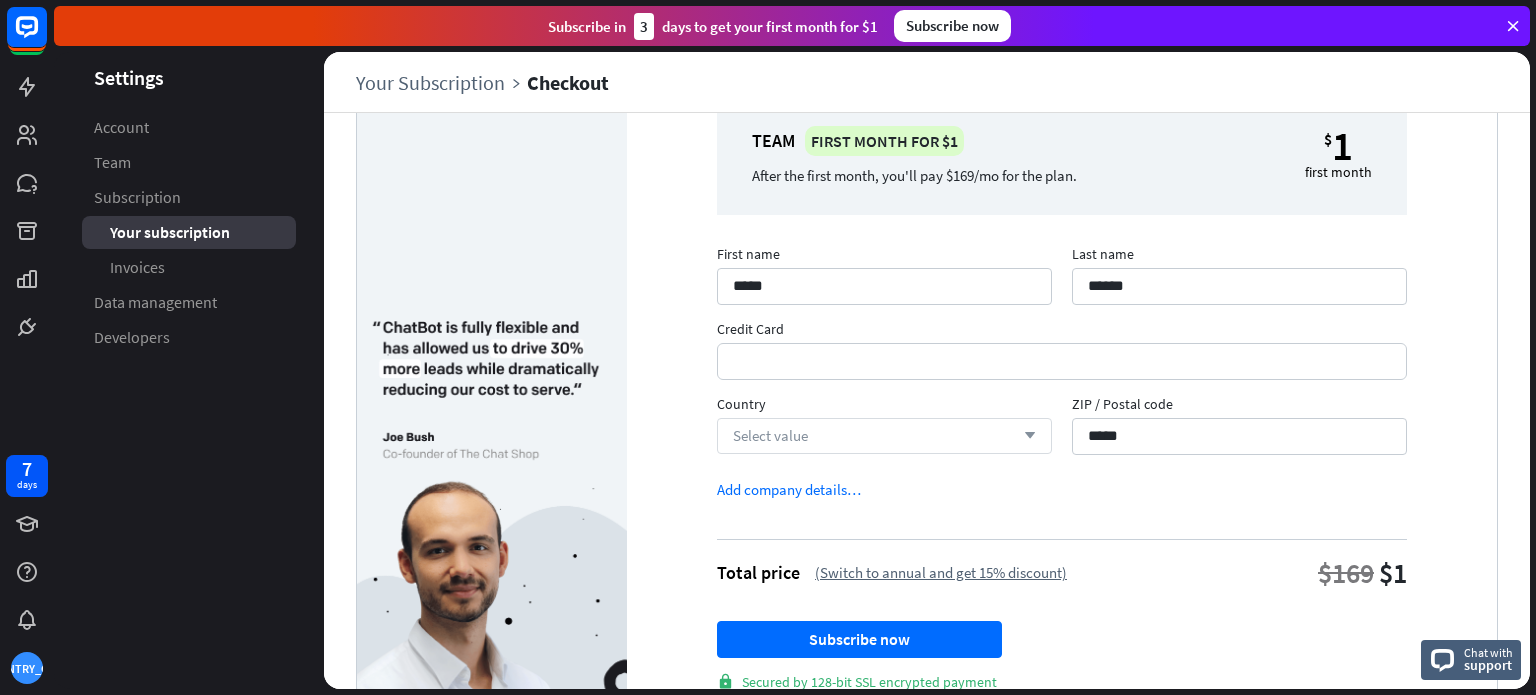 click on "Select value
arrow_down" at bounding box center (884, 436) 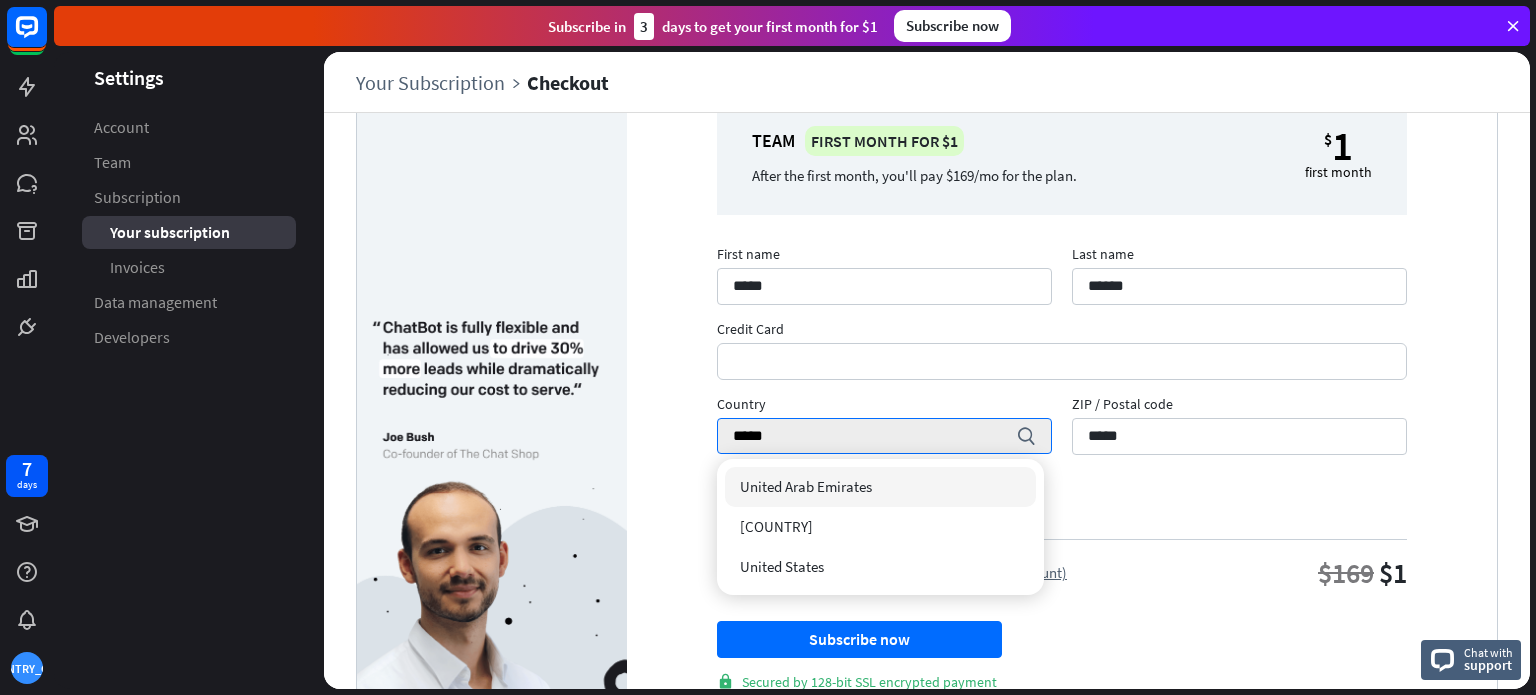 type on "*****" 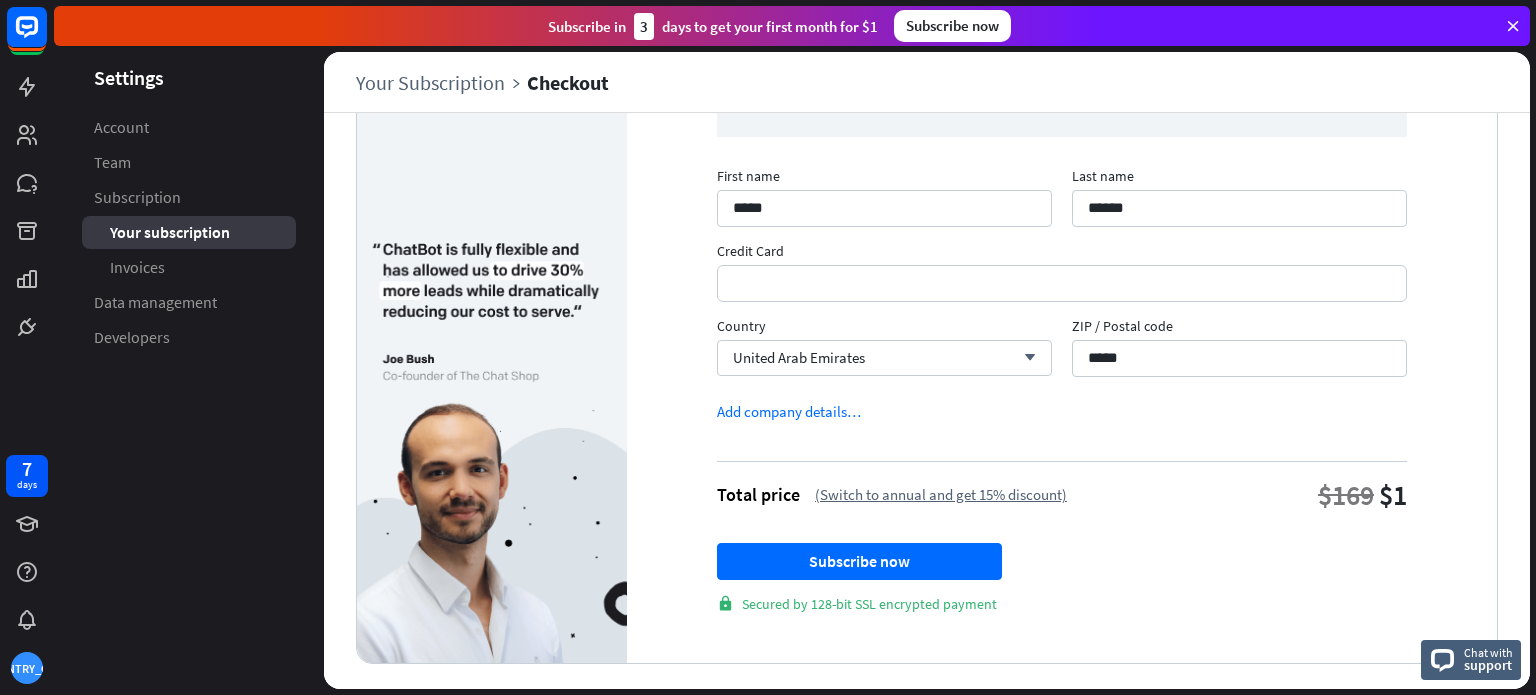 scroll, scrollTop: 184, scrollLeft: 0, axis: vertical 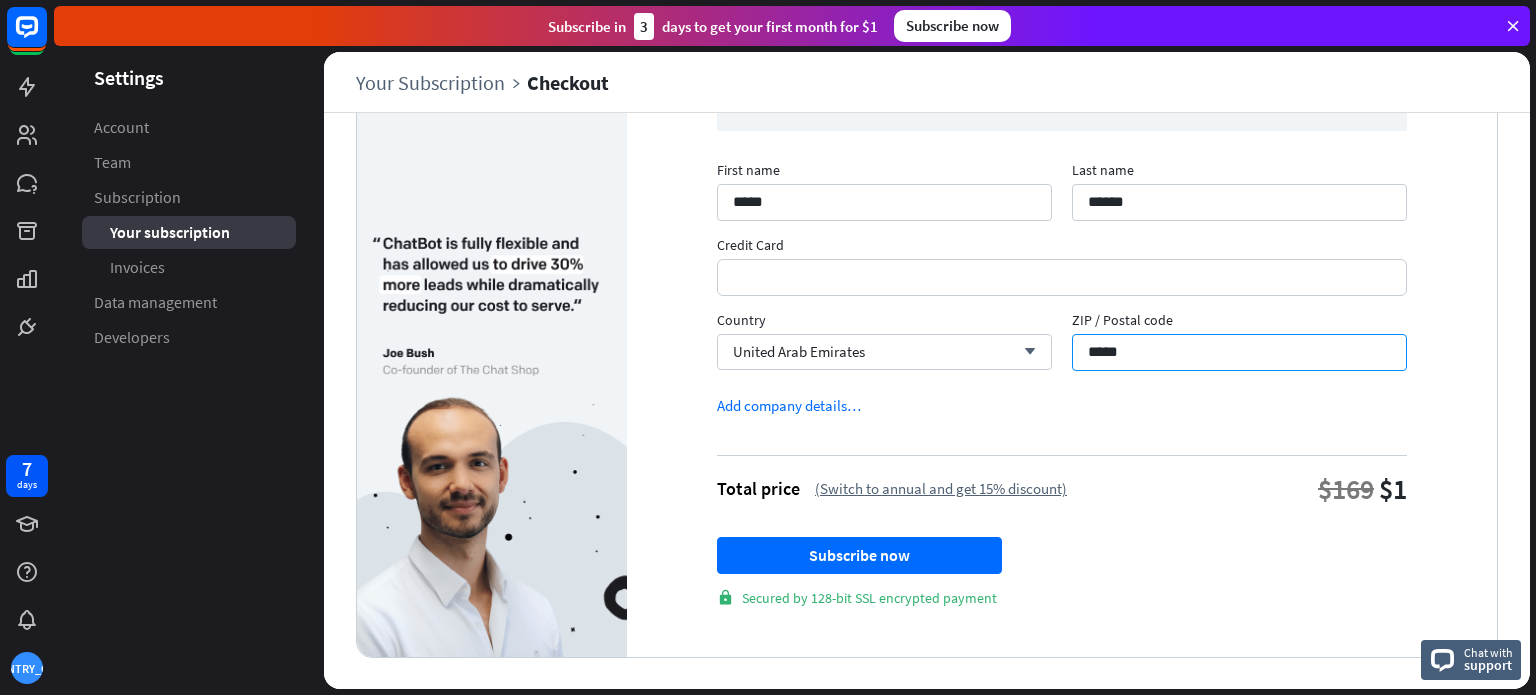 drag, startPoint x: 1149, startPoint y: 359, endPoint x: 1054, endPoint y: 368, distance: 95.42536 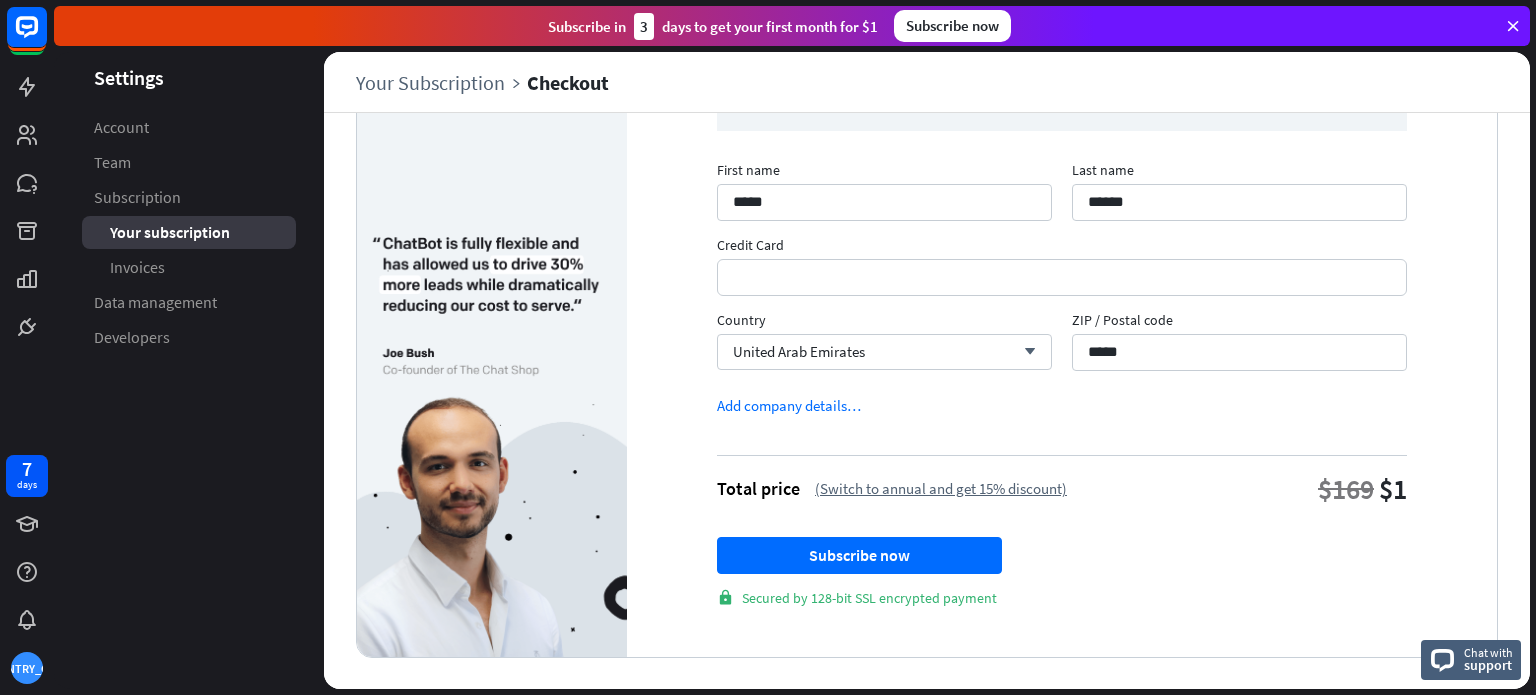 click on "Total price
(Switch to annual and get 15% discount)
$169
$1
Subscribe now
lock
Secured by 128-bit SSL encrypted payment" at bounding box center [1062, 531] 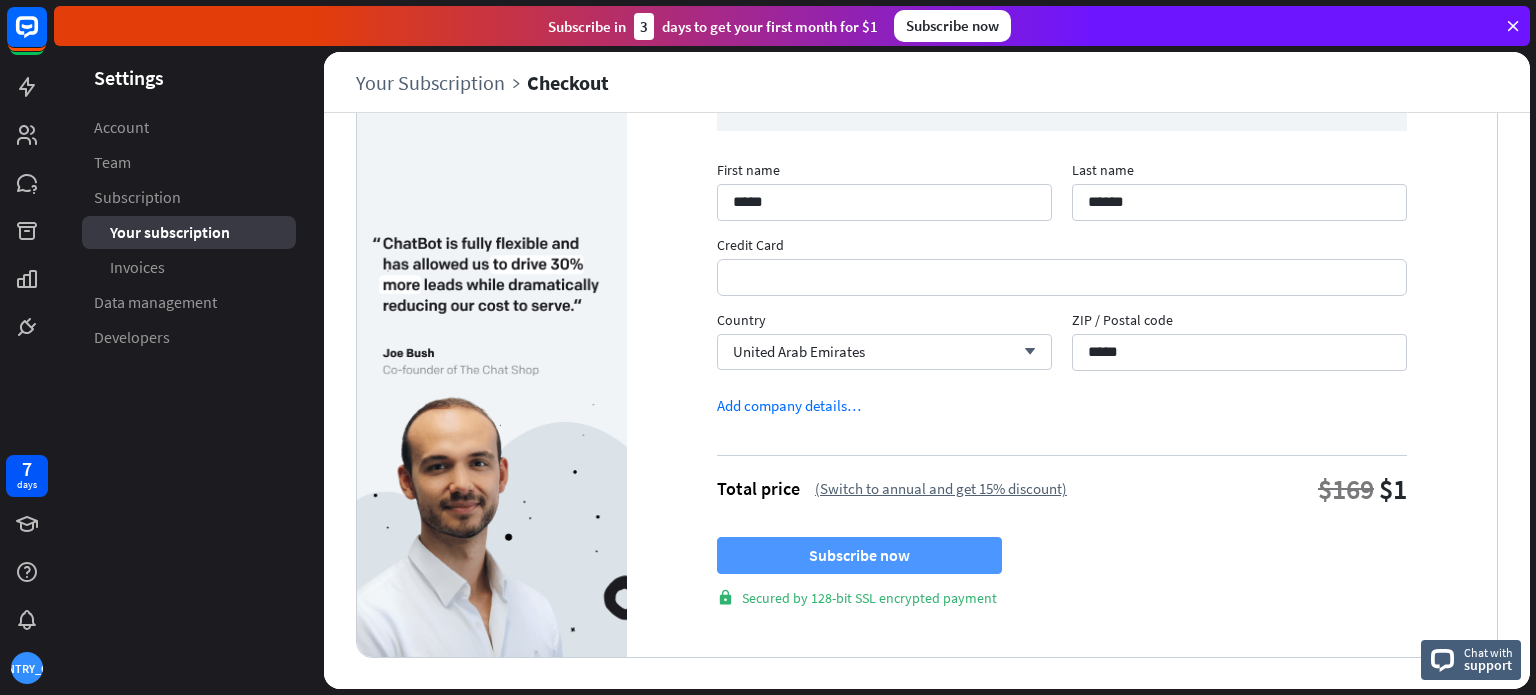 click on "Subscribe now" at bounding box center [859, 555] 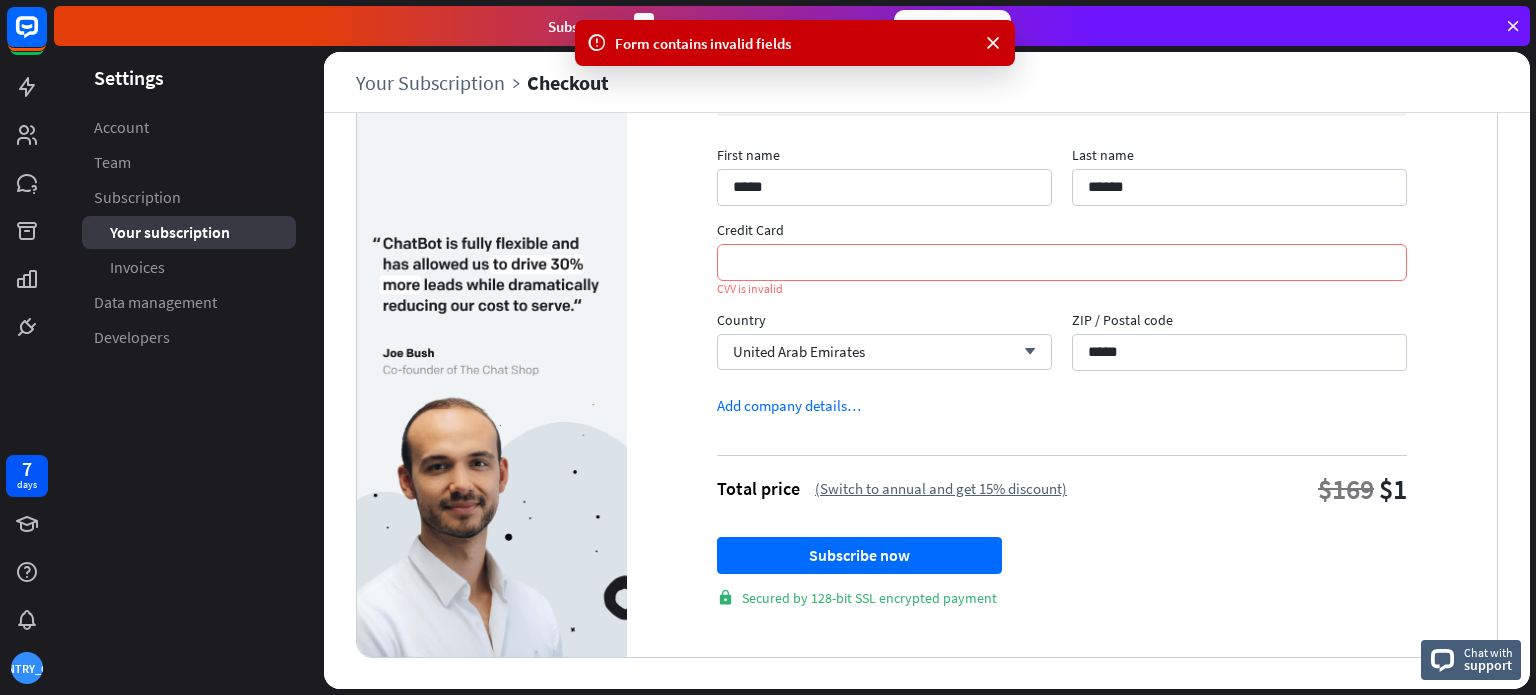 click at bounding box center (1062, 262) 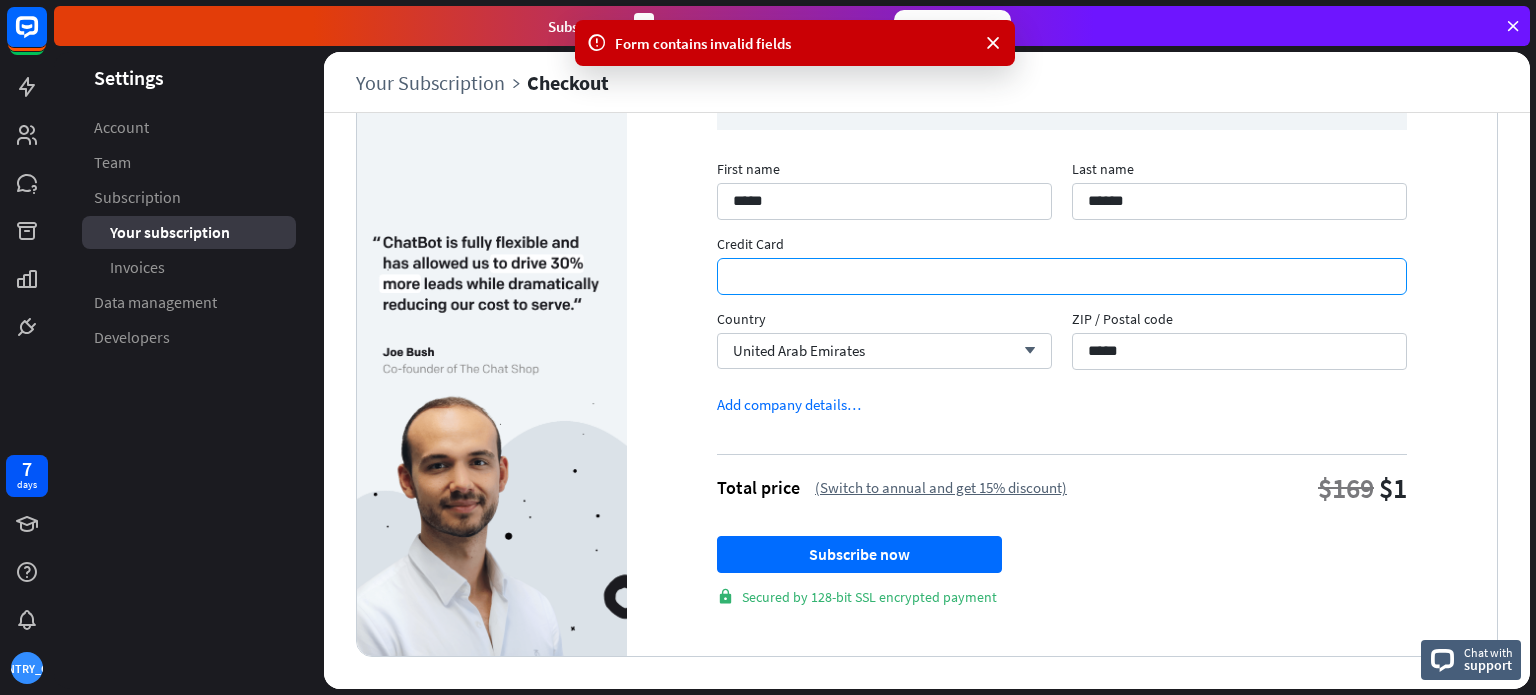 scroll, scrollTop: 184, scrollLeft: 0, axis: vertical 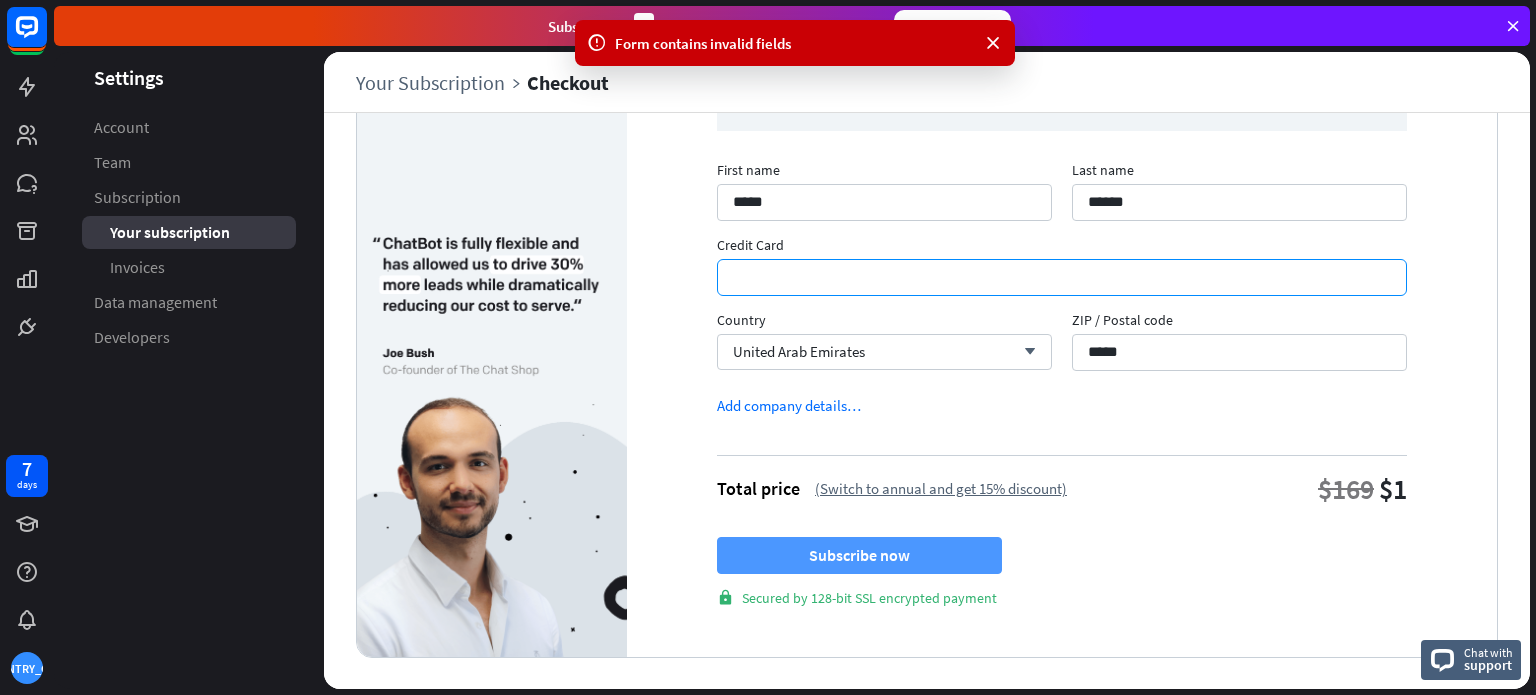 click on "Subscribe now" at bounding box center [859, 555] 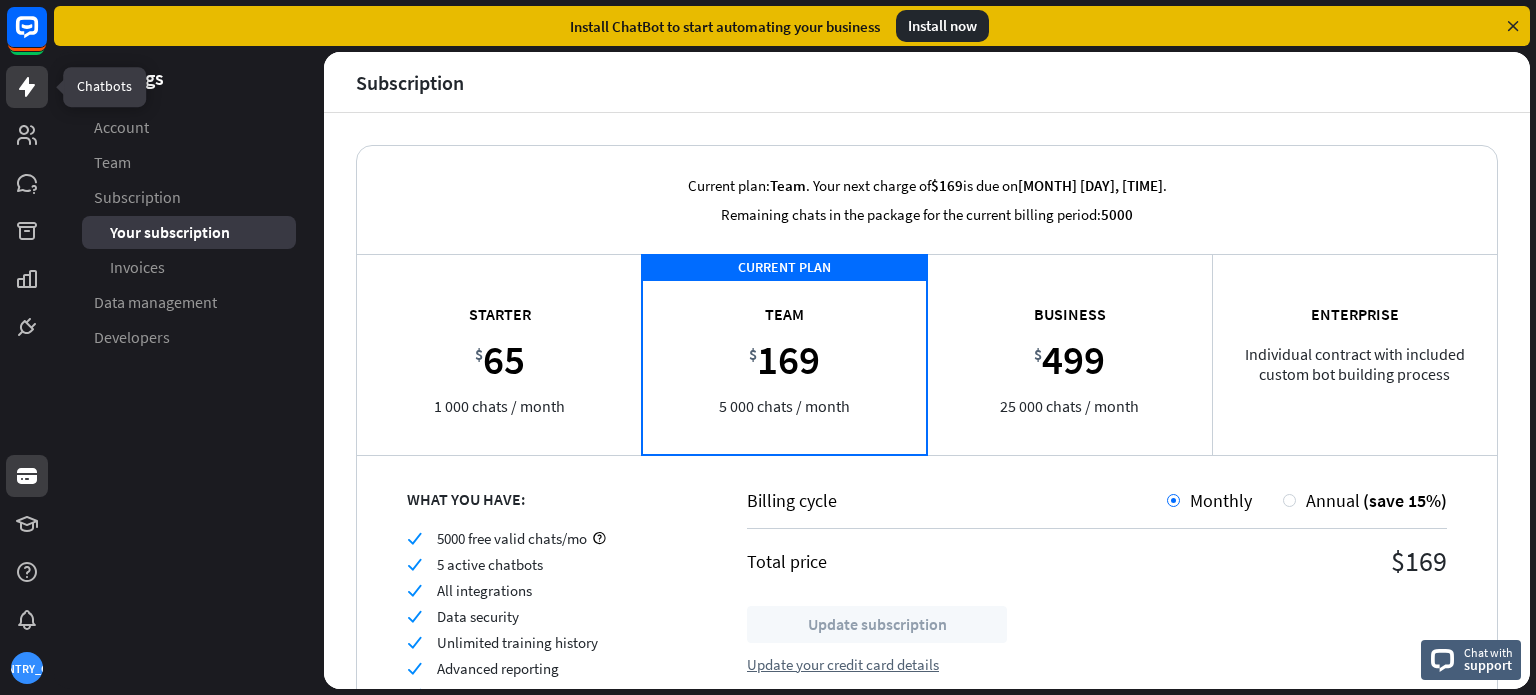 click at bounding box center (27, 87) 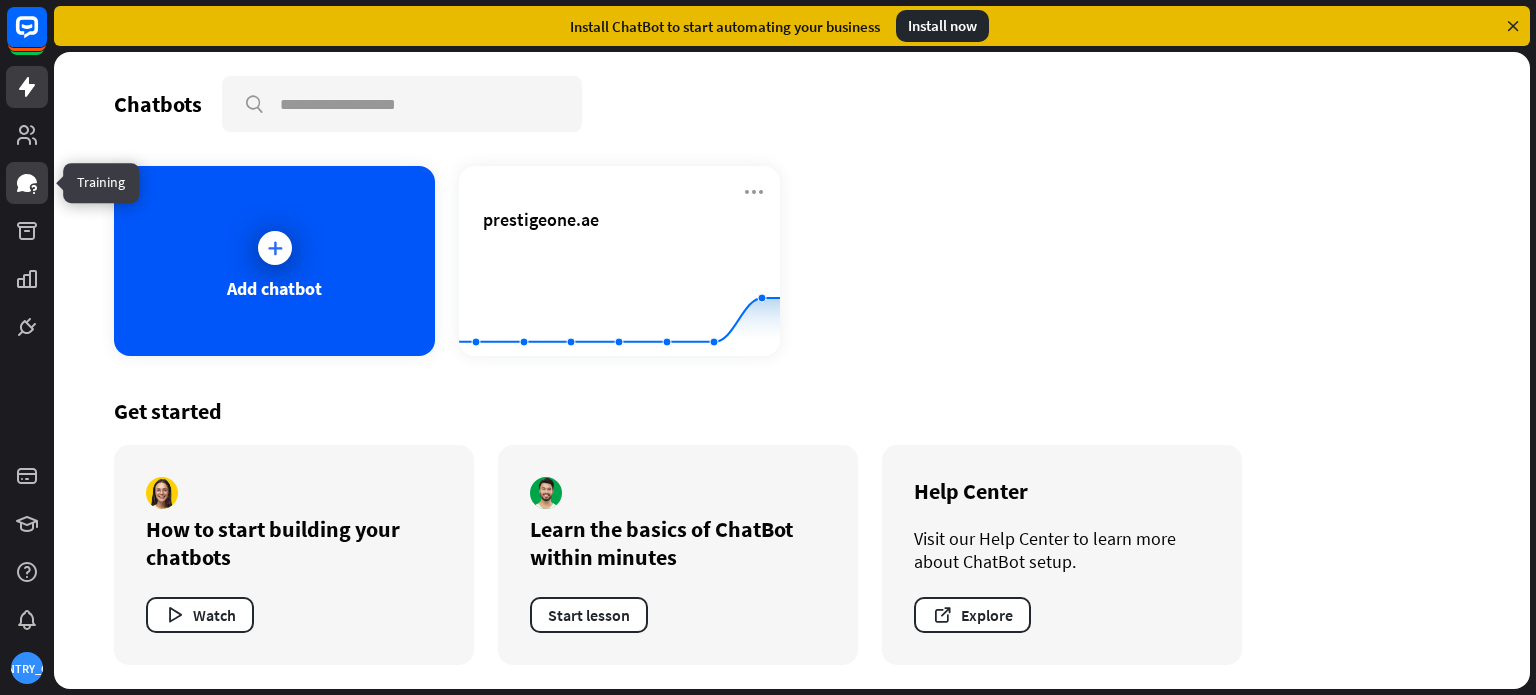 click 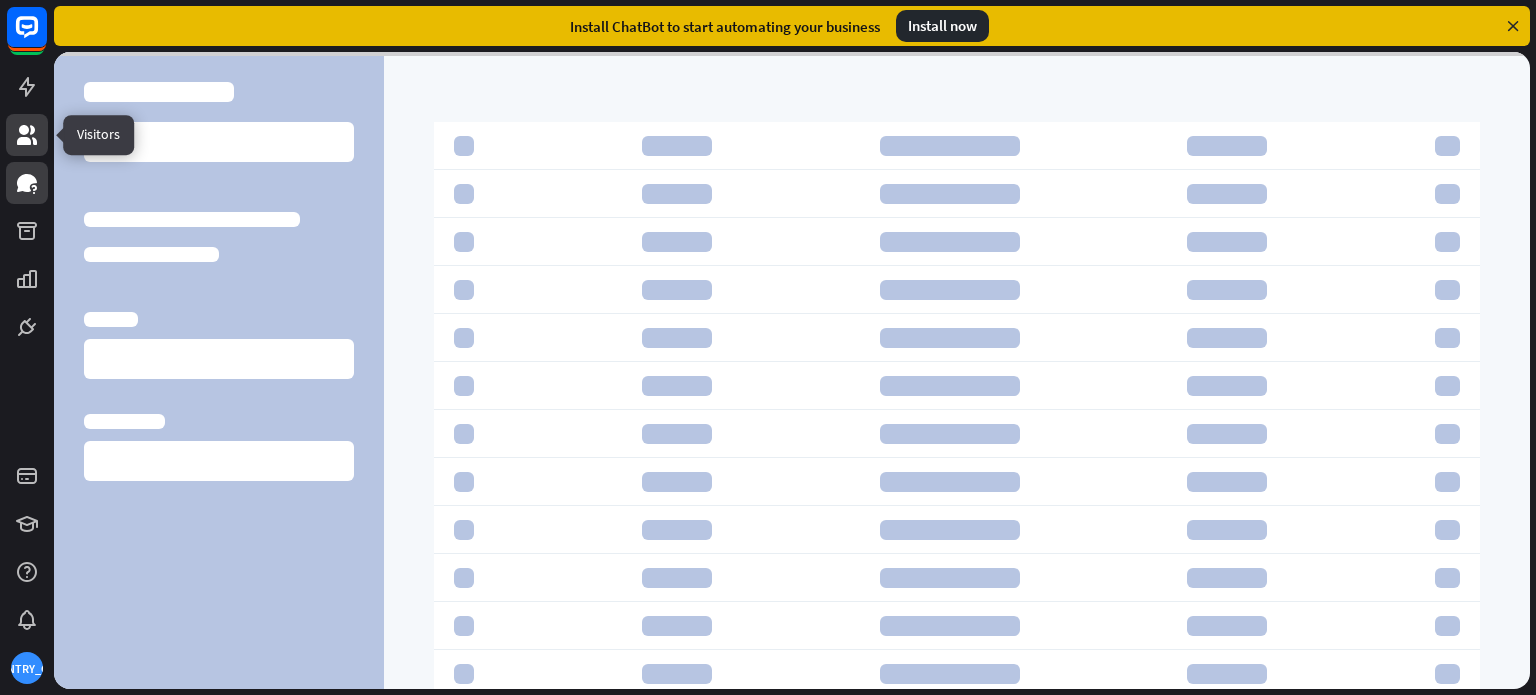 click 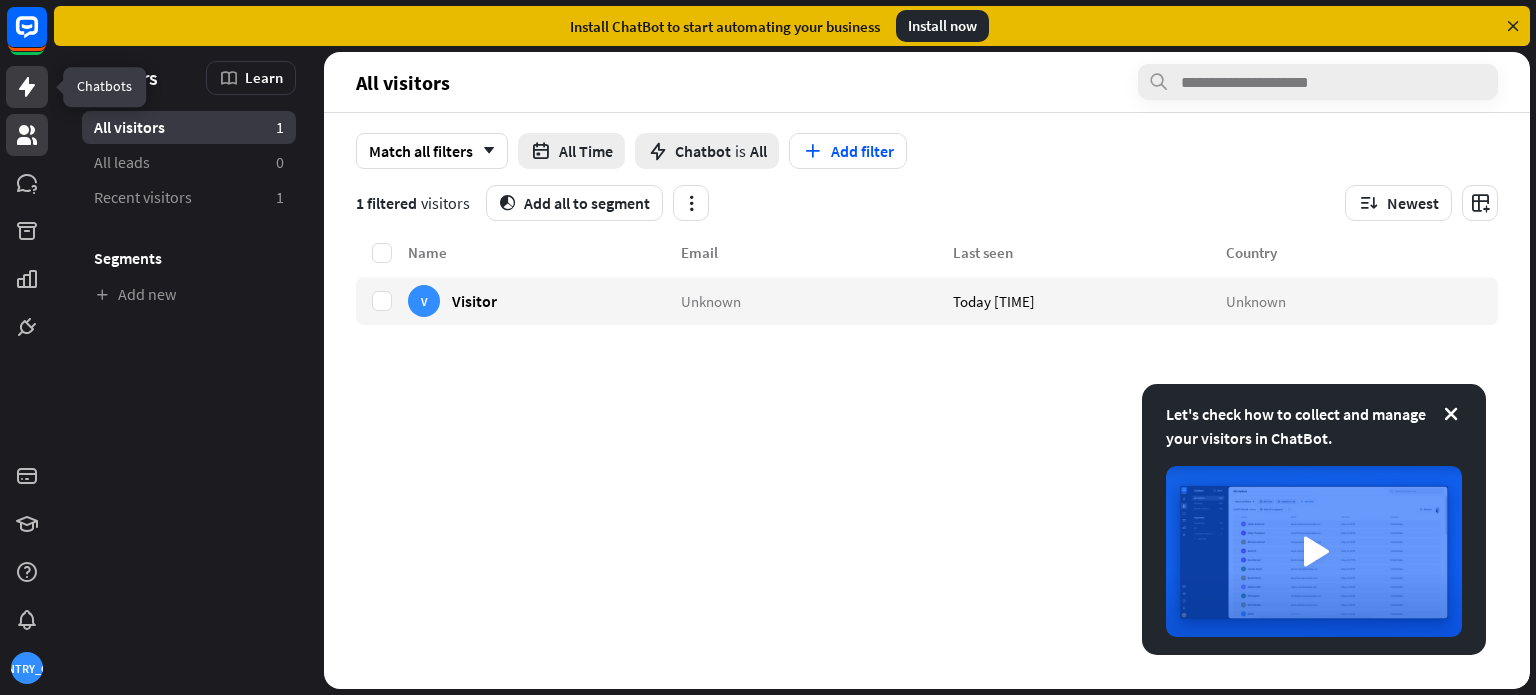 click 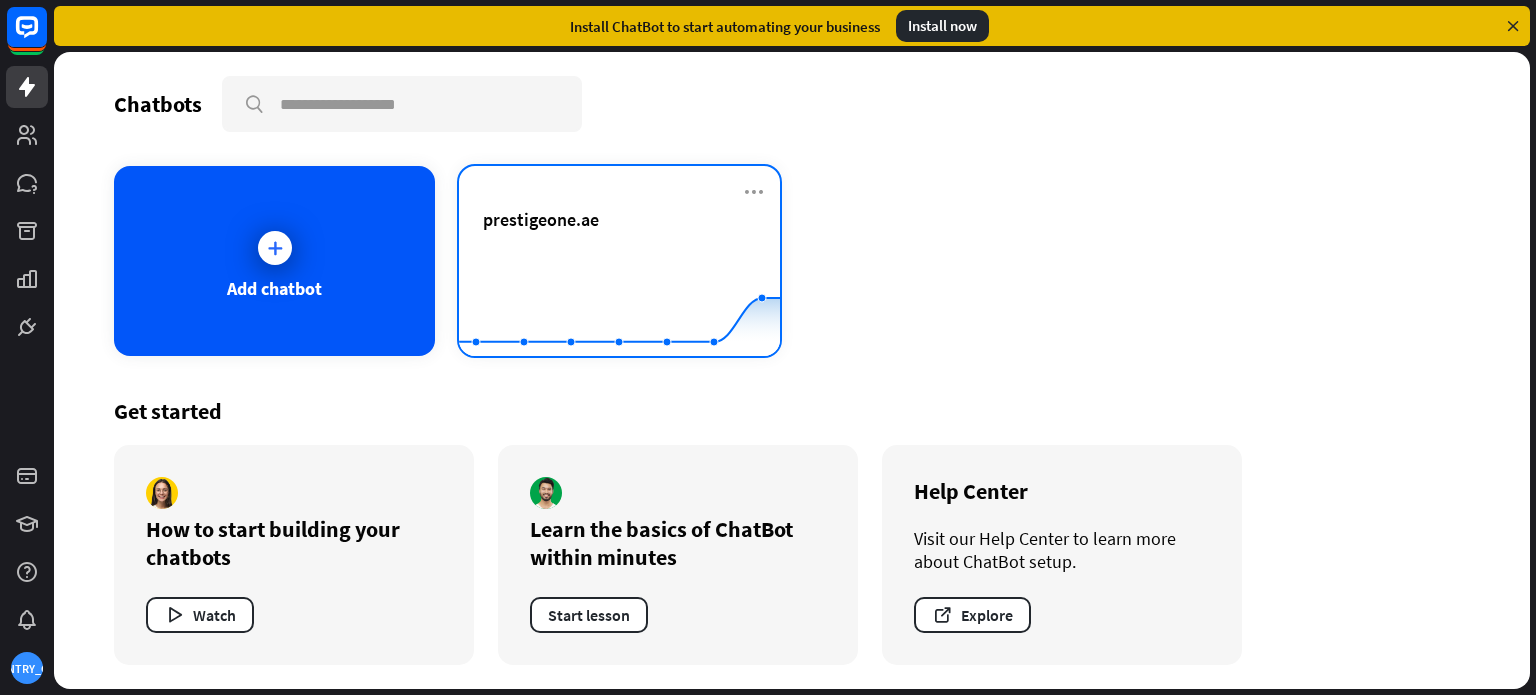 click 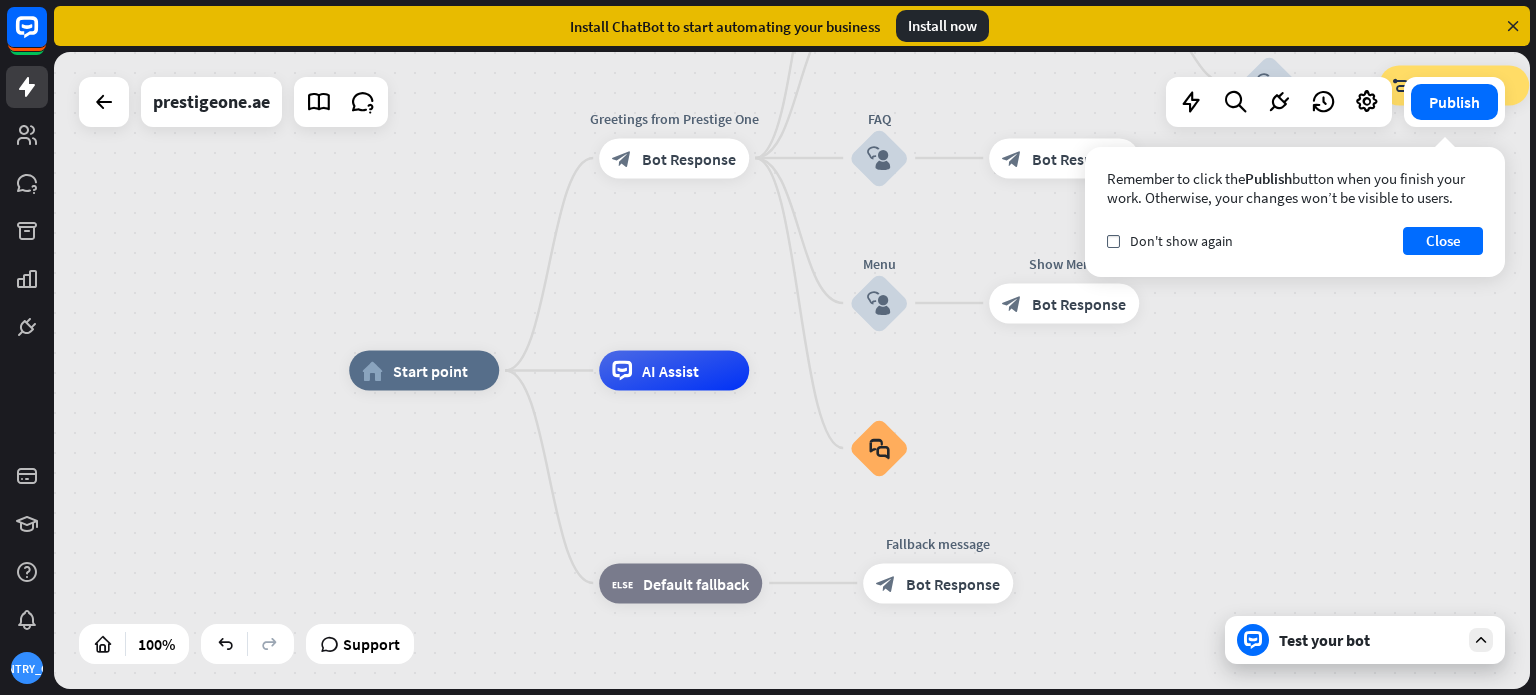 click on "Test your bot" at bounding box center [1365, 640] 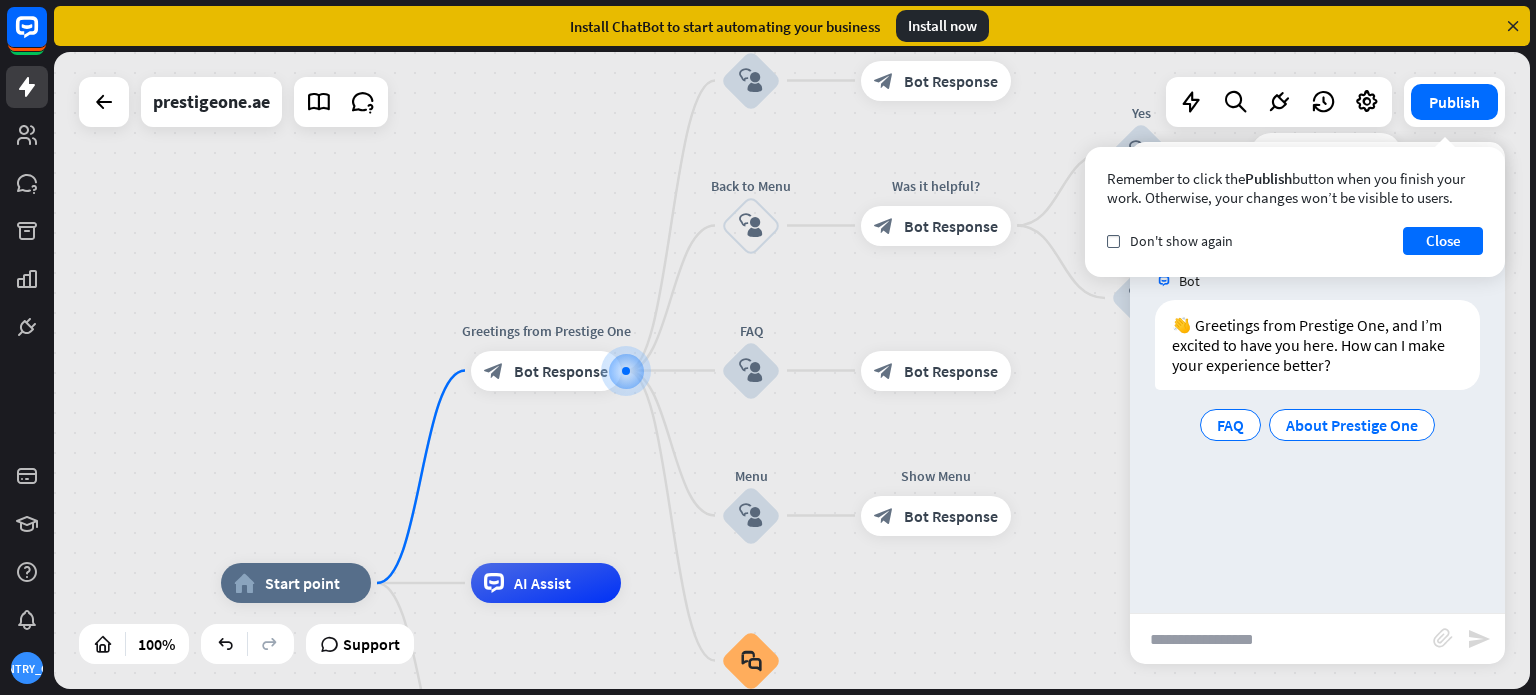 drag, startPoint x: 1452, startPoint y: 251, endPoint x: 1302, endPoint y: 275, distance: 151.90787 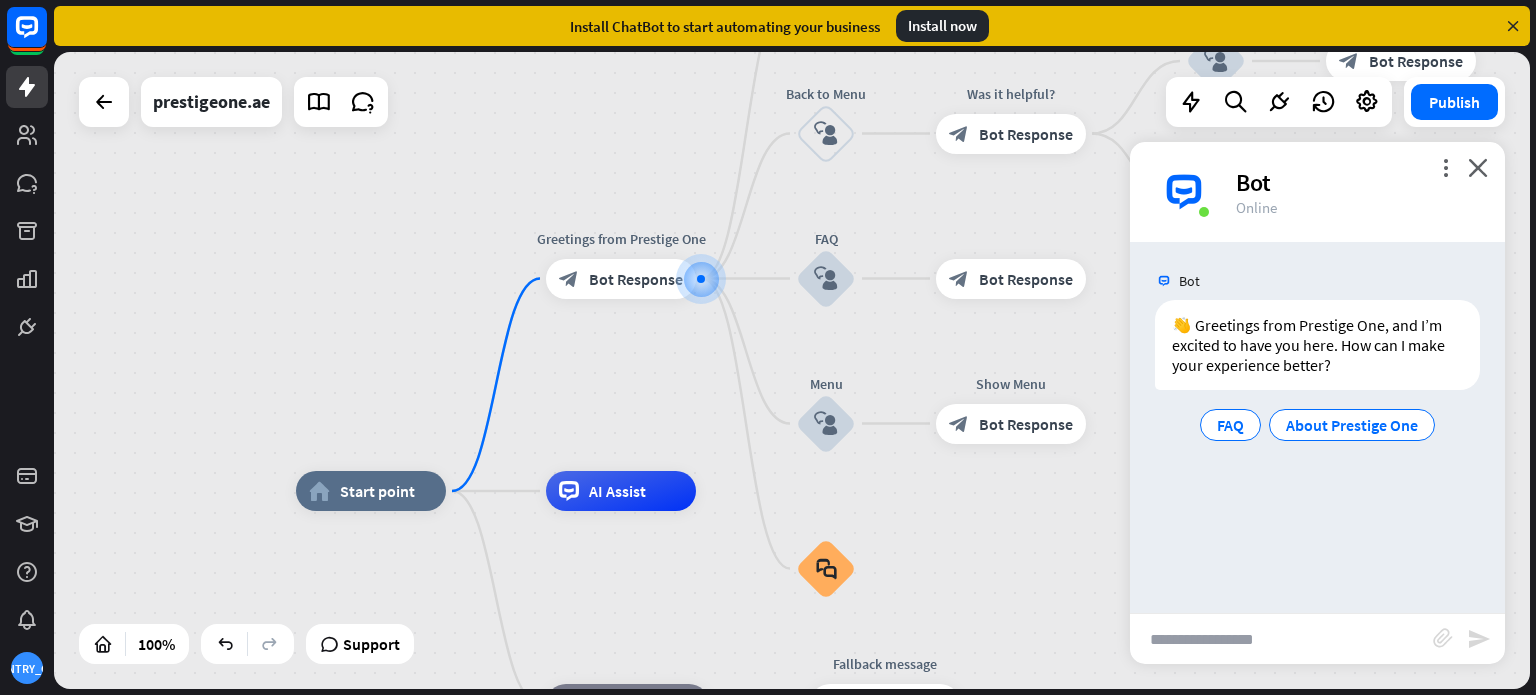 drag, startPoint x: 587, startPoint y: 465, endPoint x: 662, endPoint y: 373, distance: 118.69709 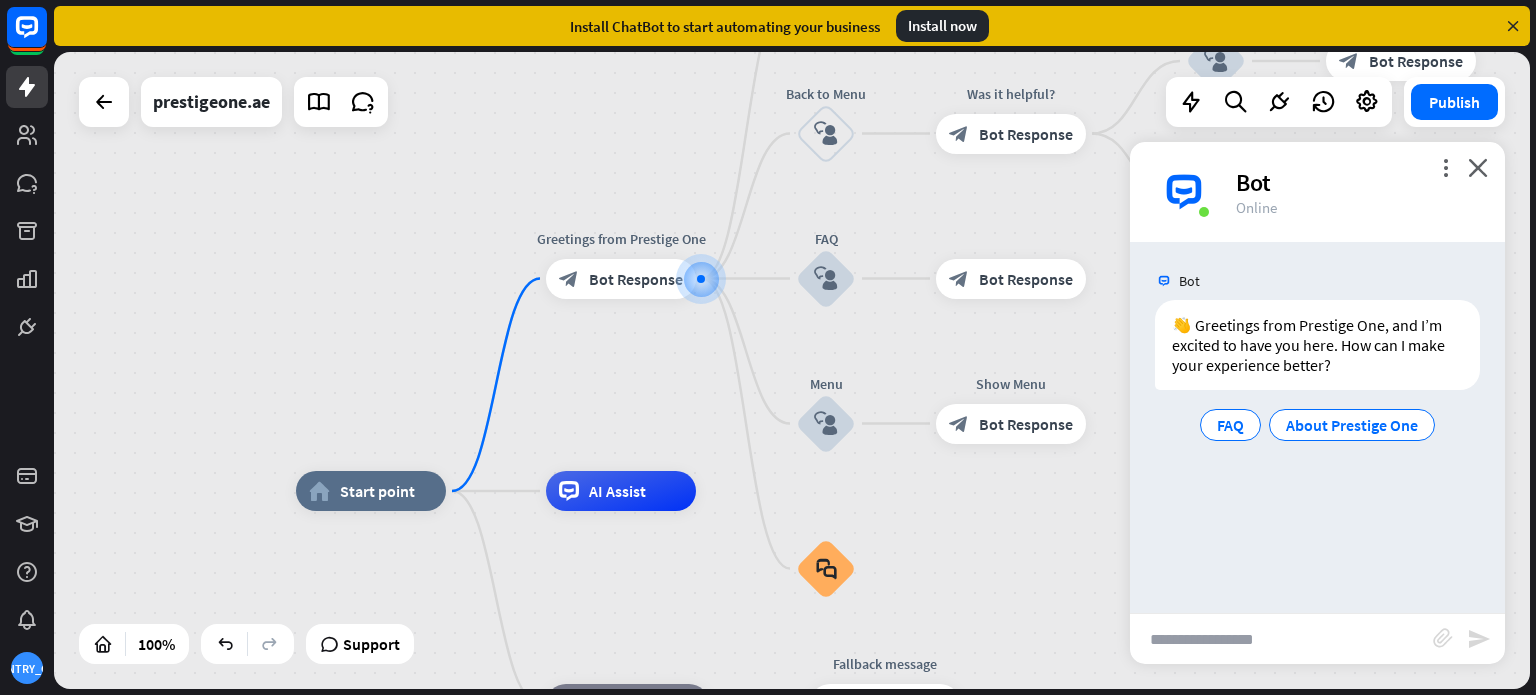 click on "home_2   Start point                 Greetings from Prestige One   block_bot_response   Bot Response                     About us   block_user_input                 Provide company information   block_bot_response   Bot Response                 Back to Menu   block_user_input                 Was it helpful?   block_bot_response   Bot Response                 Yes   block_user_input                 Thank you!   block_bot_response   Bot Response                 No   block_user_input                 Back to Menu   block_goto   Go to step                 FAQ   block_user_input                   block_bot_response   Bot Response                 Menu   block_user_input                 Show Menu   block_bot_response   Bot Response                   block_faq                     AI Assist                   block_fallback   Default fallback                 Fallback message   block_bot_response   Bot Response" at bounding box center [792, 370] 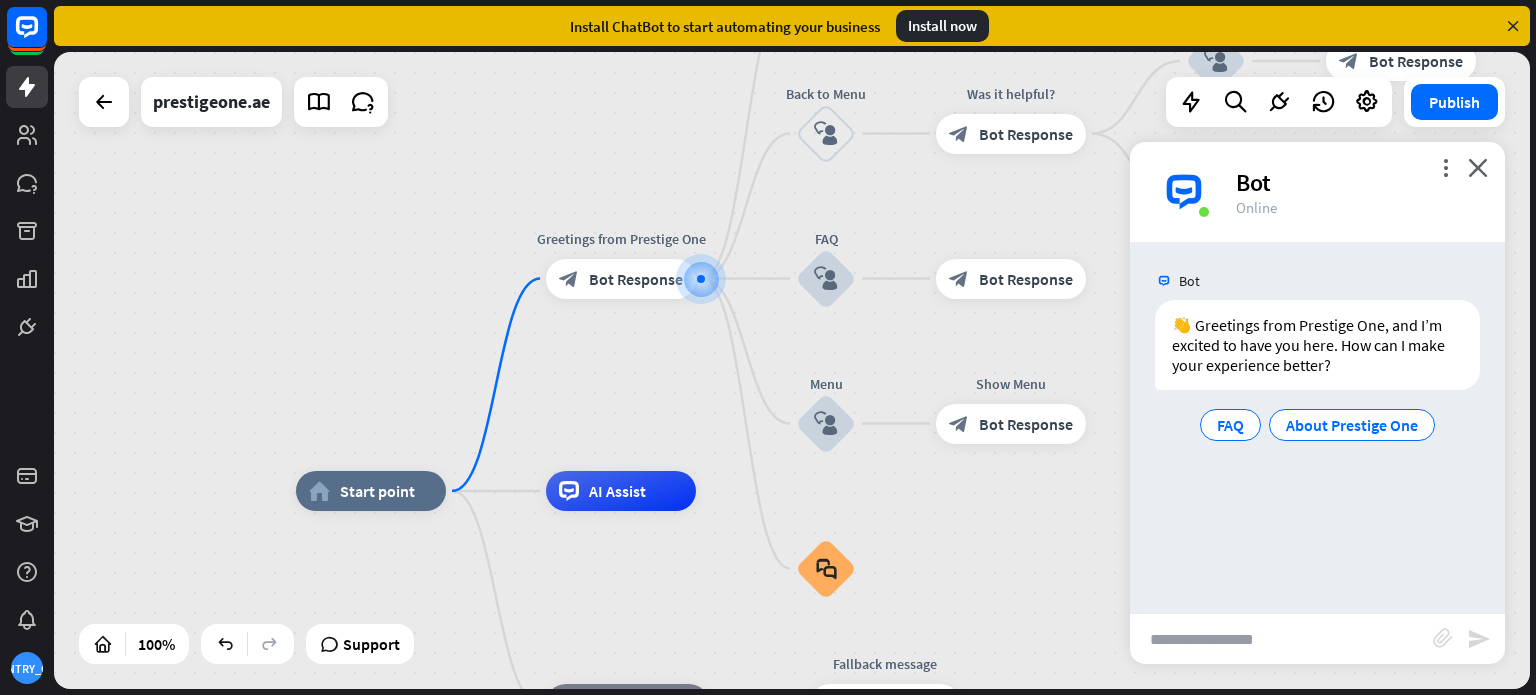click at bounding box center [1367, 102] 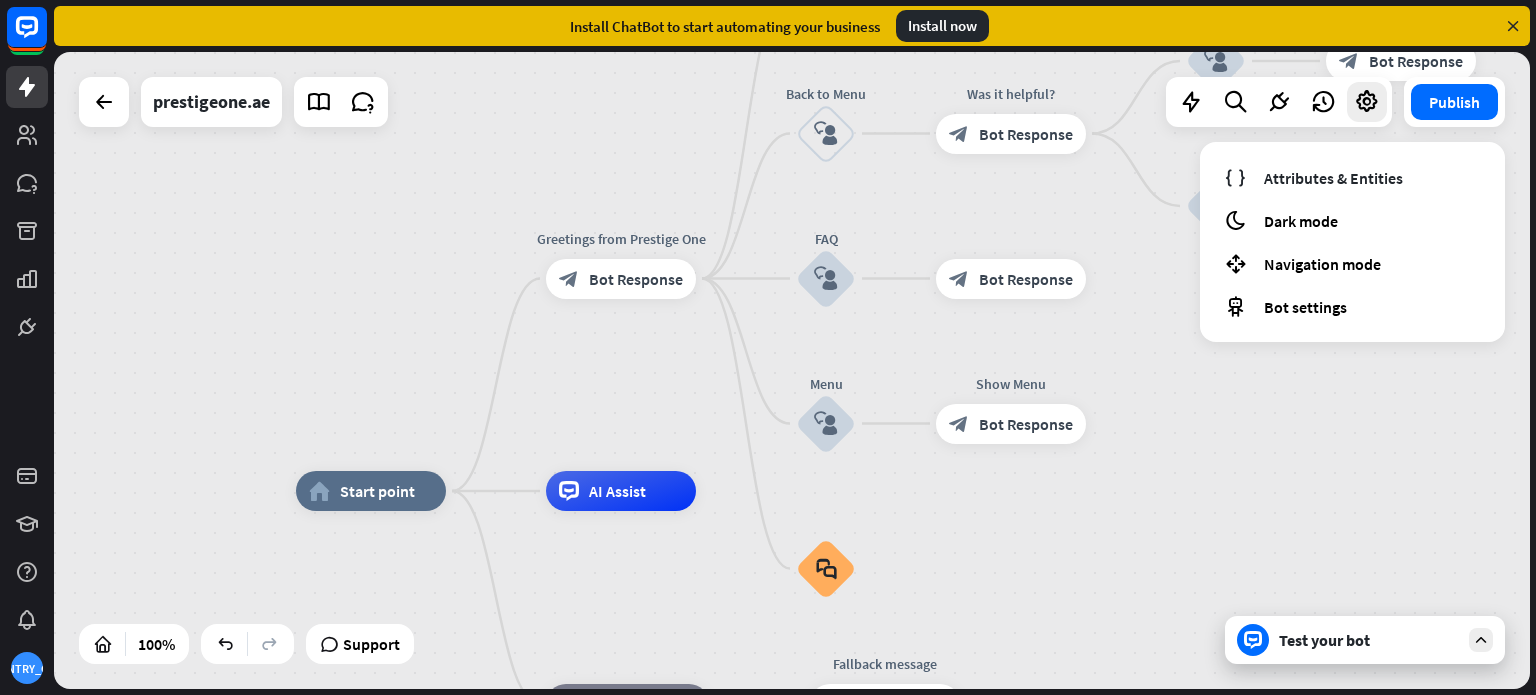 click on "home_2   Start point                 Greetings from Prestige One   block_bot_response   Bot Response                 About us   block_user_input                 Provide company information   block_bot_response   Bot Response                 Back to Menu   block_user_input                 Was it helpful?   block_bot_response   Bot Response                 Yes   block_user_input                 Thank you!   block_bot_response   Bot Response                 No   block_user_input                 Back to Menu   block_goto   Go to step                 FAQ   block_user_input       Edit name   more_horiz             block_bot_response   Bot Response                 Menu   block_user_input                 Show Menu   block_bot_response   Bot Response                   block_faq                     AI Assist                   block_fallback   Default fallback                 Fallback message   block_bot_response   Bot Response" at bounding box center [1034, 809] 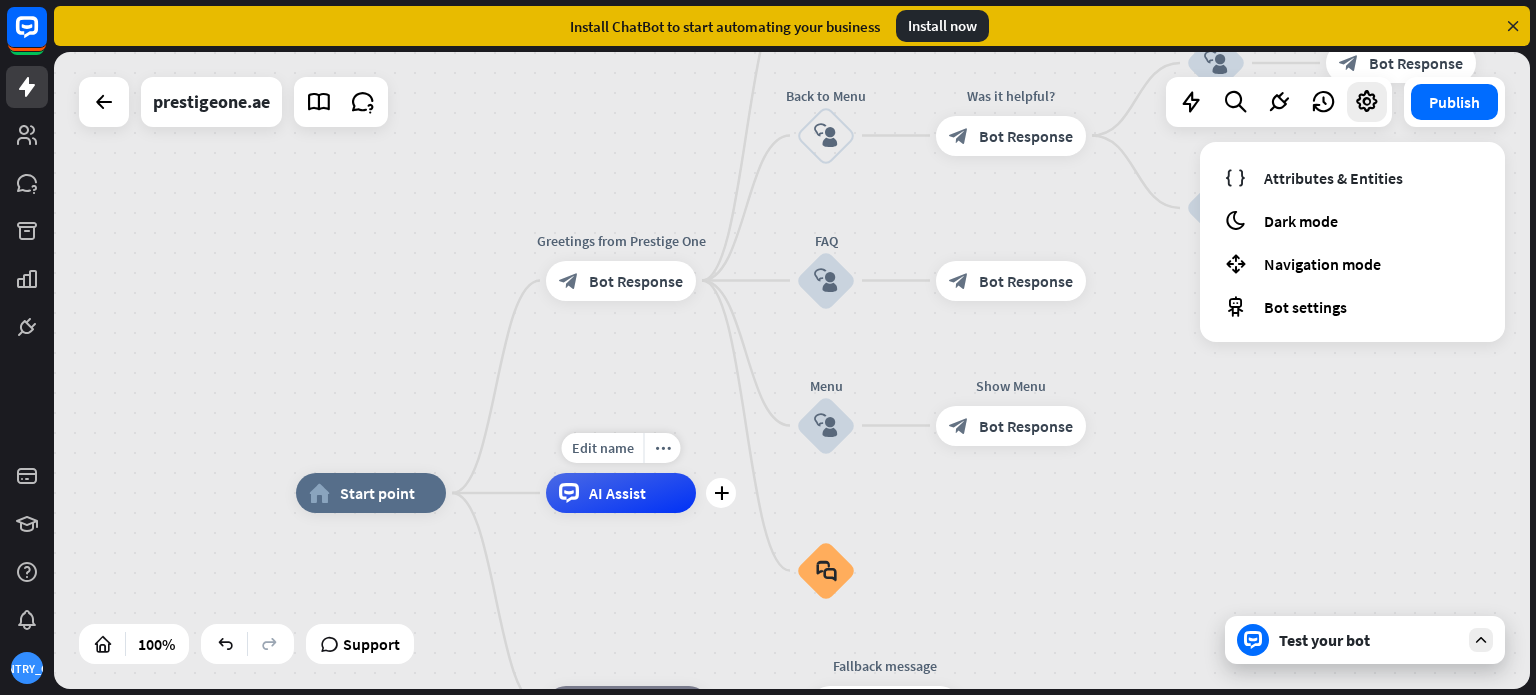 click on "AI Assist" at bounding box center [621, 493] 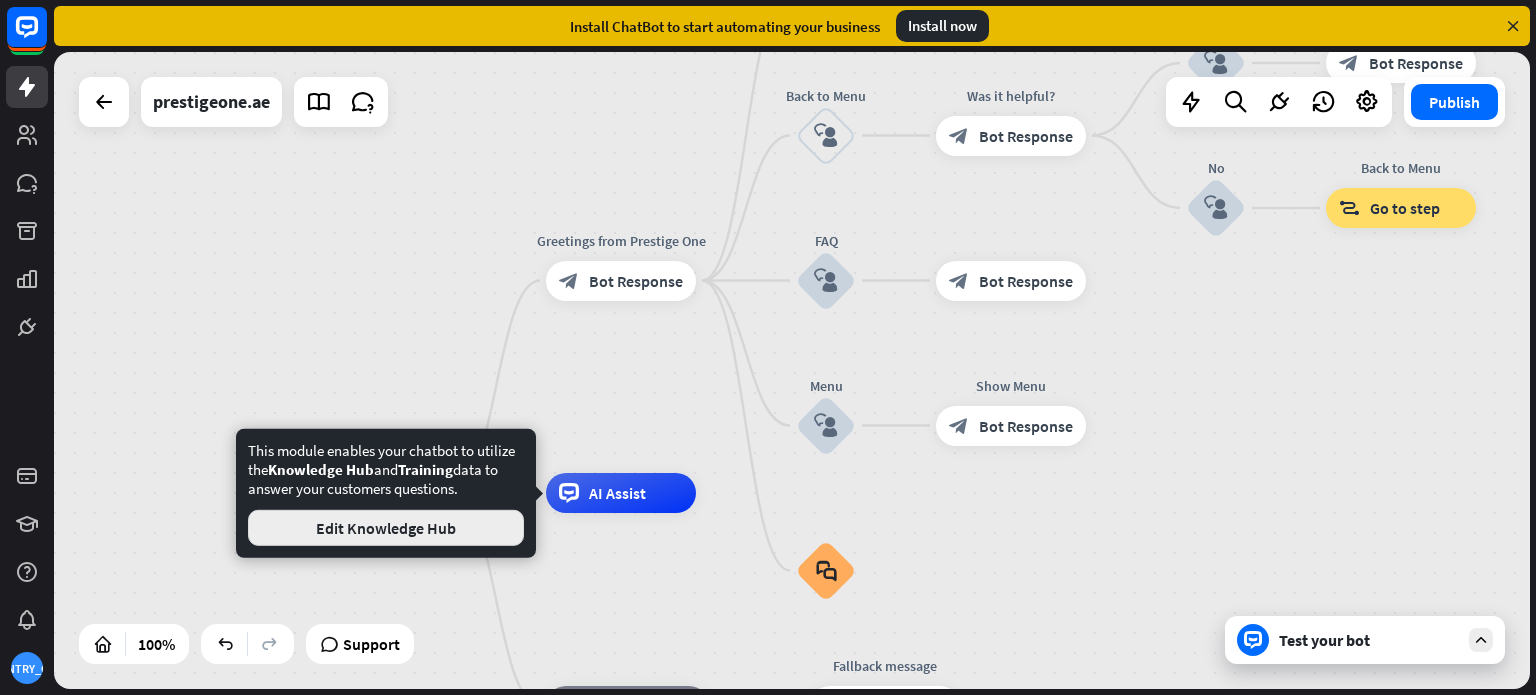 click on "Edit Knowledge Hub" at bounding box center [386, 528] 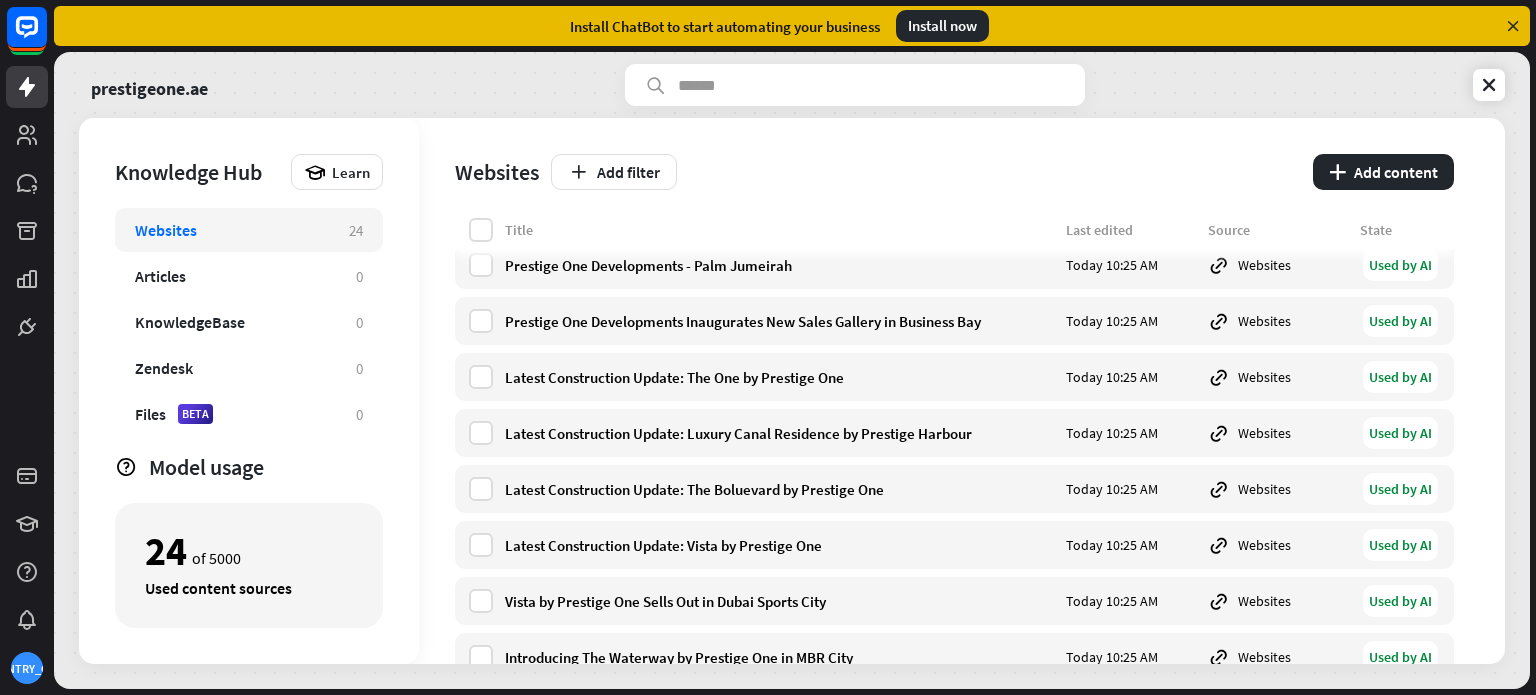 scroll, scrollTop: 0, scrollLeft: 0, axis: both 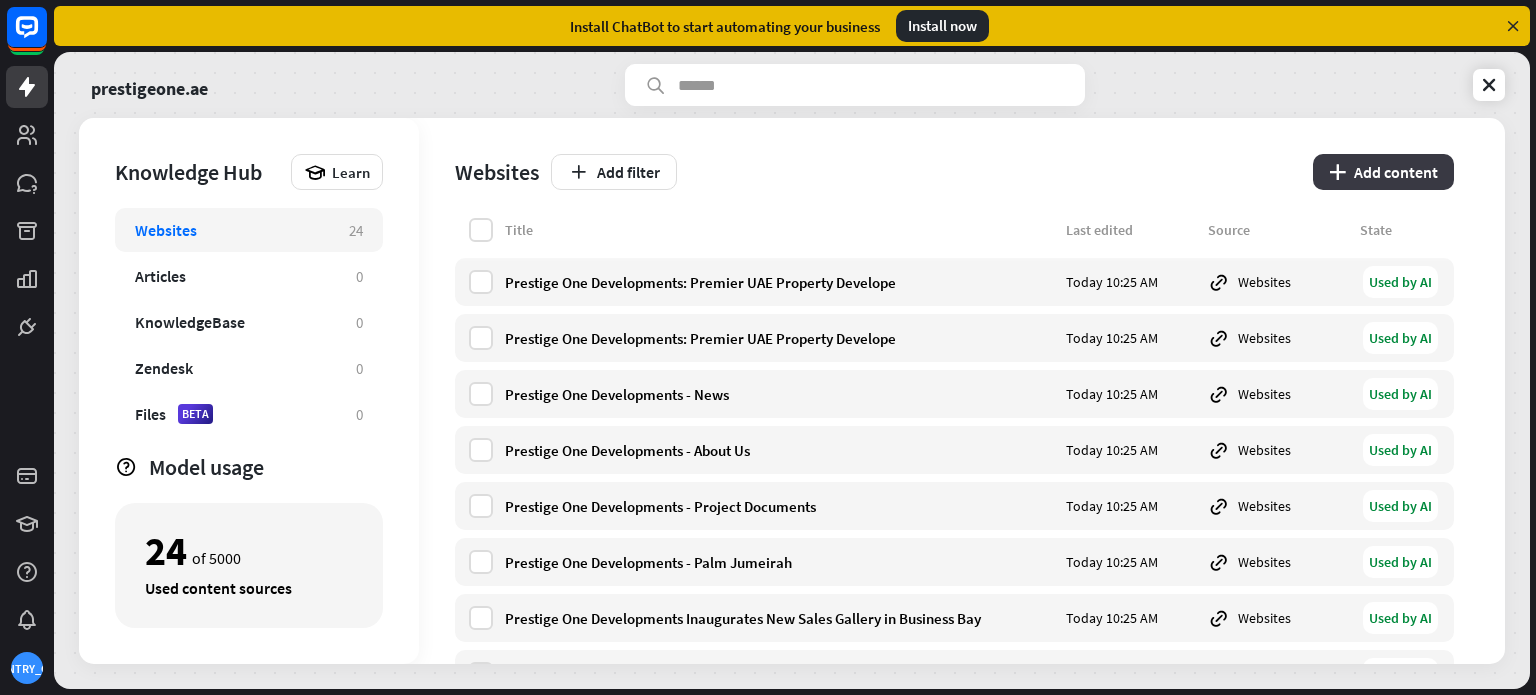 click on "plus
Add content" at bounding box center (1383, 172) 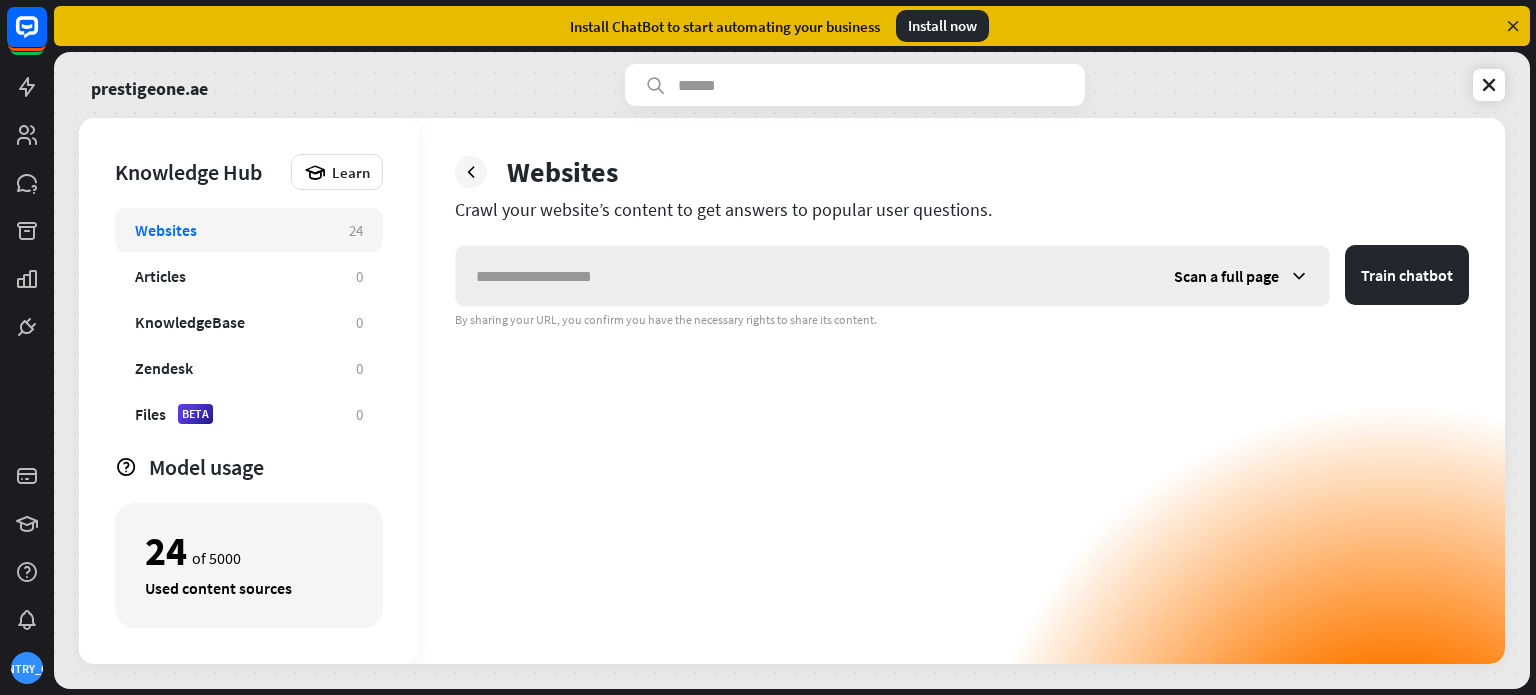 click at bounding box center [805, 276] 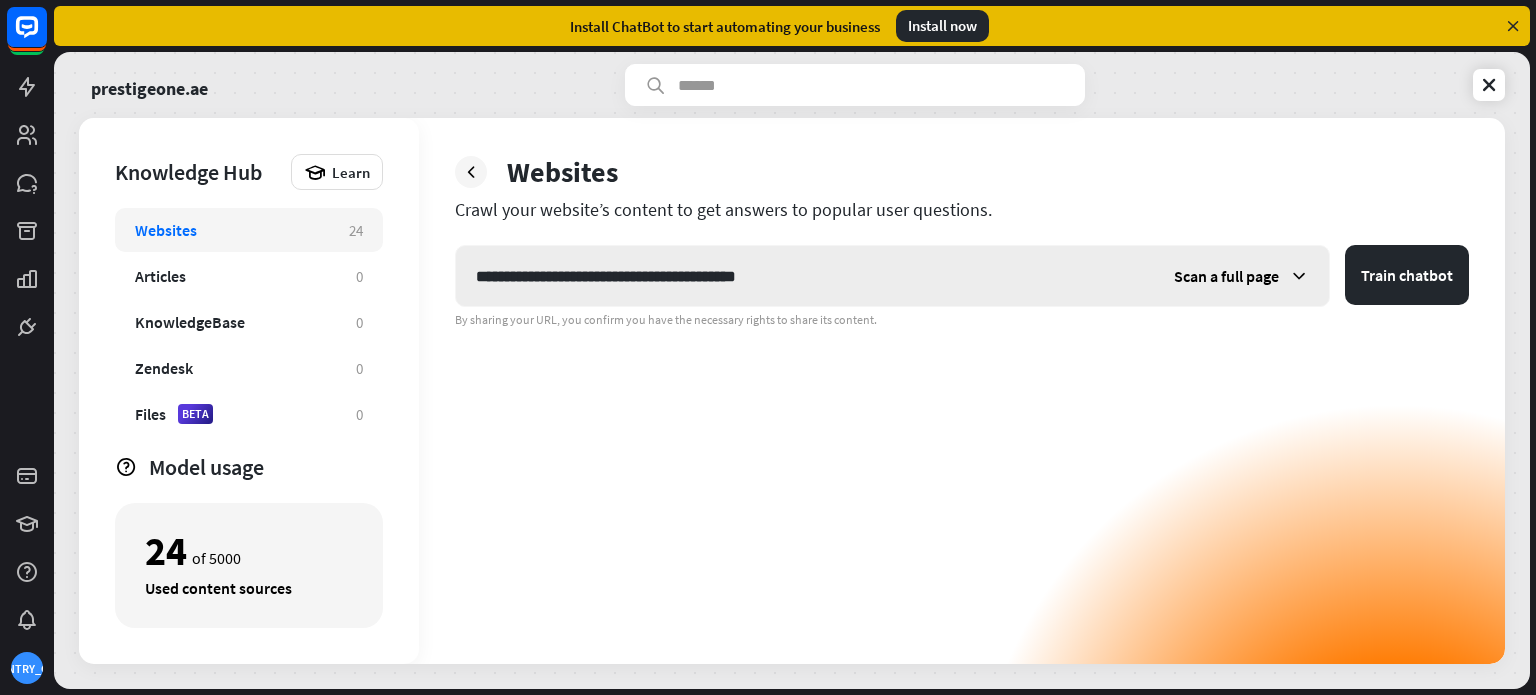 type on "**********" 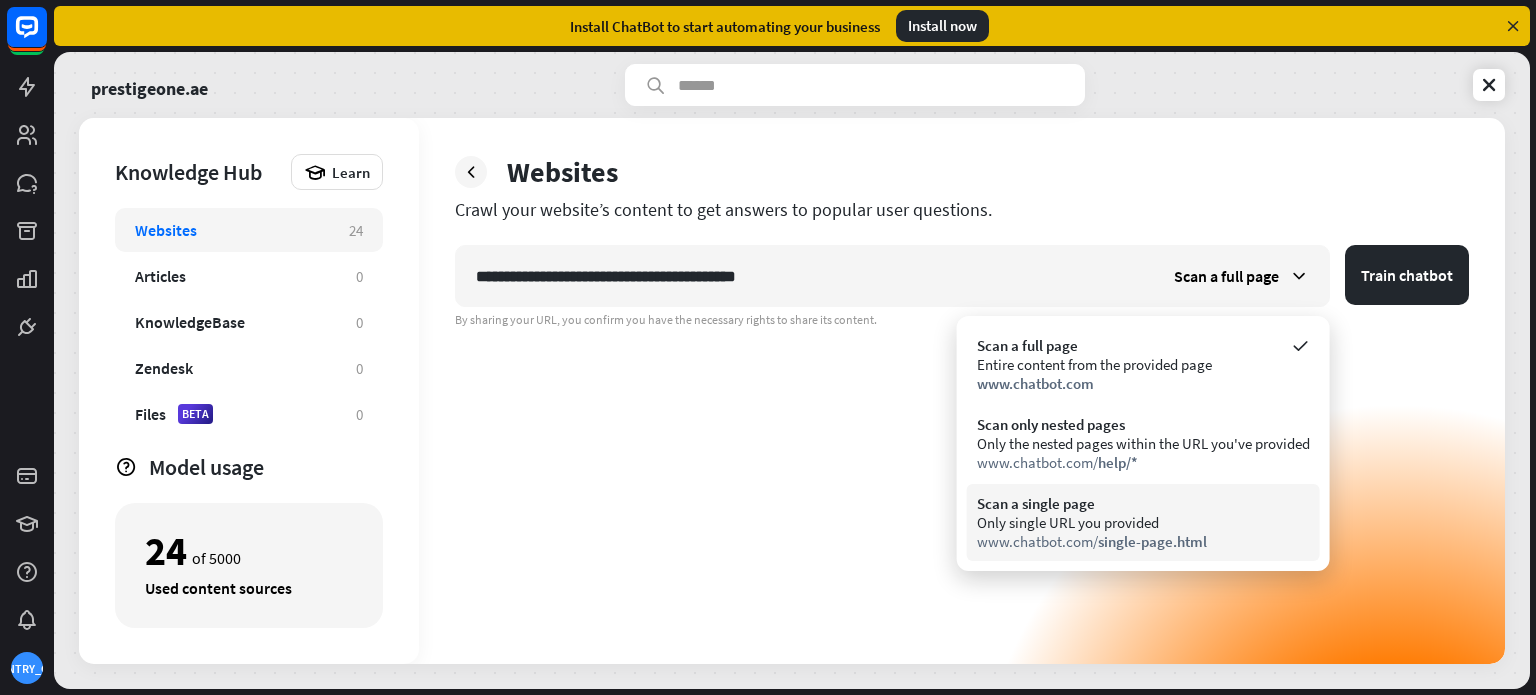 click on "www.chatbot.com/ single-page.html" at bounding box center (1143, 541) 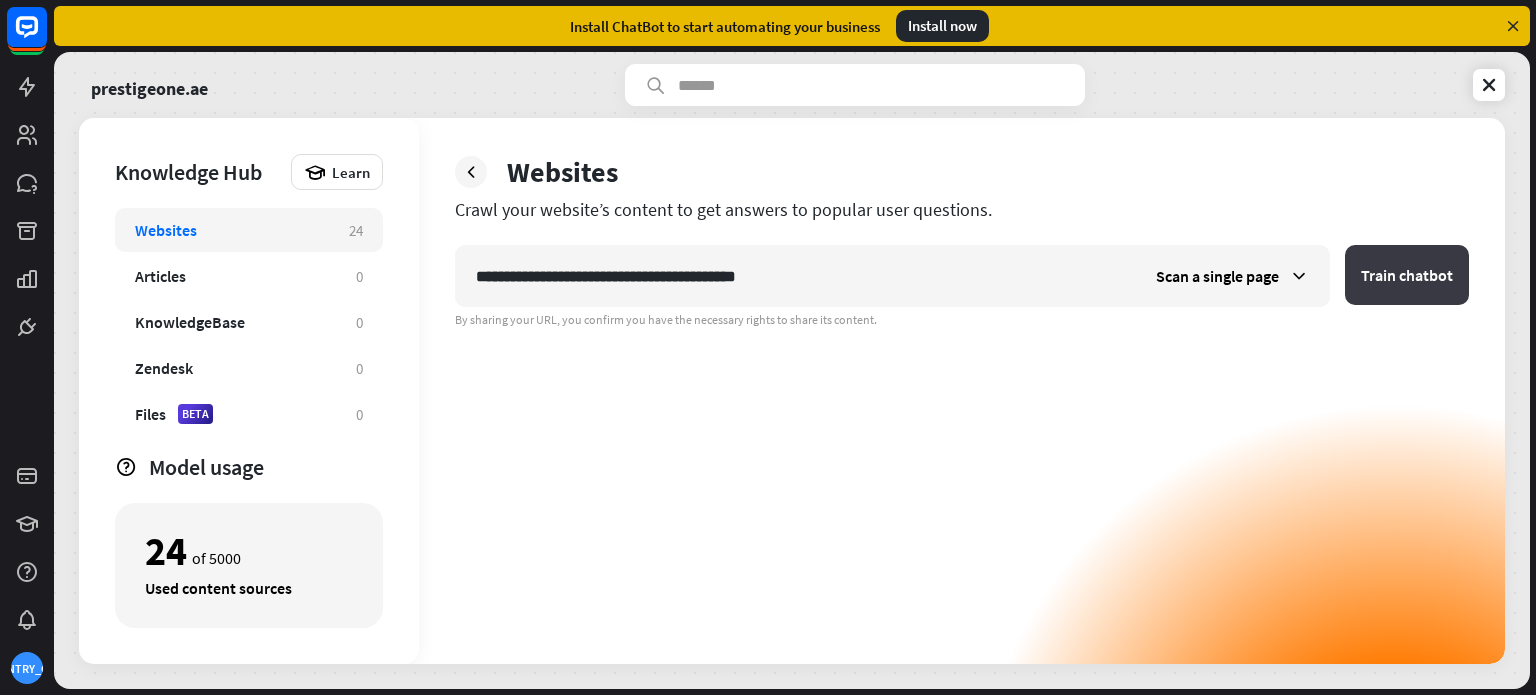 click on "Train chatbot" at bounding box center (1407, 275) 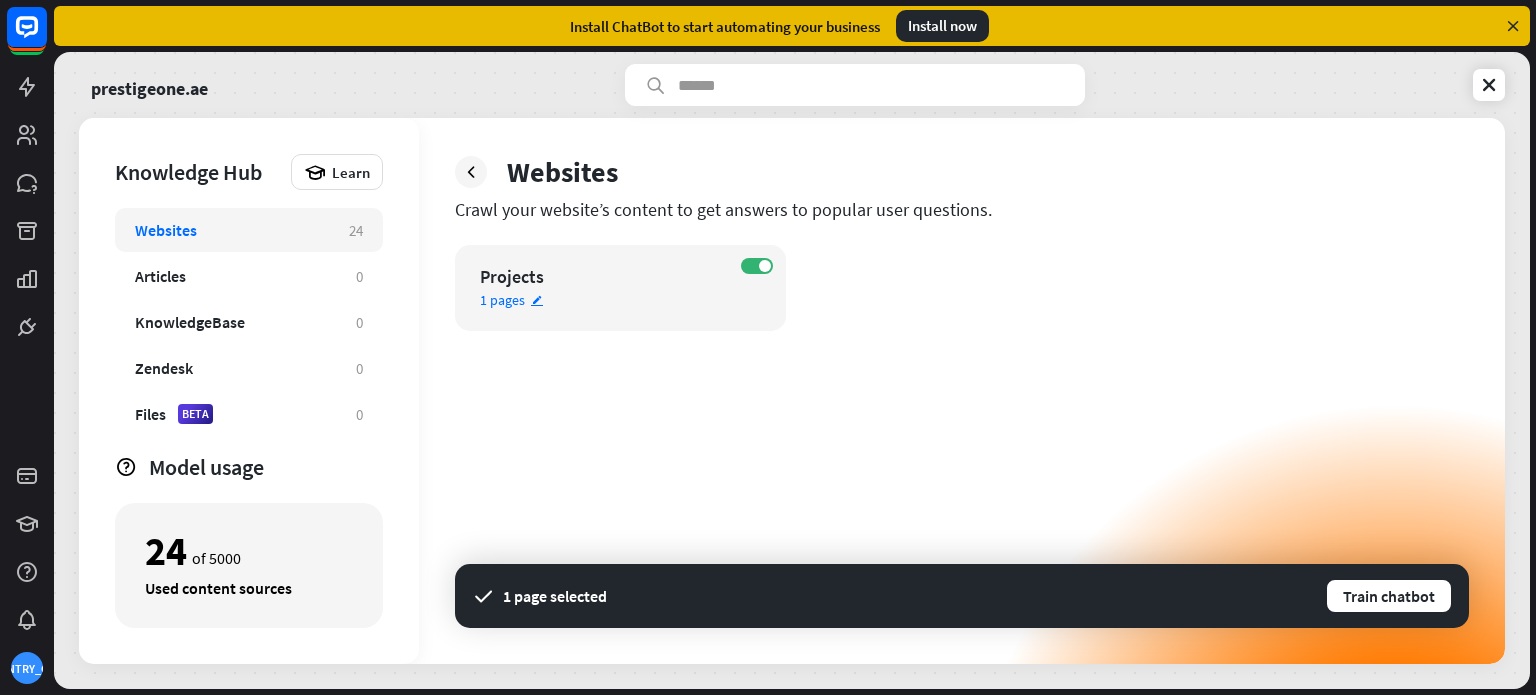 click on "1 pages   edit" at bounding box center (603, 300) 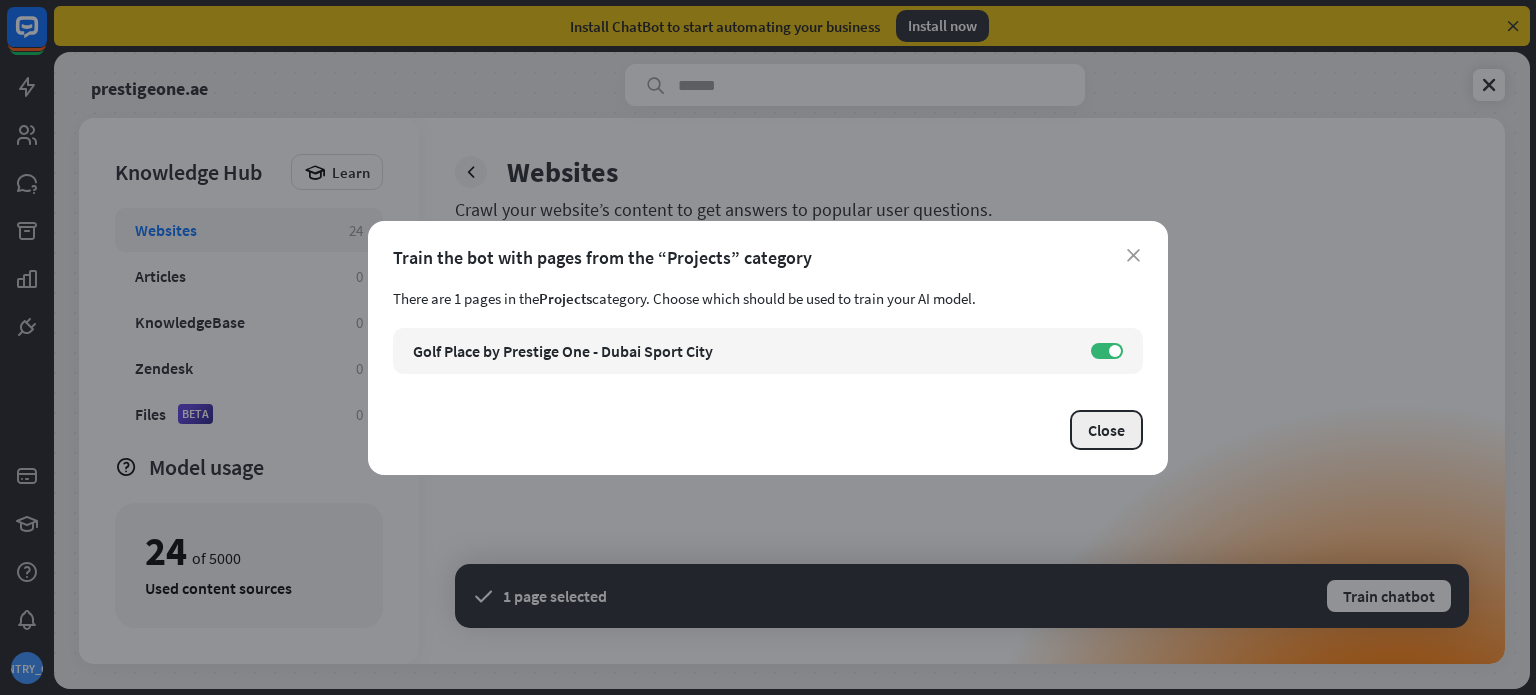 click on "Close" at bounding box center [1106, 430] 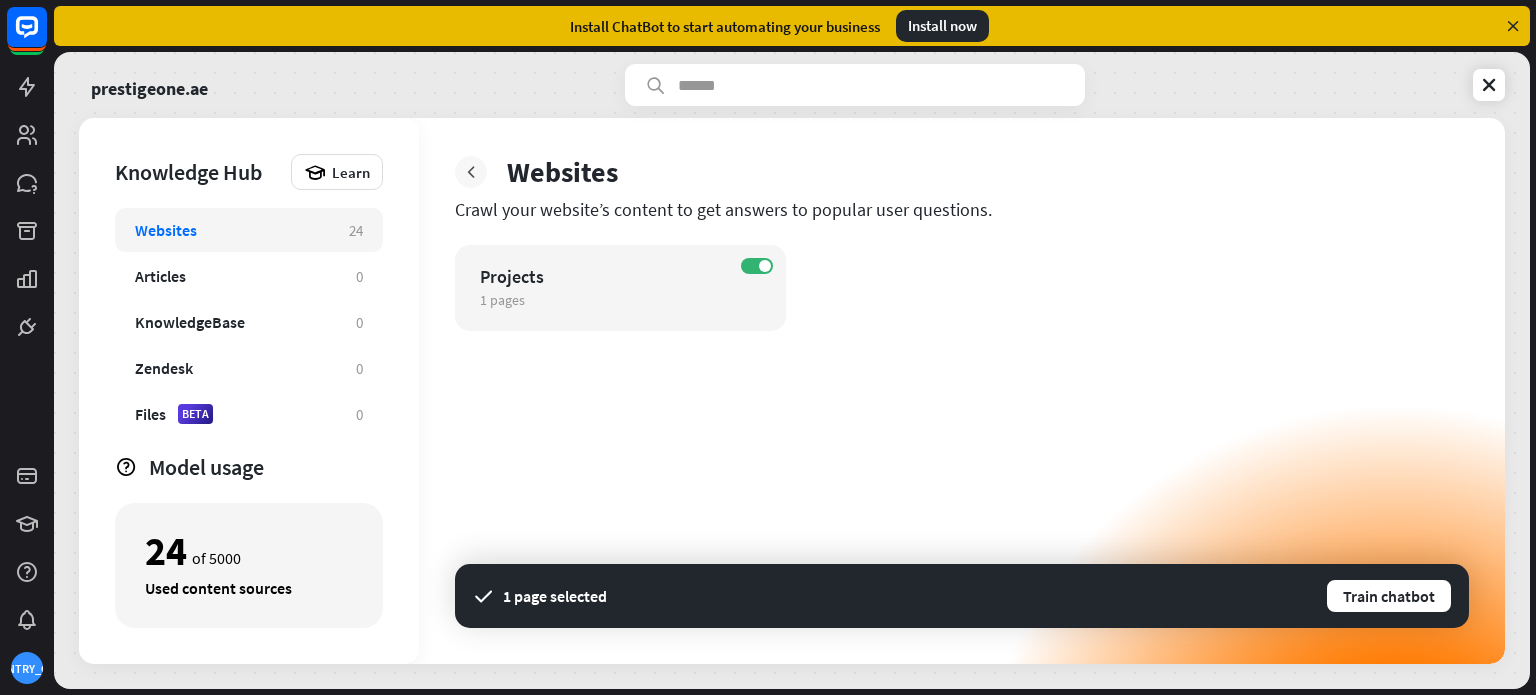 click at bounding box center [471, 172] 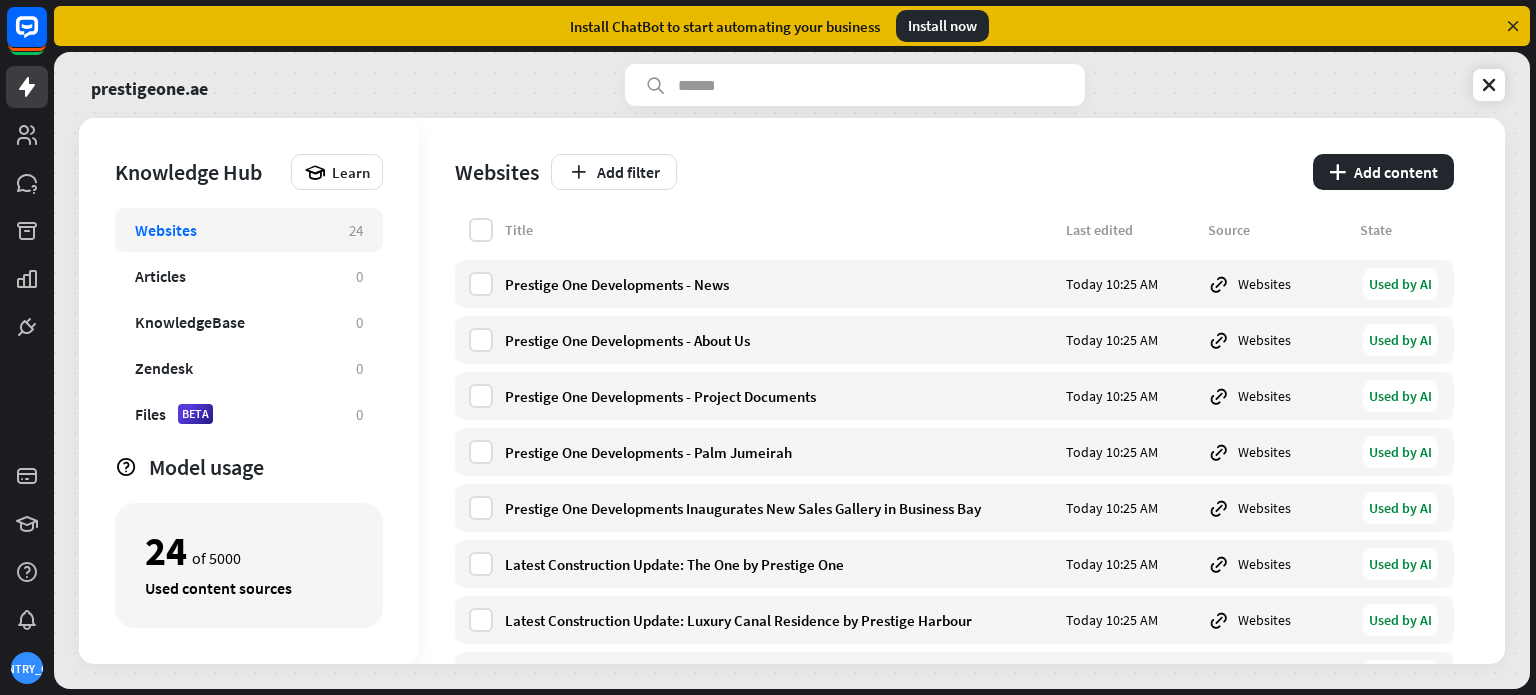 scroll, scrollTop: 0, scrollLeft: 0, axis: both 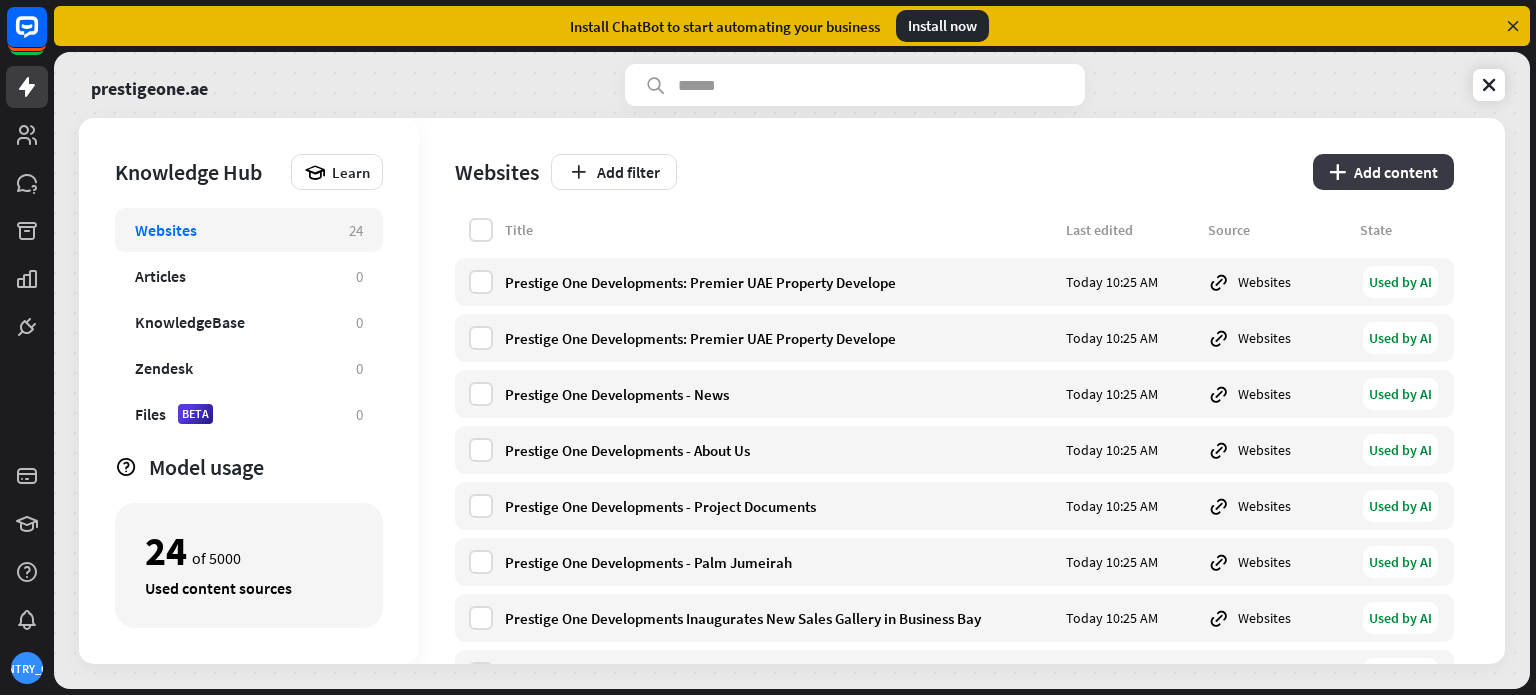 click on "plus
Add content" at bounding box center (1383, 172) 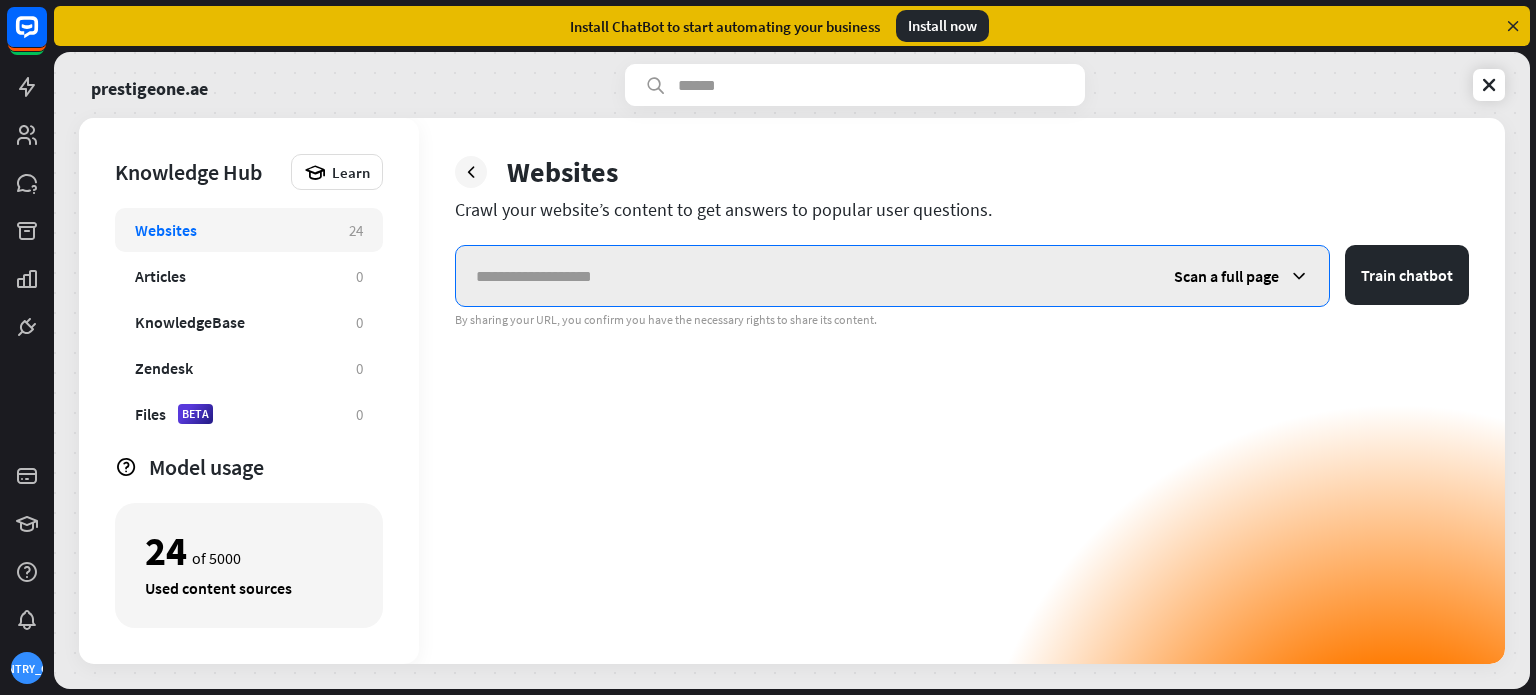 click at bounding box center [805, 276] 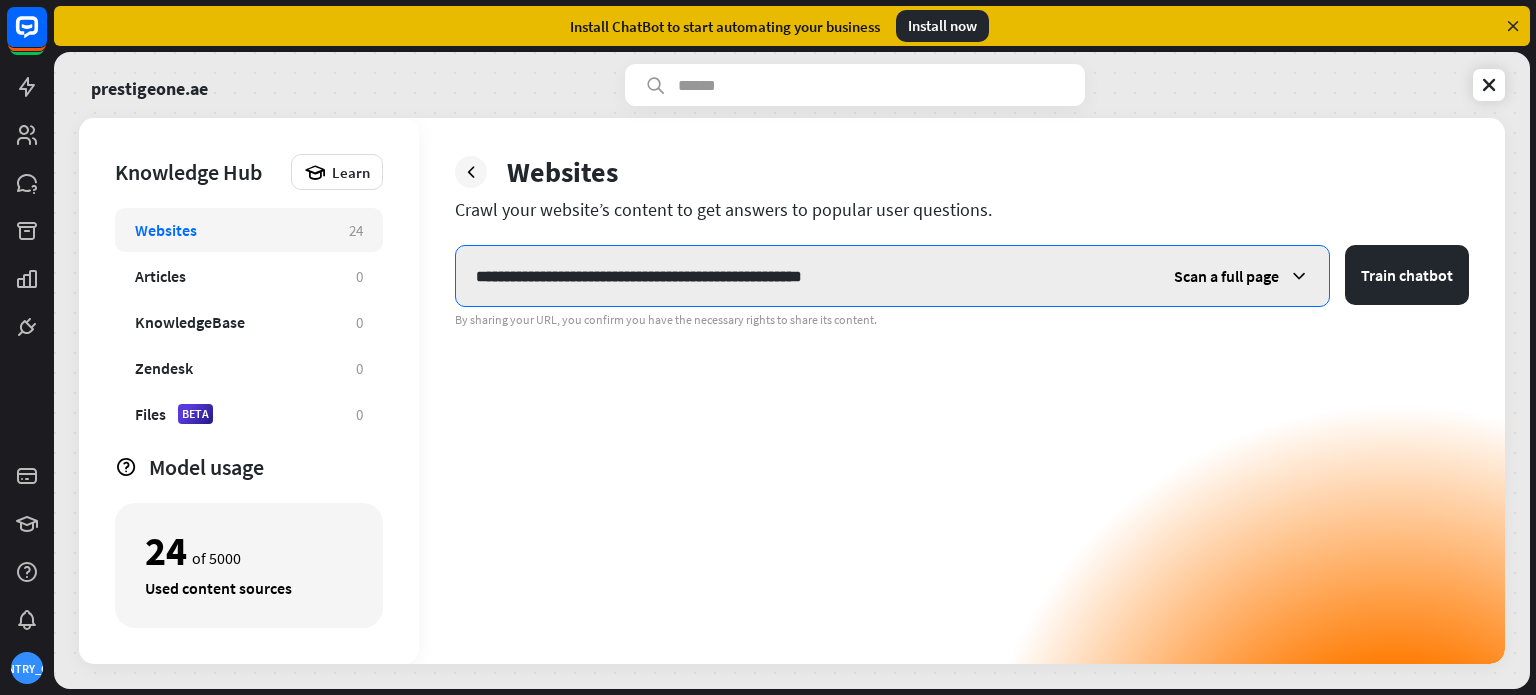 type on "**********" 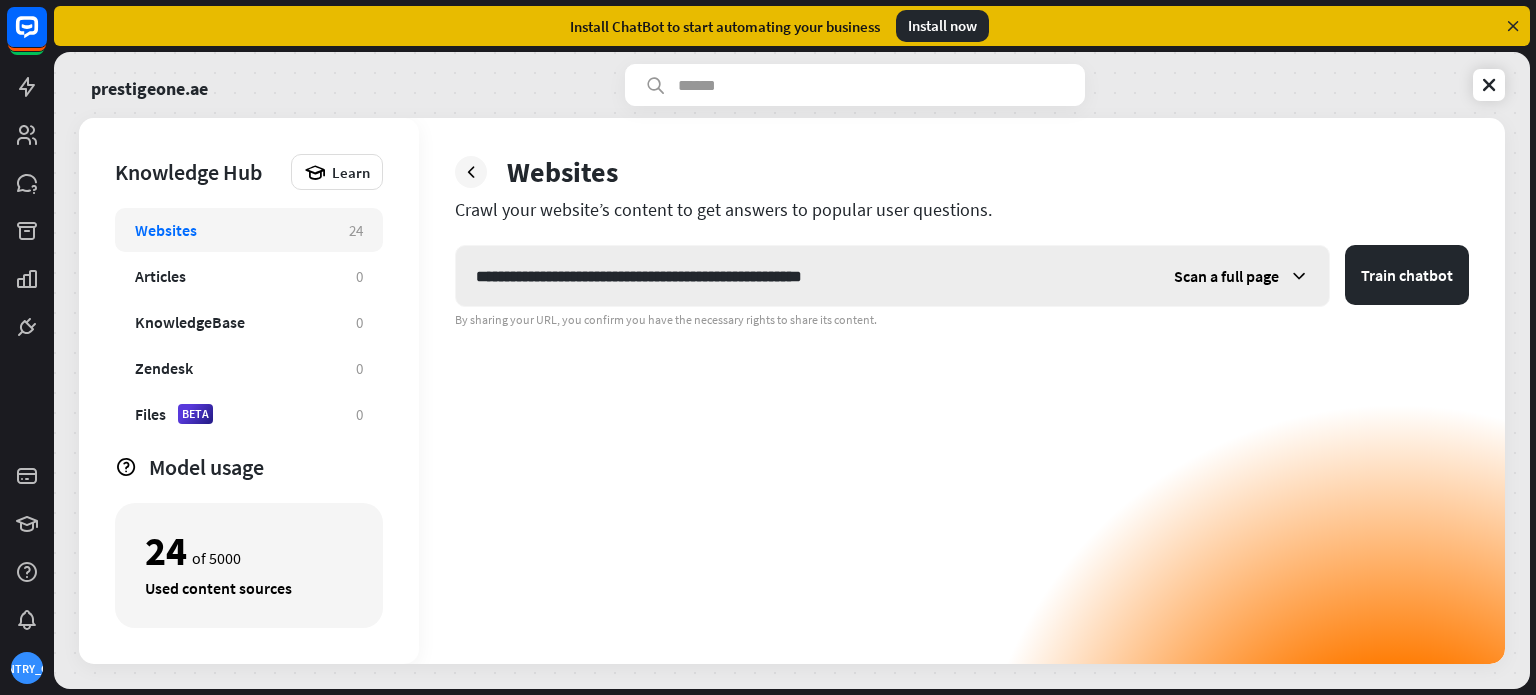 click on "Scan a full page" at bounding box center [1226, 276] 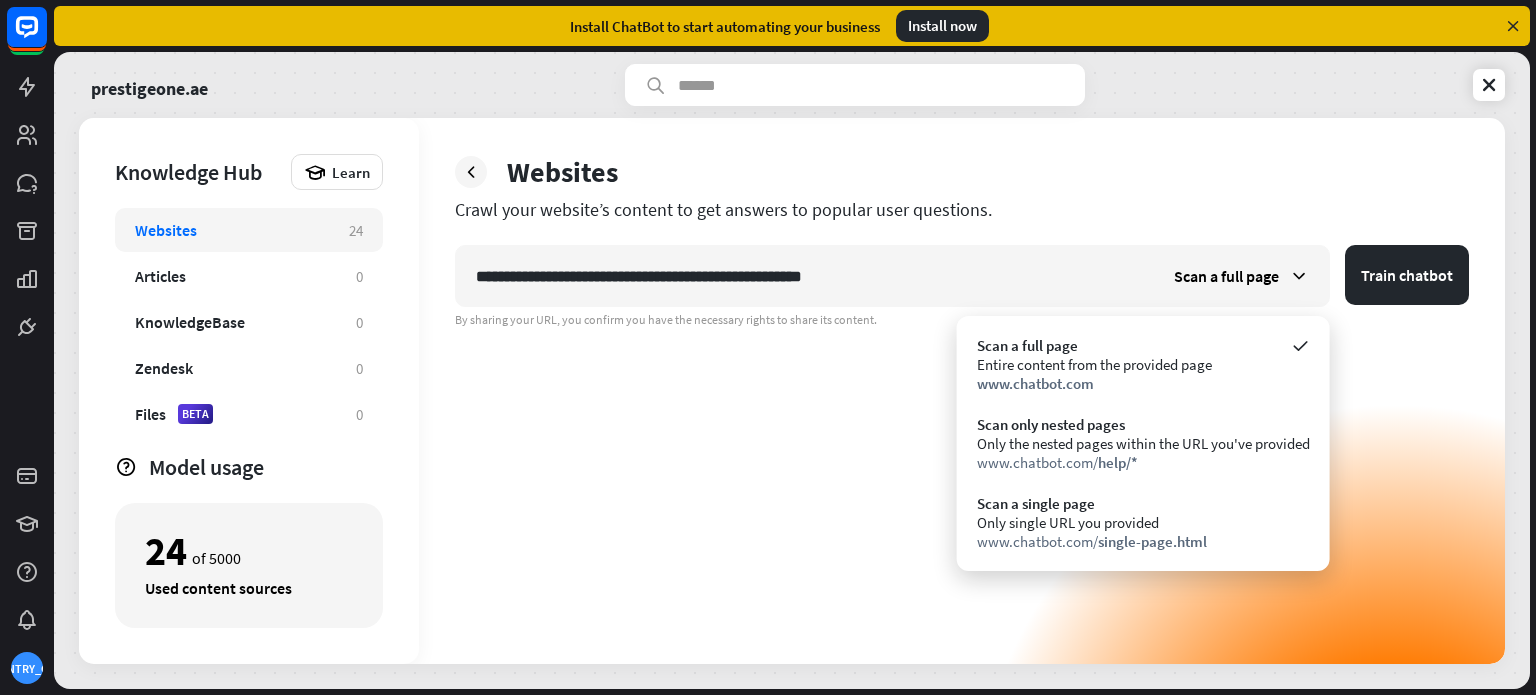 click on "Only single URL you provided" at bounding box center (1143, 522) 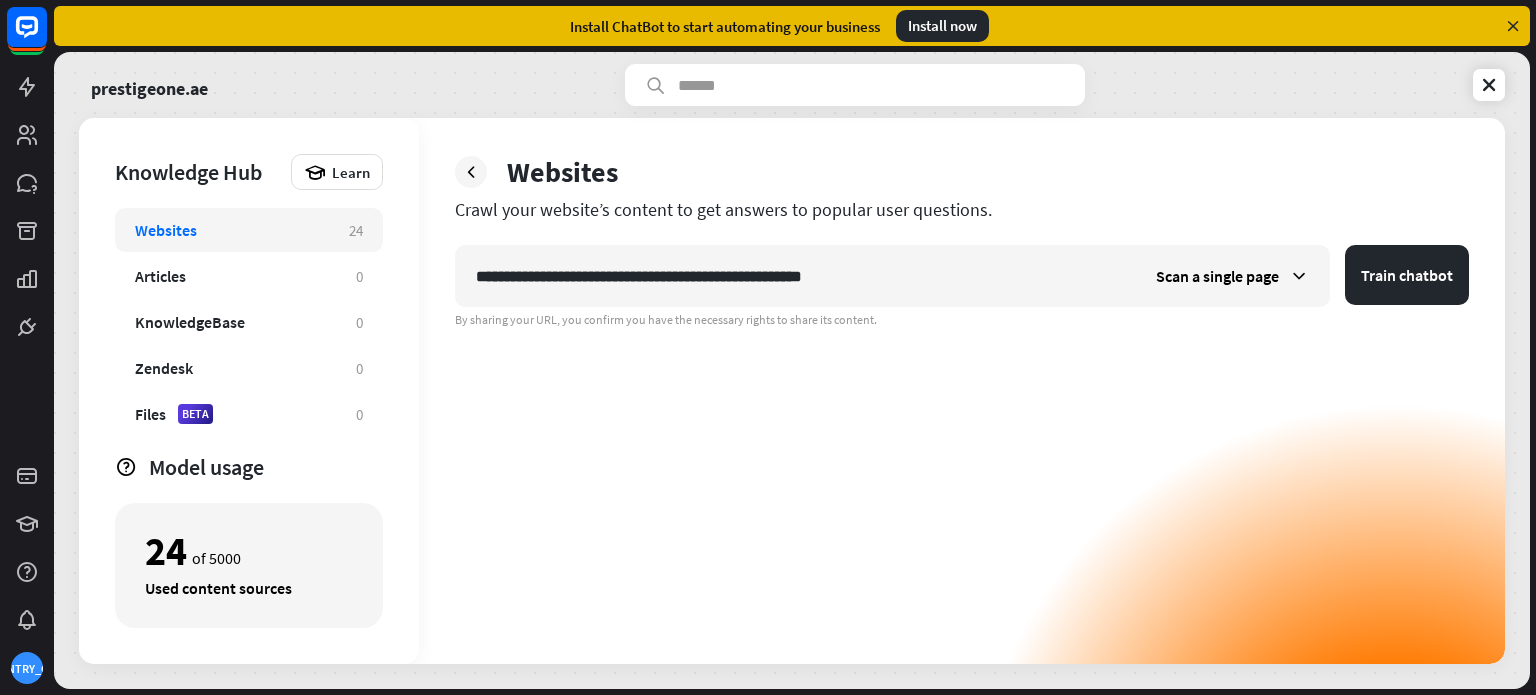 click on "**********" at bounding box center (962, 454) 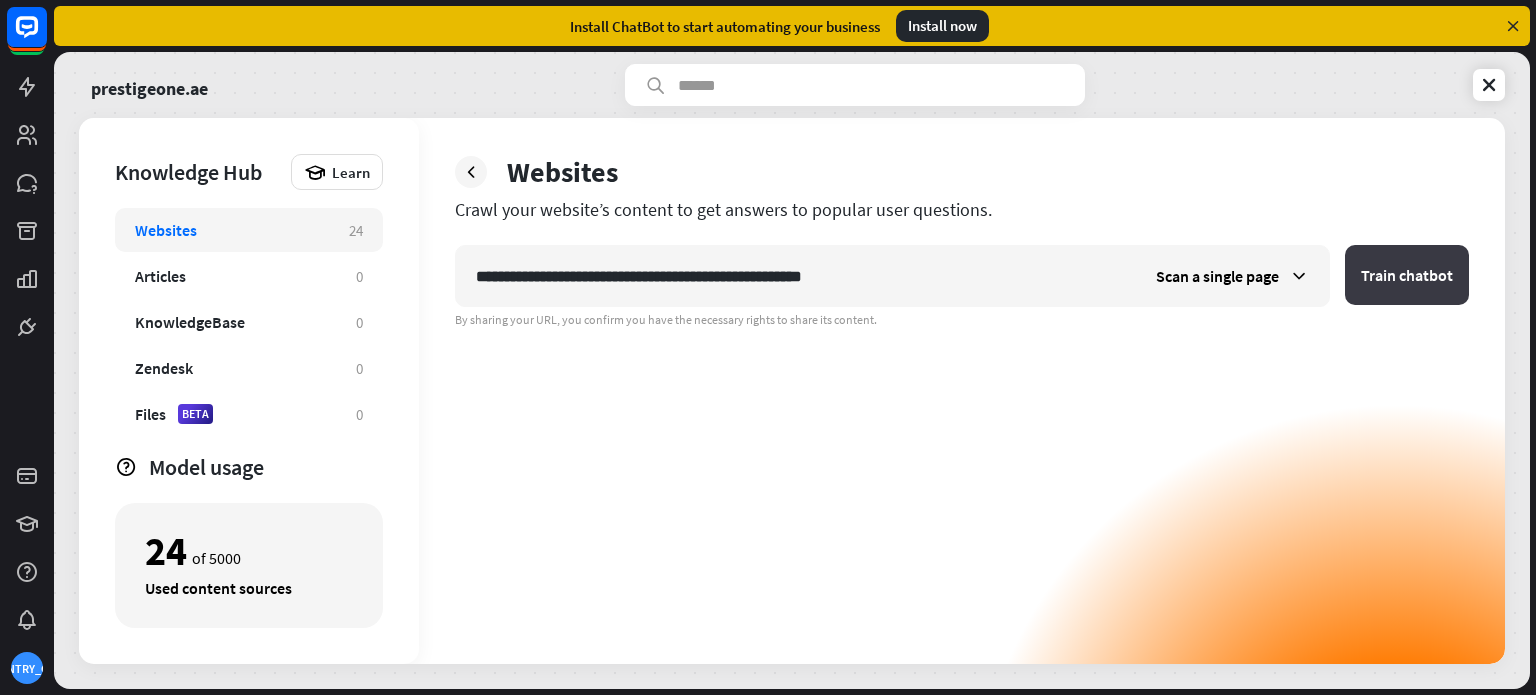 click on "Train chatbot" at bounding box center [1407, 275] 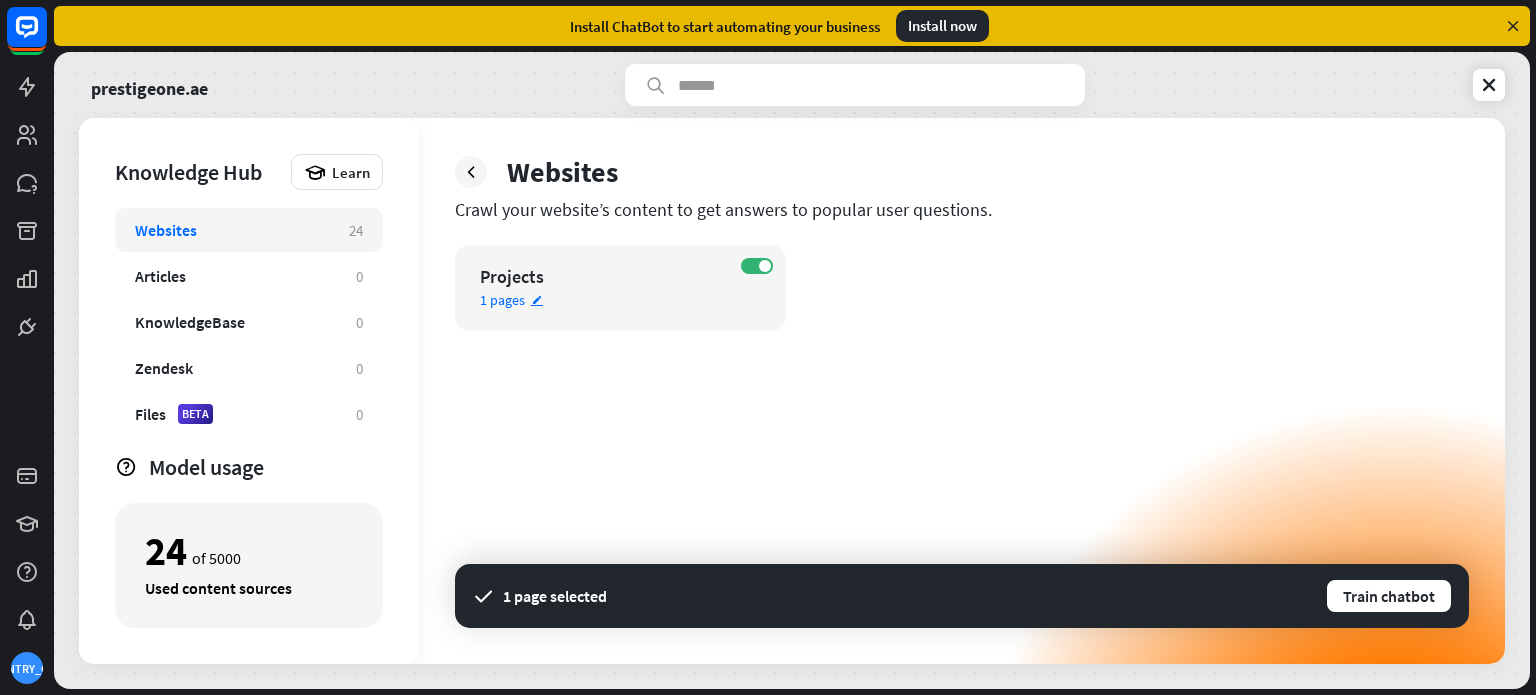 click on "edit" at bounding box center [537, 300] 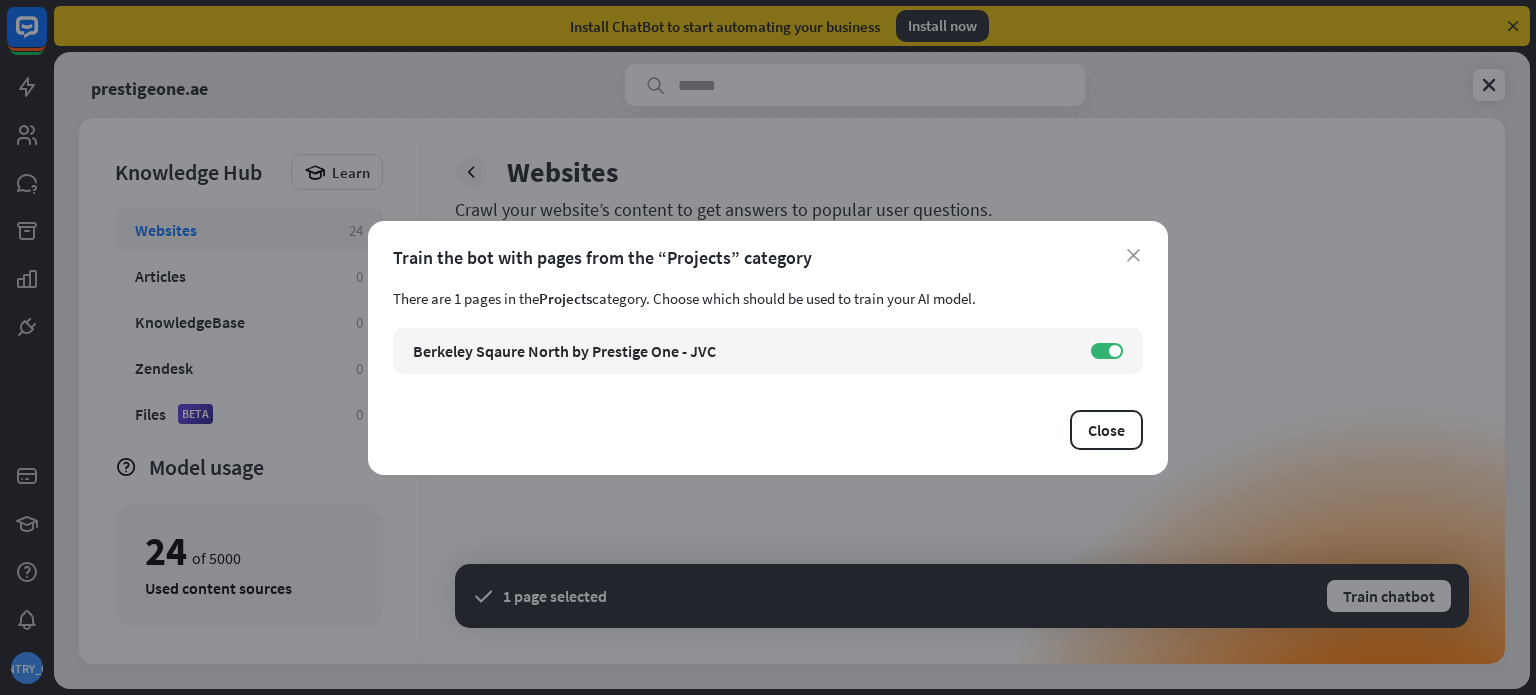 click on "close Train the bot with pages from the “Projects” category There are 1 pages in the Projects category. Choose which should be used to train your AI model. Berkeley Sqaure North by Prestige One - JVC link https://prestigeone.ae/projects/berkeley-square-north/ ON Close" at bounding box center [768, 348] 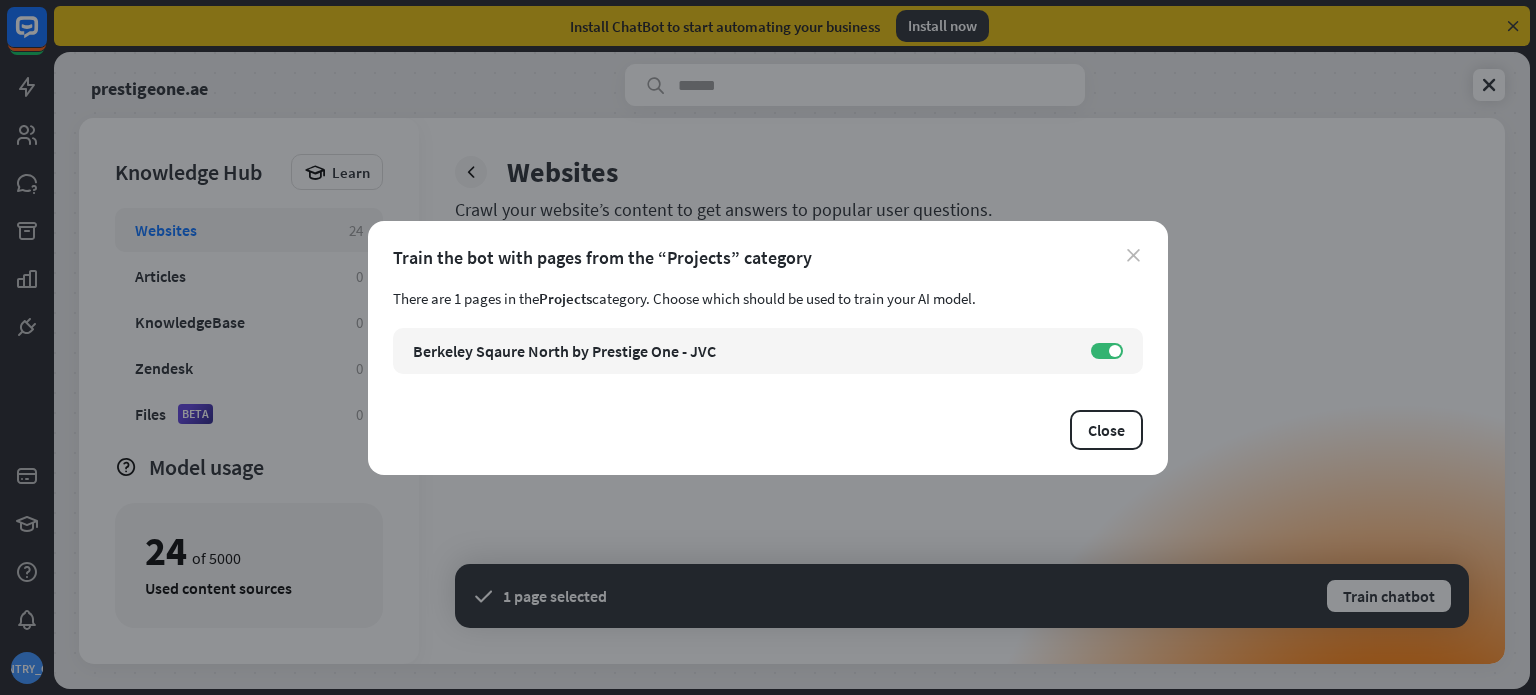 click on "close" at bounding box center [1133, 255] 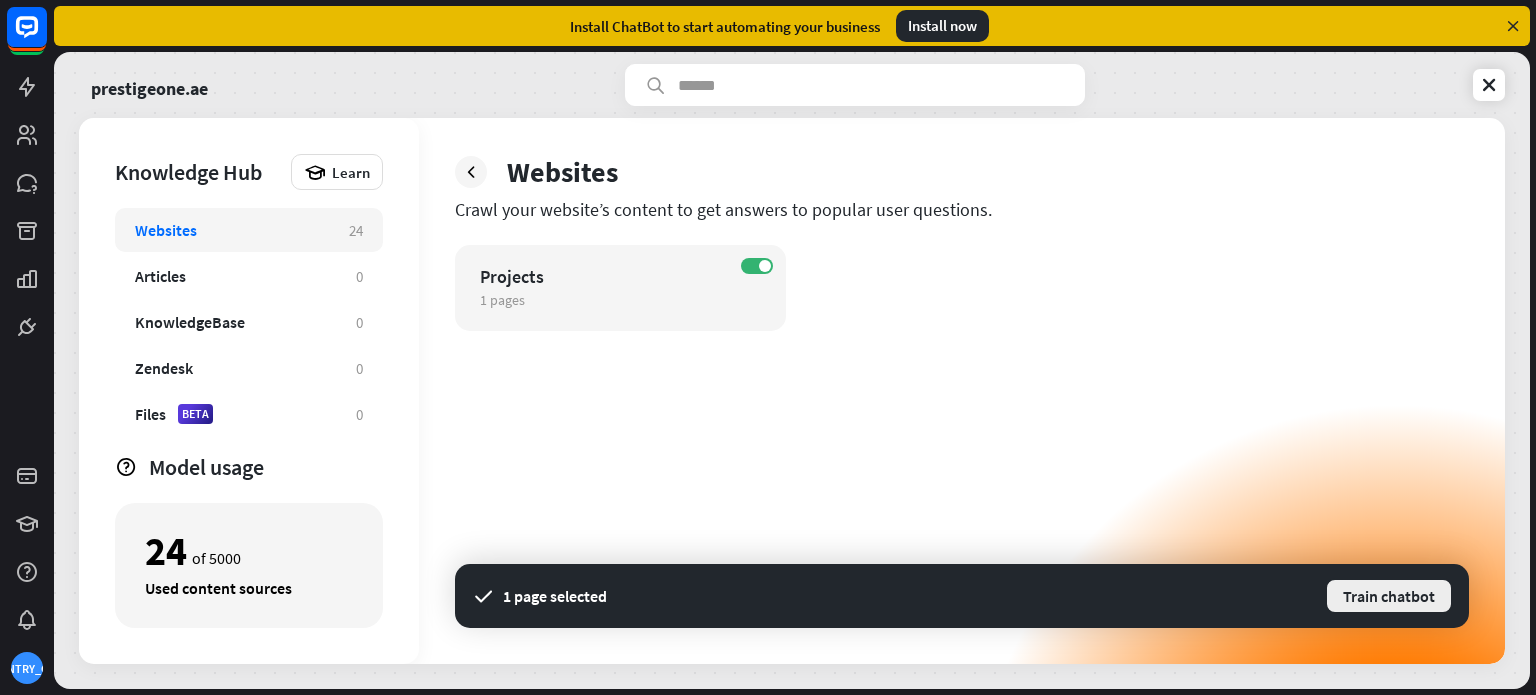 click on "Train chatbot" at bounding box center (1389, 596) 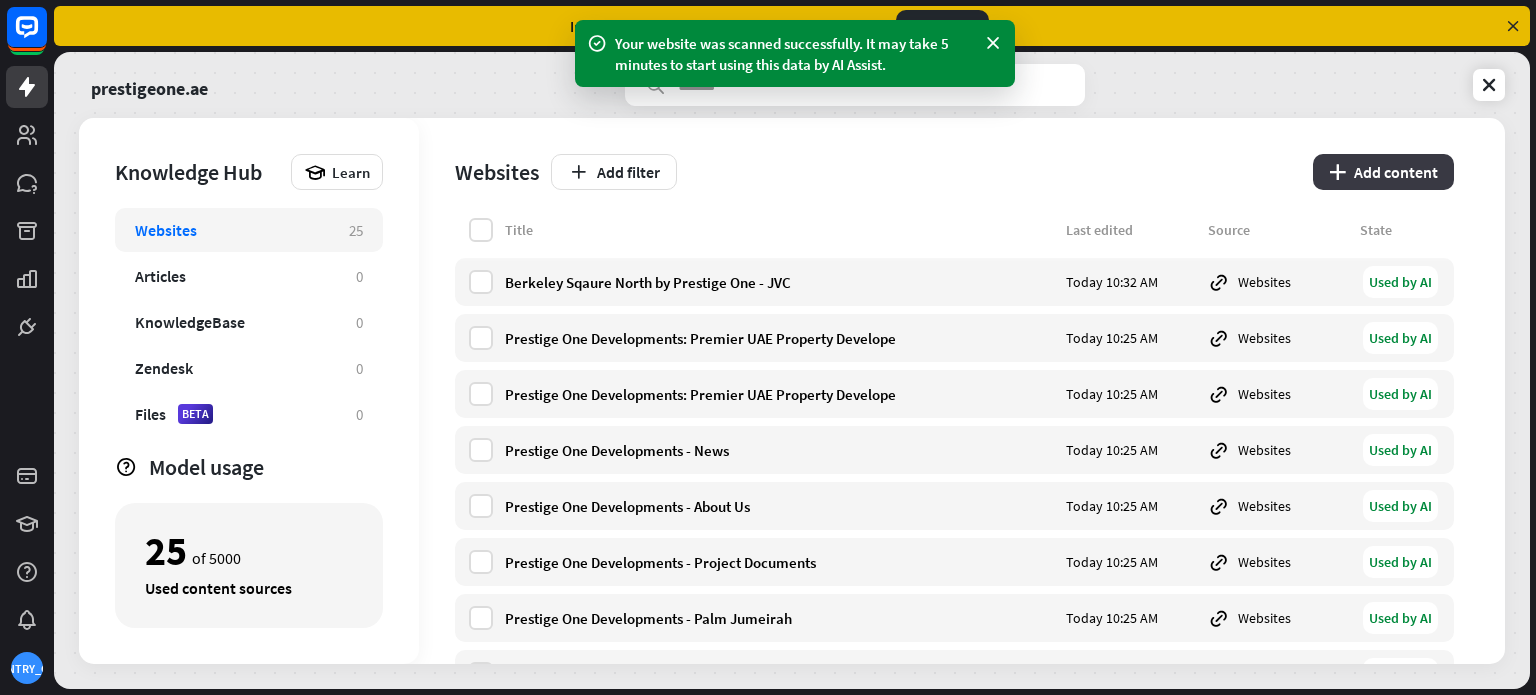 click on "plus
Add content" at bounding box center [1383, 172] 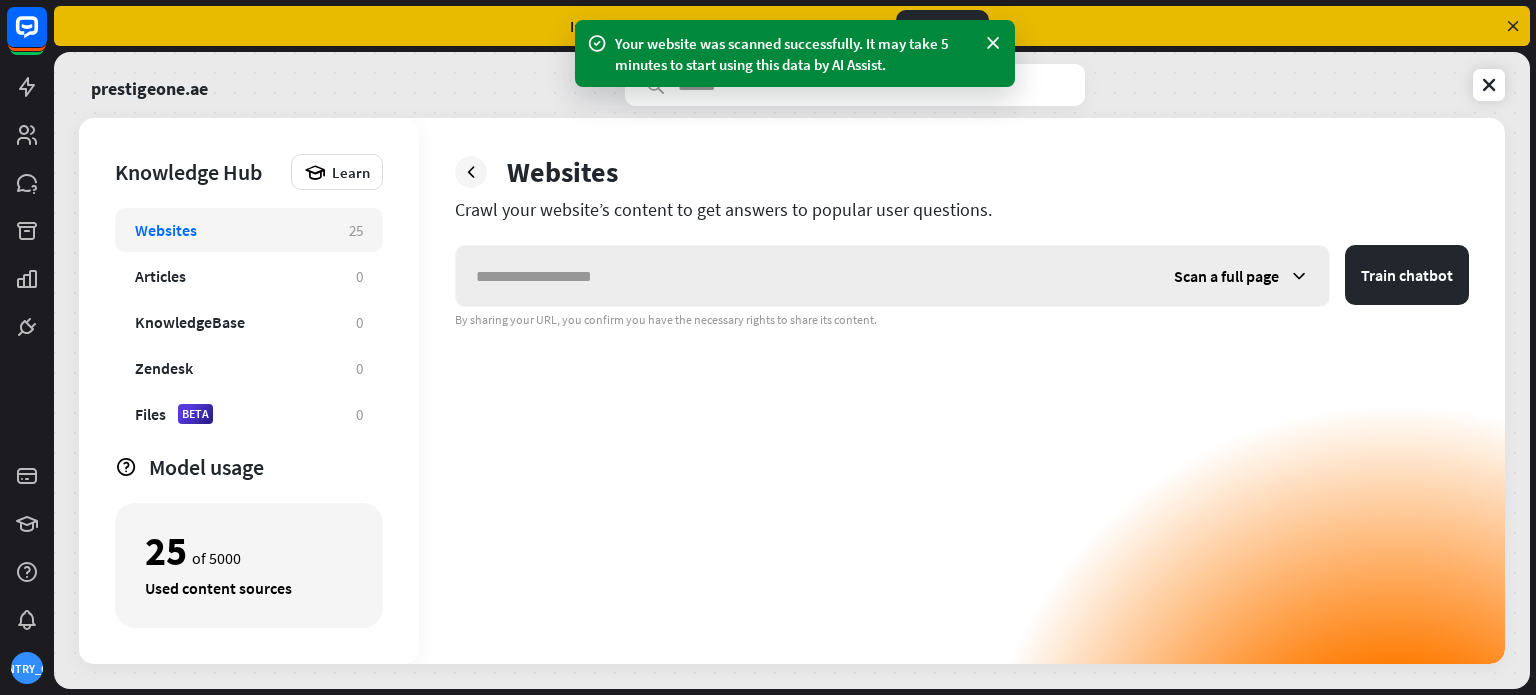 click at bounding box center (805, 276) 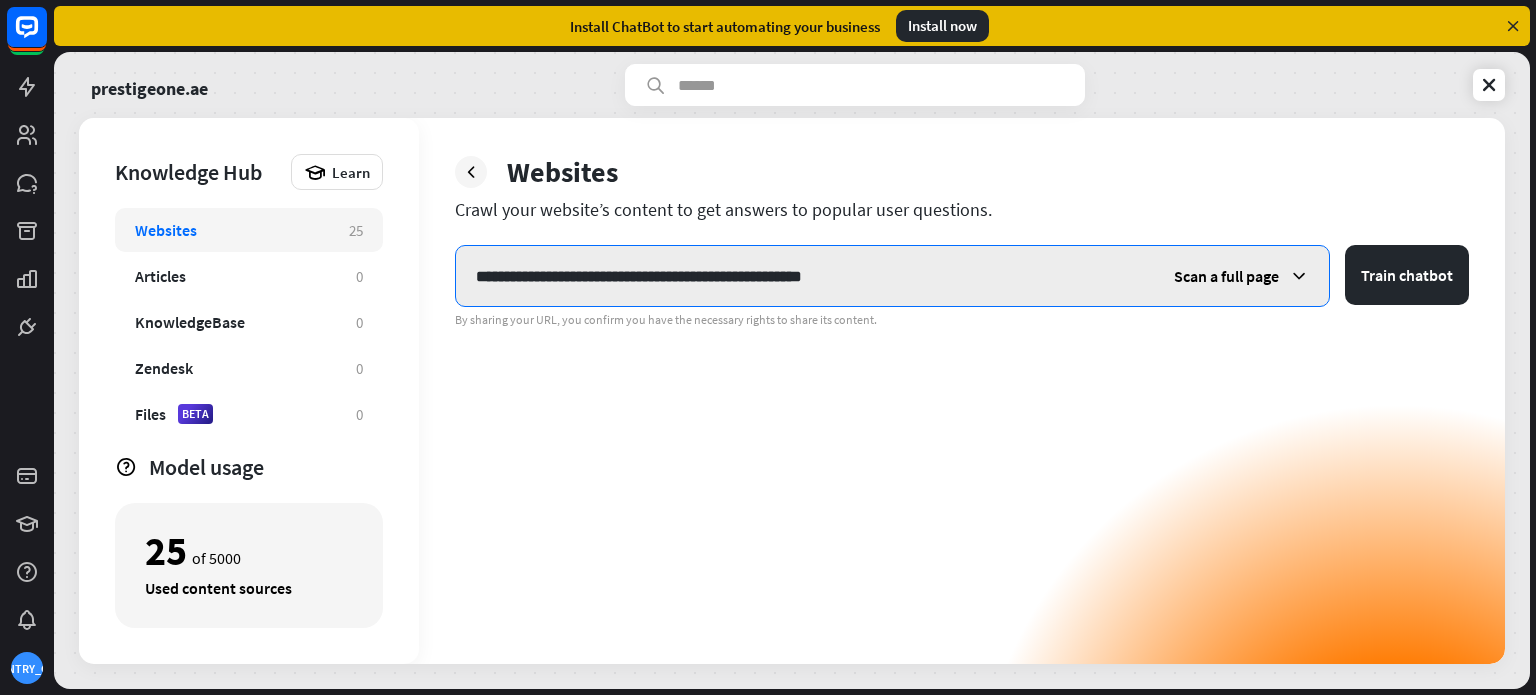 click on "**********" at bounding box center (805, 276) 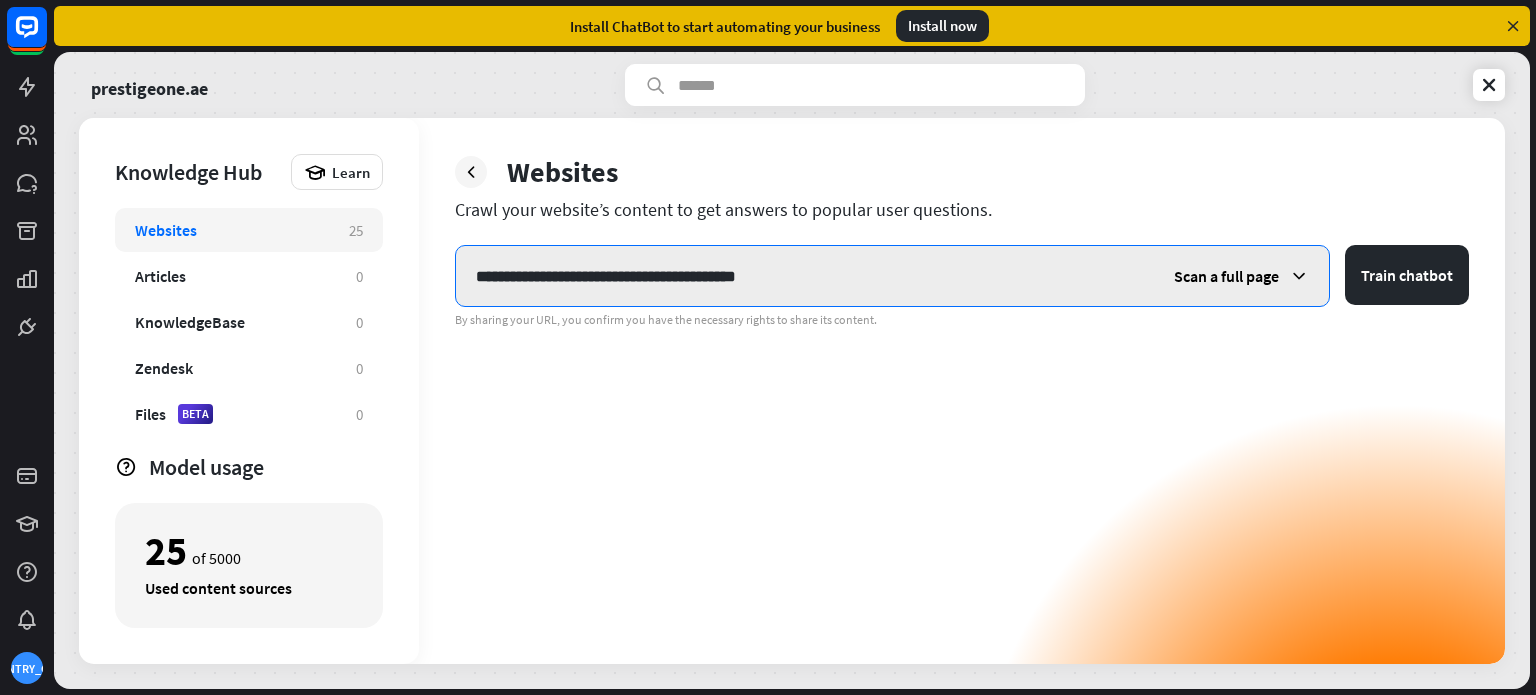type on "**********" 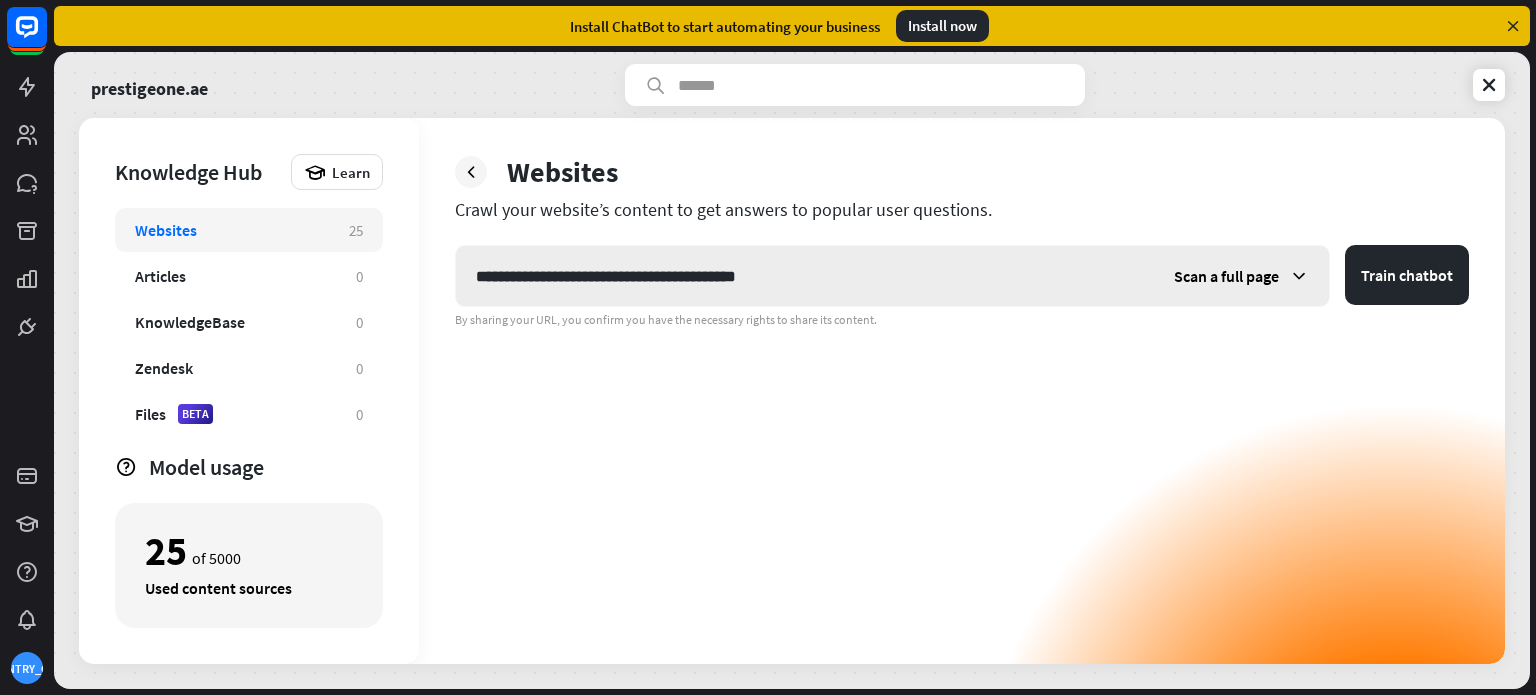 drag, startPoint x: 1276, startPoint y: 282, endPoint x: 1267, endPoint y: 311, distance: 30.364452 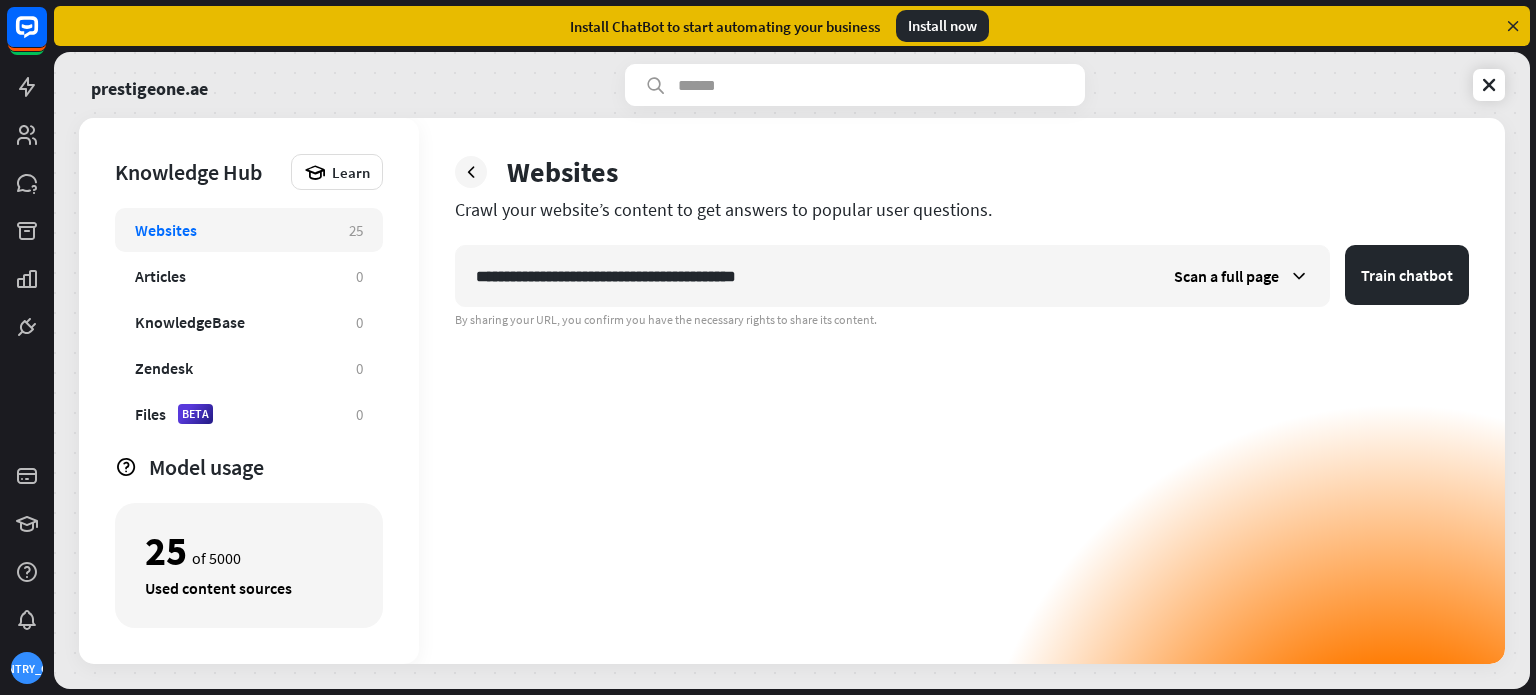 click on "Scan a full page" at bounding box center (1226, 276) 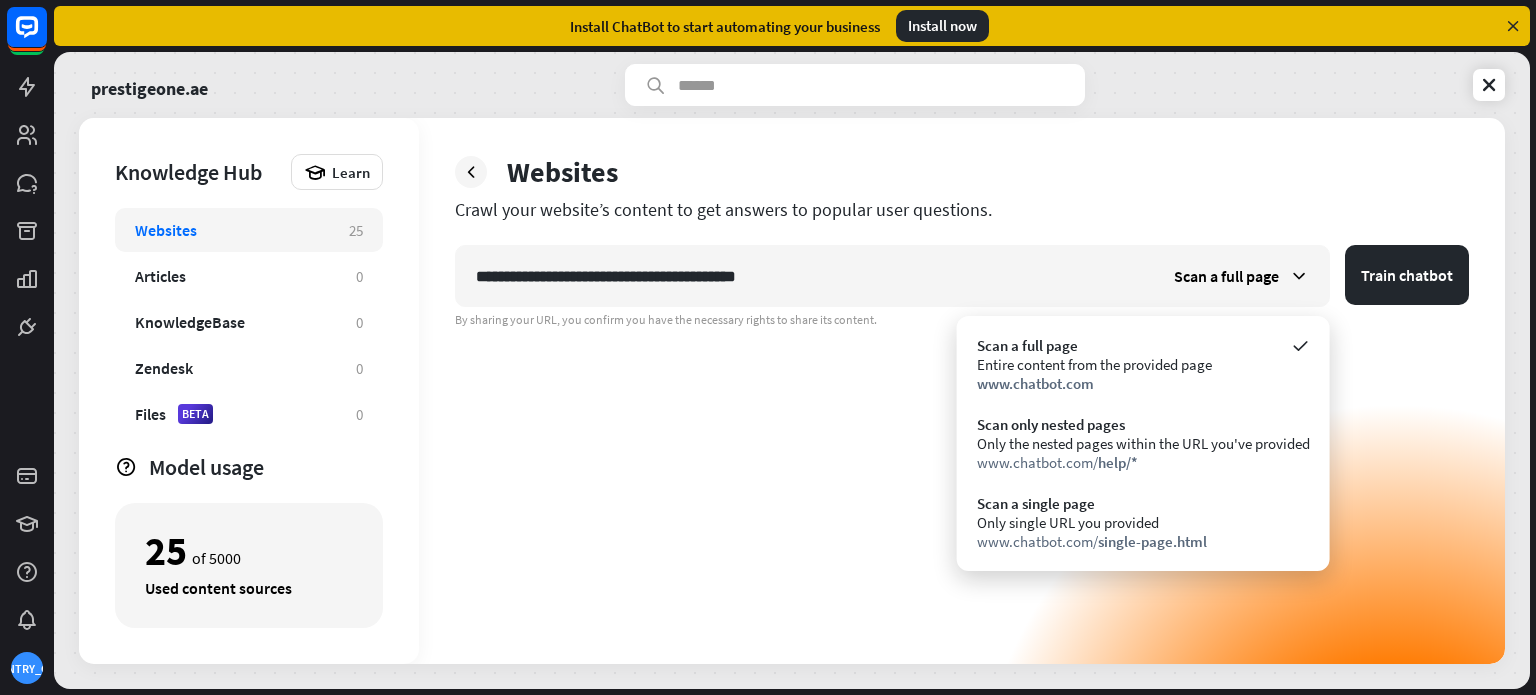 click on "Only single URL you provided" at bounding box center [1143, 522] 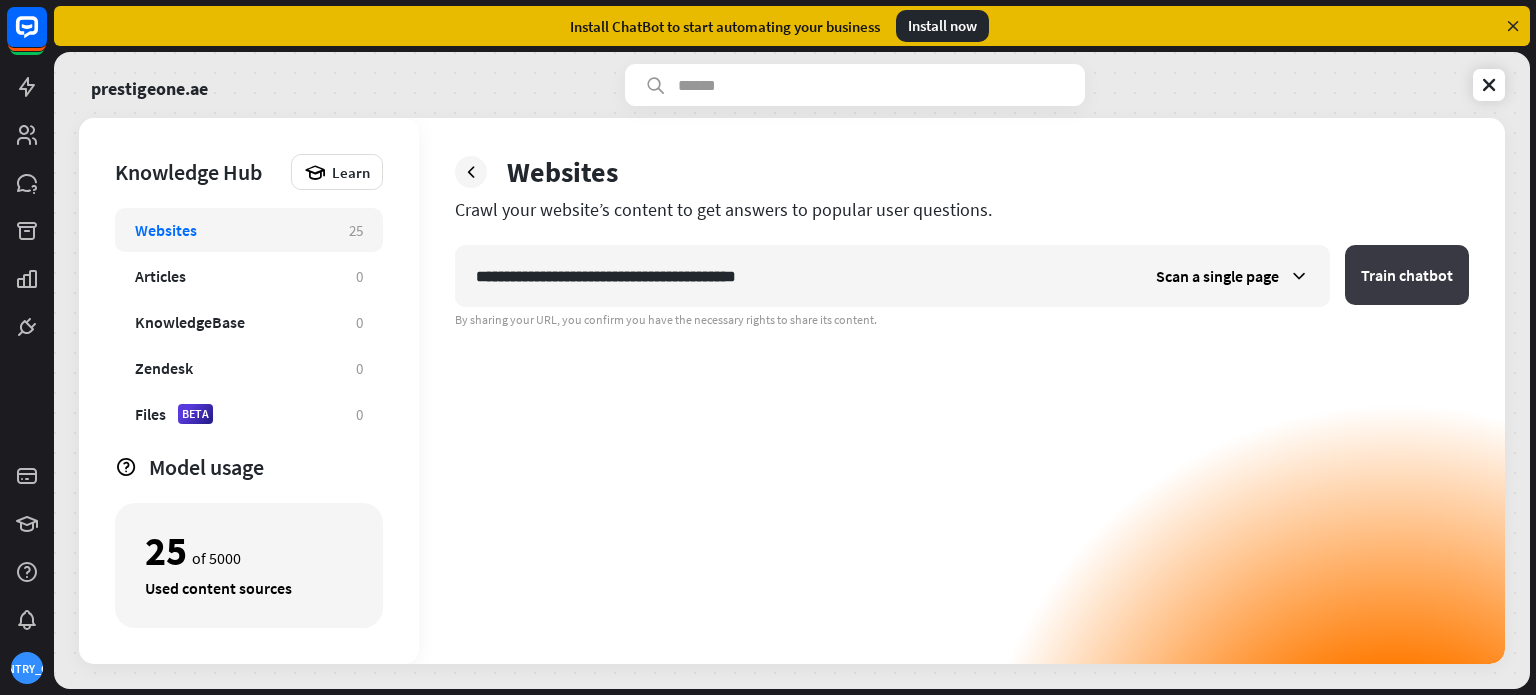 click on "Train chatbot" at bounding box center (1407, 275) 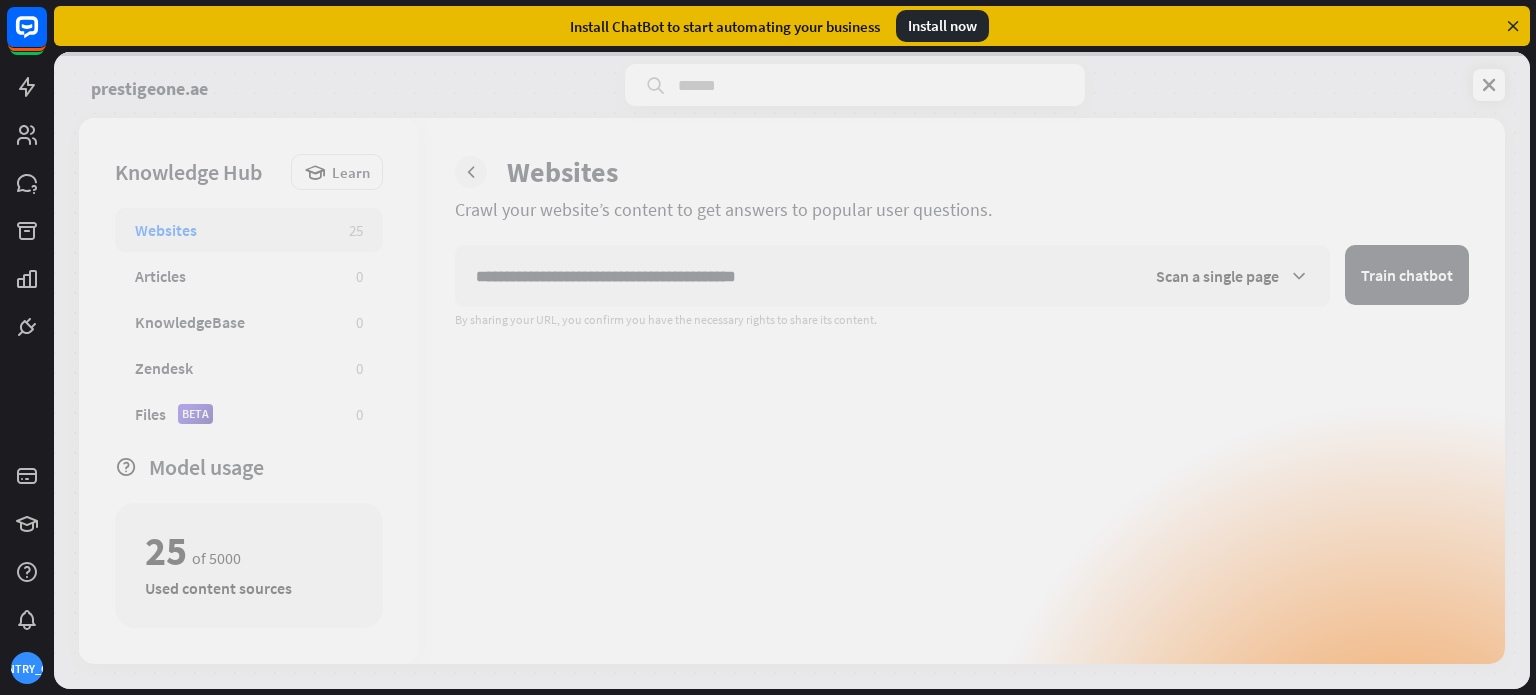 type 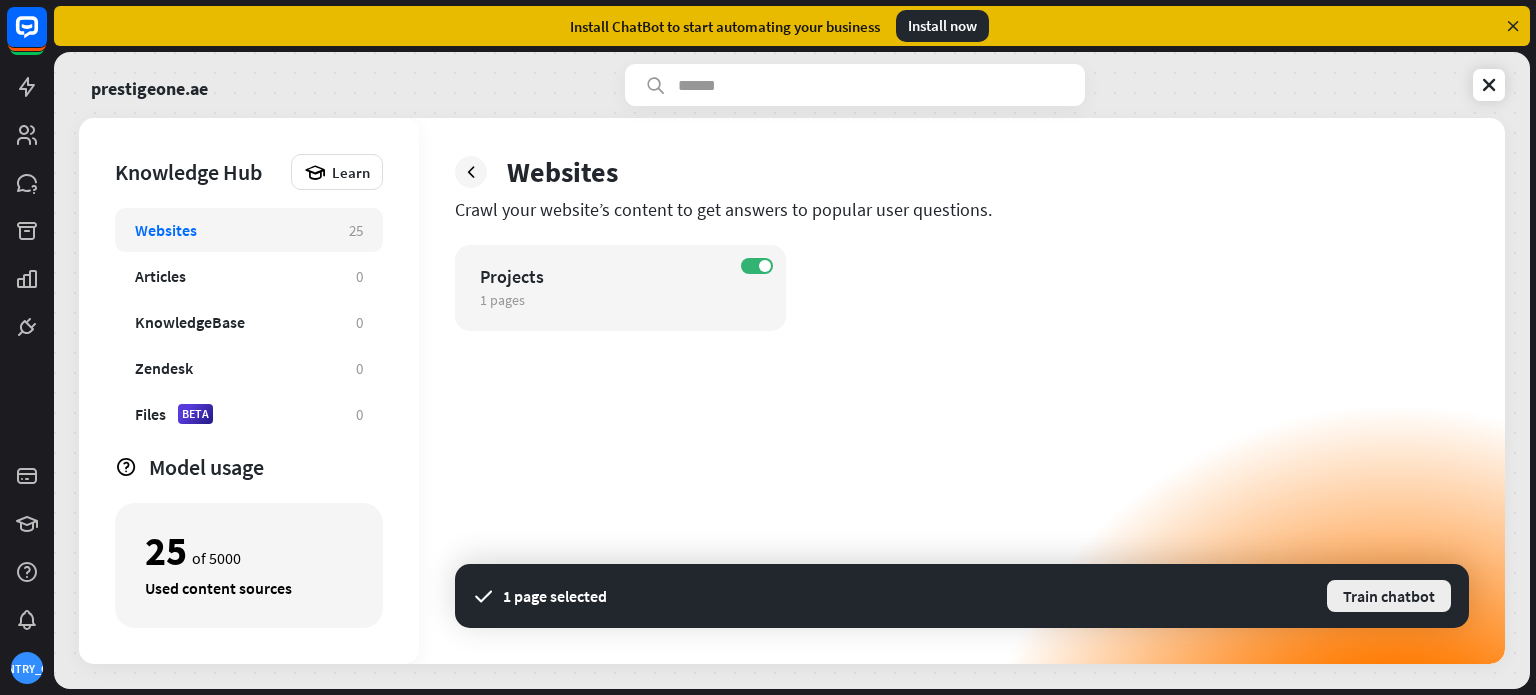 click on "Train chatbot" at bounding box center (1389, 596) 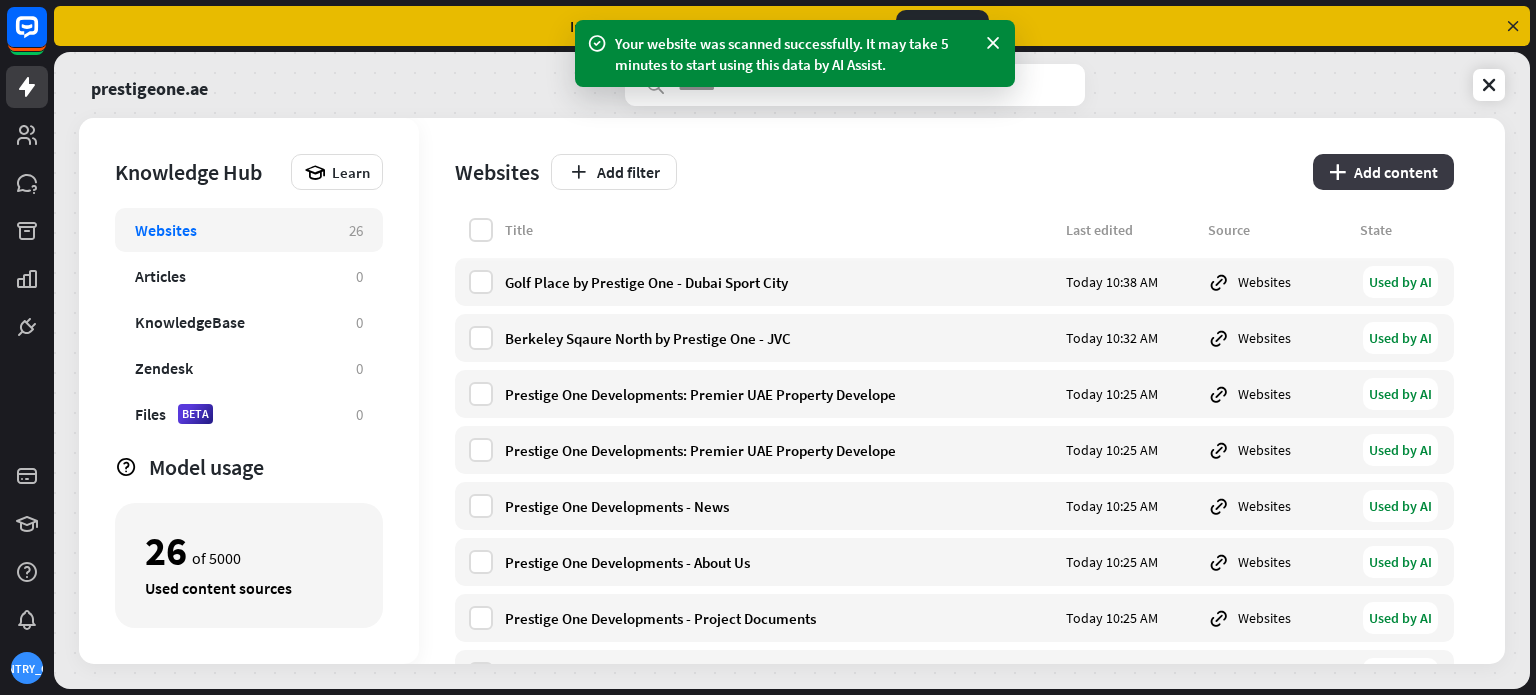 click on "plus
Add content" at bounding box center [1383, 172] 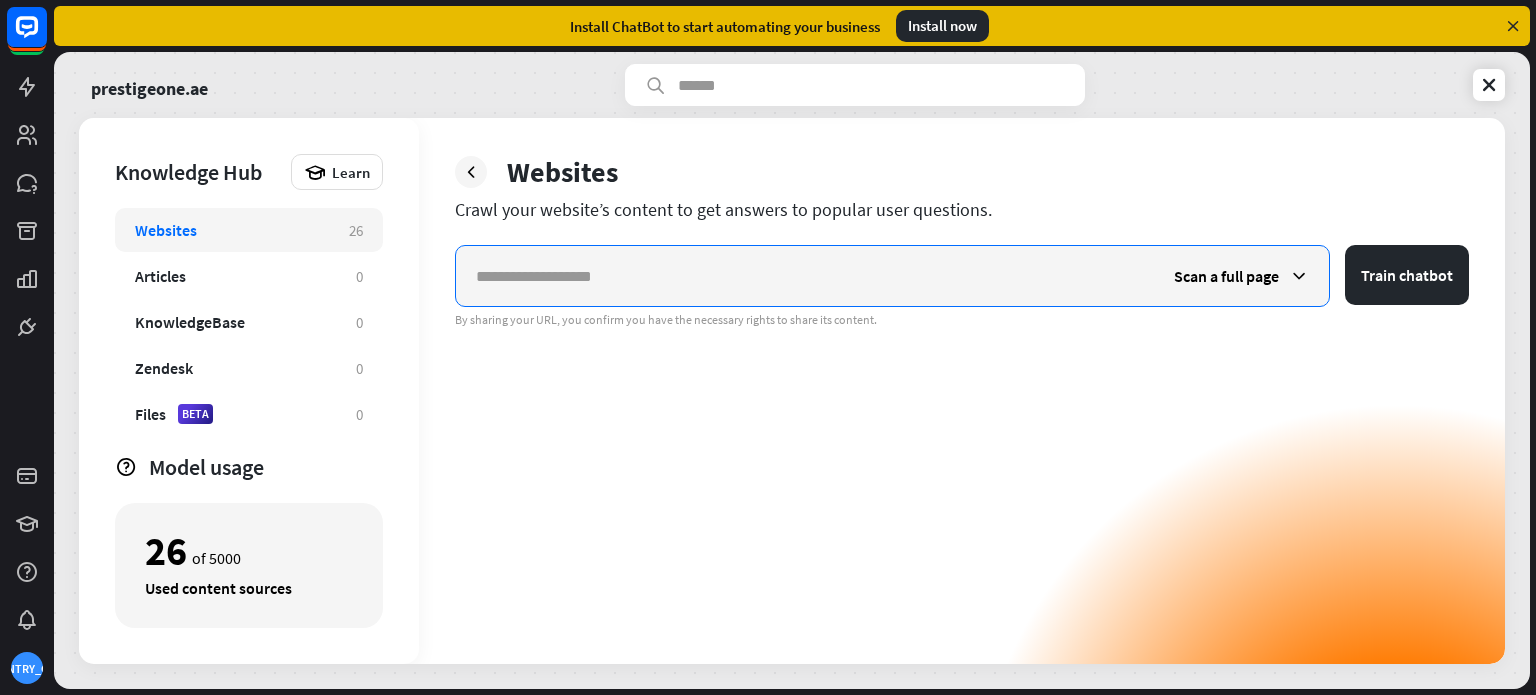 drag, startPoint x: 853, startPoint y: 262, endPoint x: 969, endPoint y: 319, distance: 129.24782 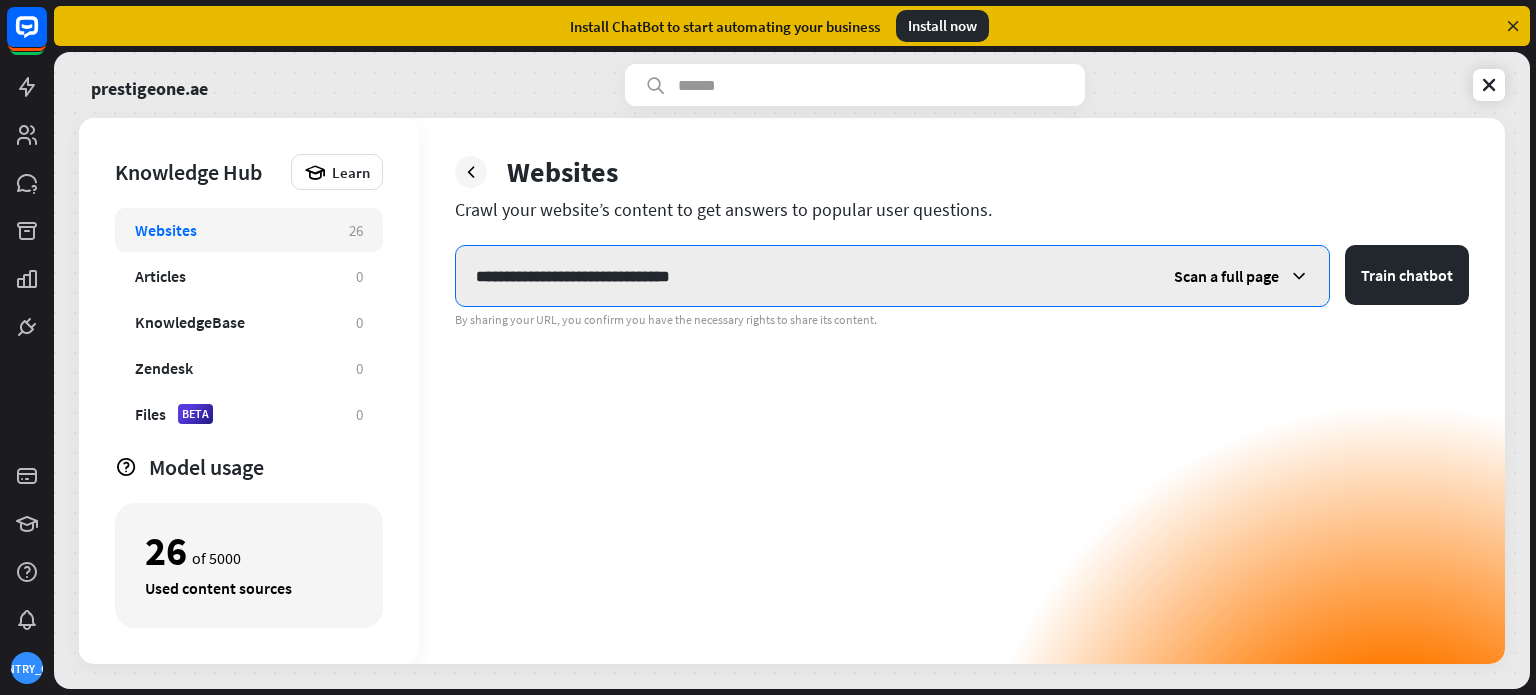type on "**********" 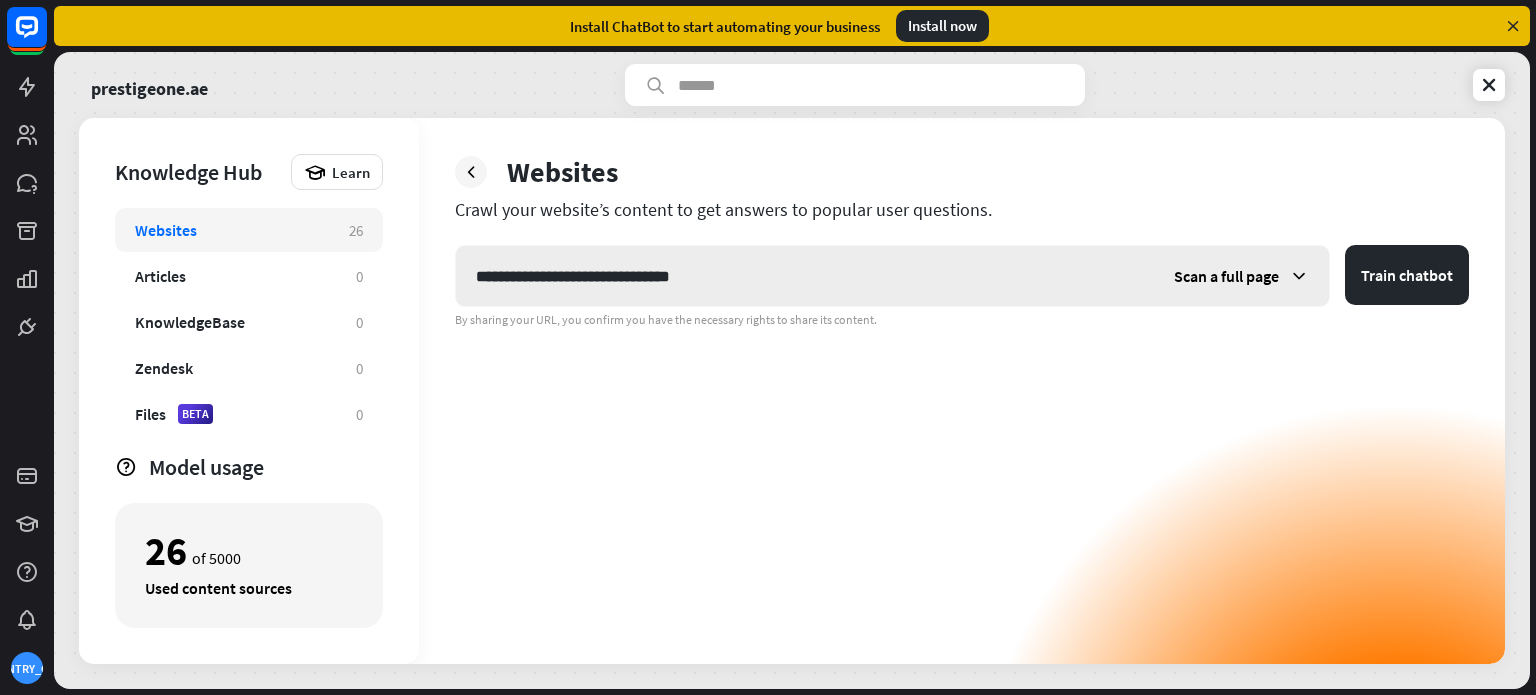 click on "Scan a full page" at bounding box center (1226, 276) 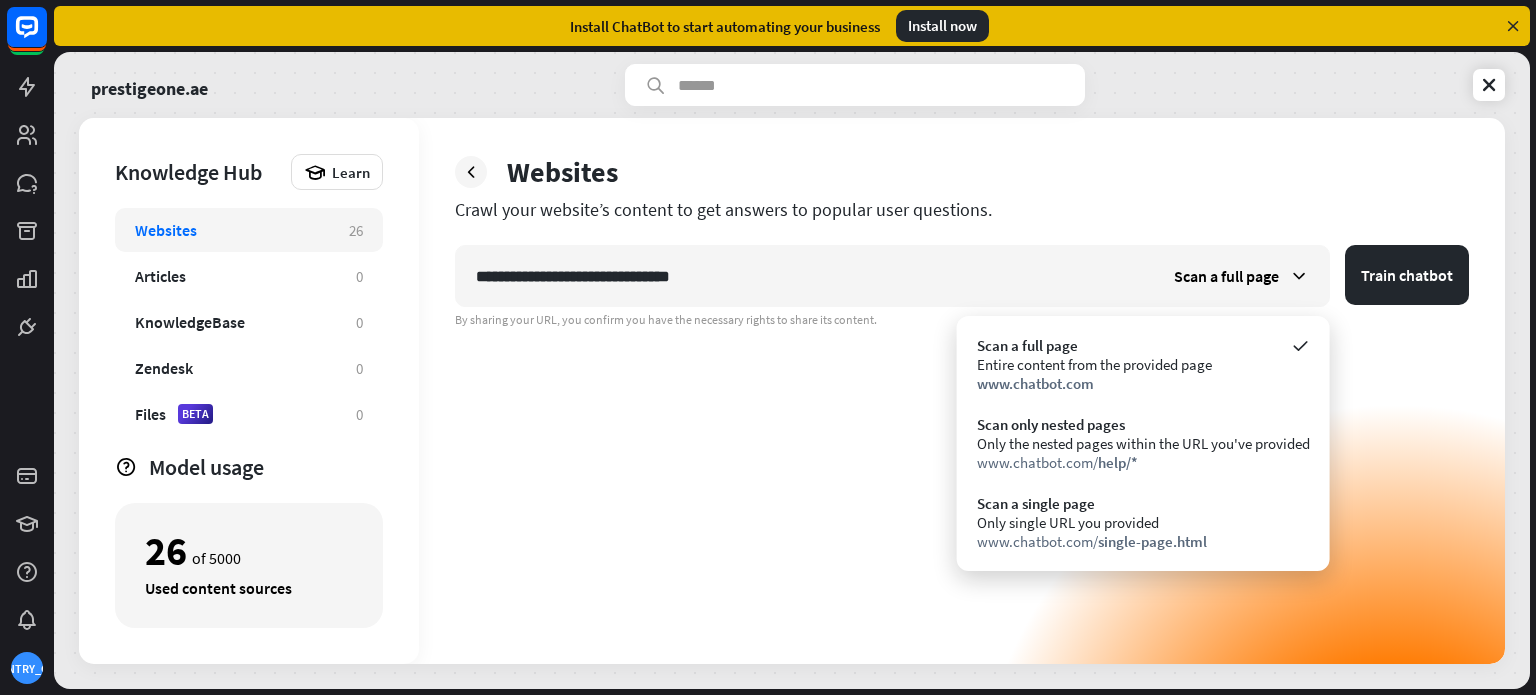 click on "Only the nested pages within the URL you've provided" at bounding box center [1143, 443] 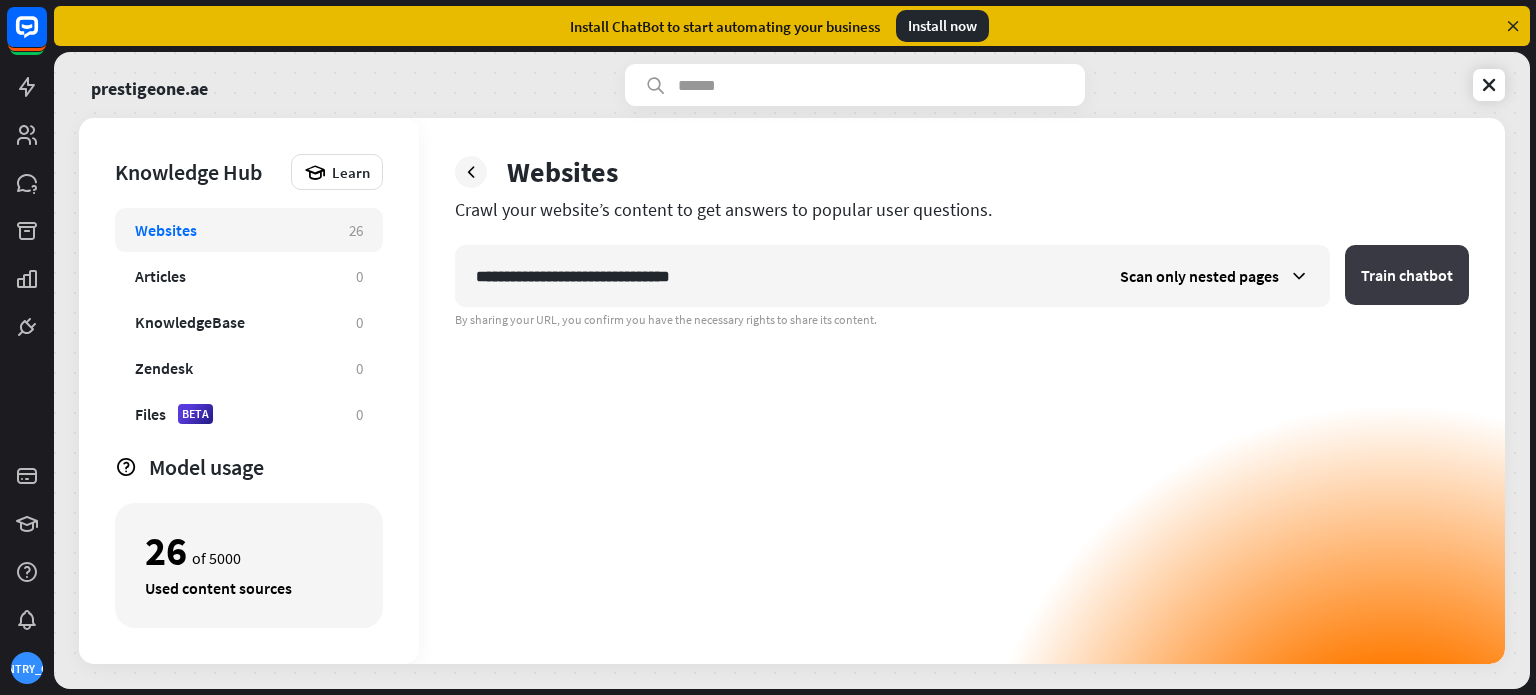 click on "Train chatbot" at bounding box center (1407, 275) 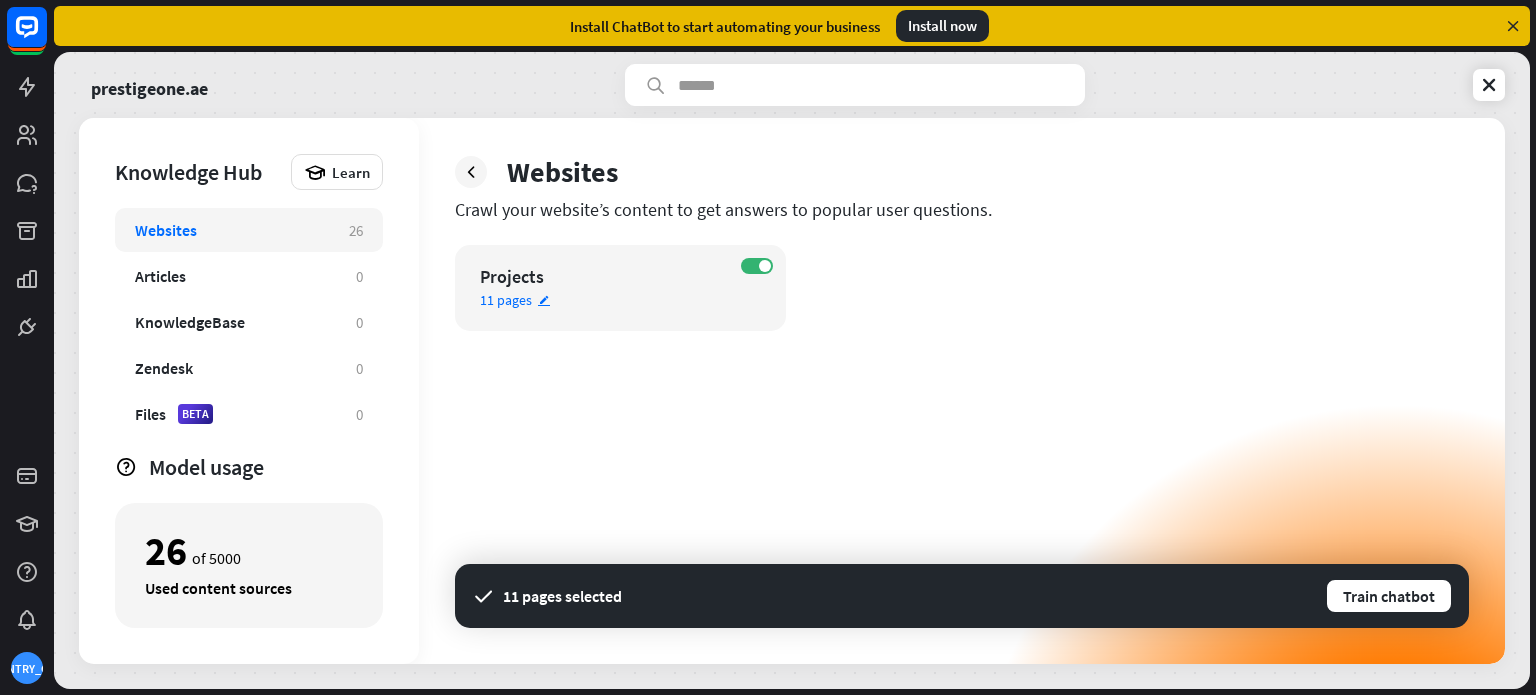 click on "ON Projects 11 pages edit" at bounding box center (620, 288) 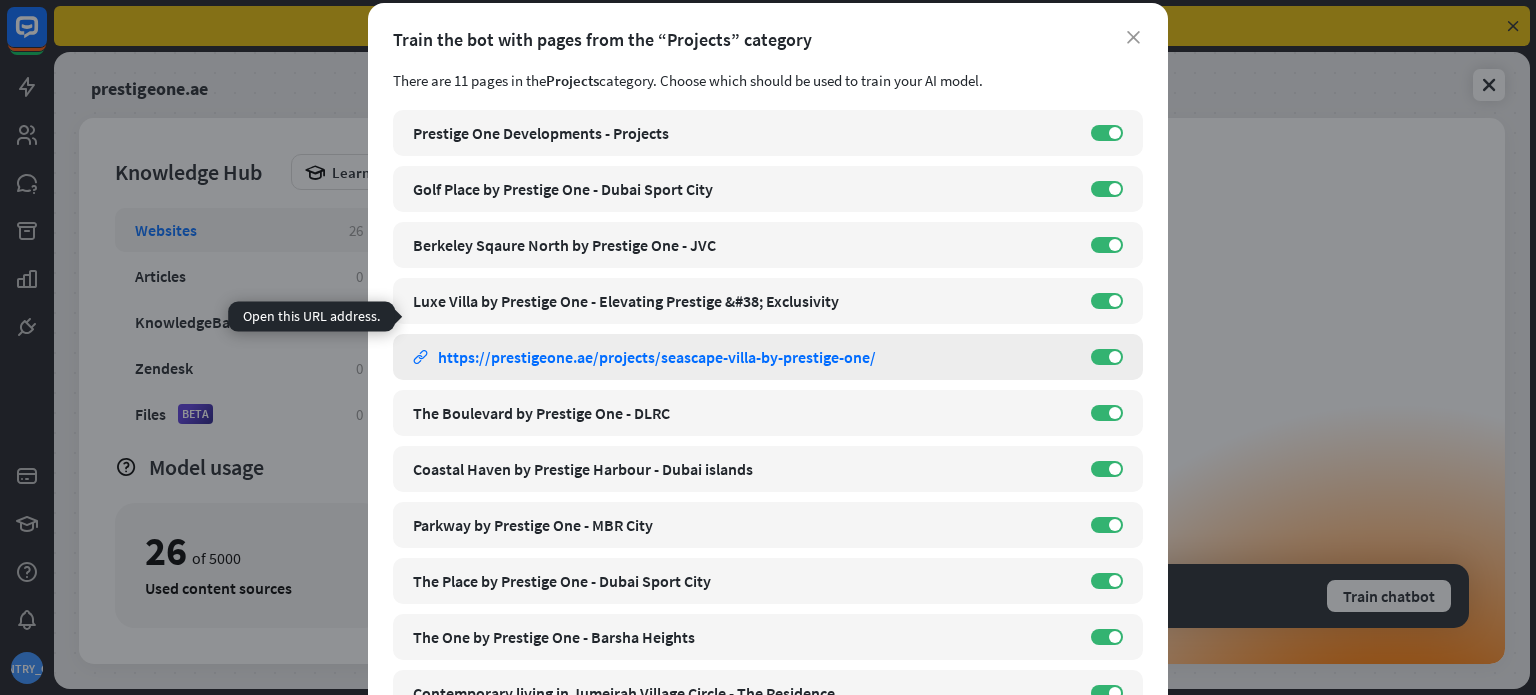 scroll, scrollTop: 168, scrollLeft: 0, axis: vertical 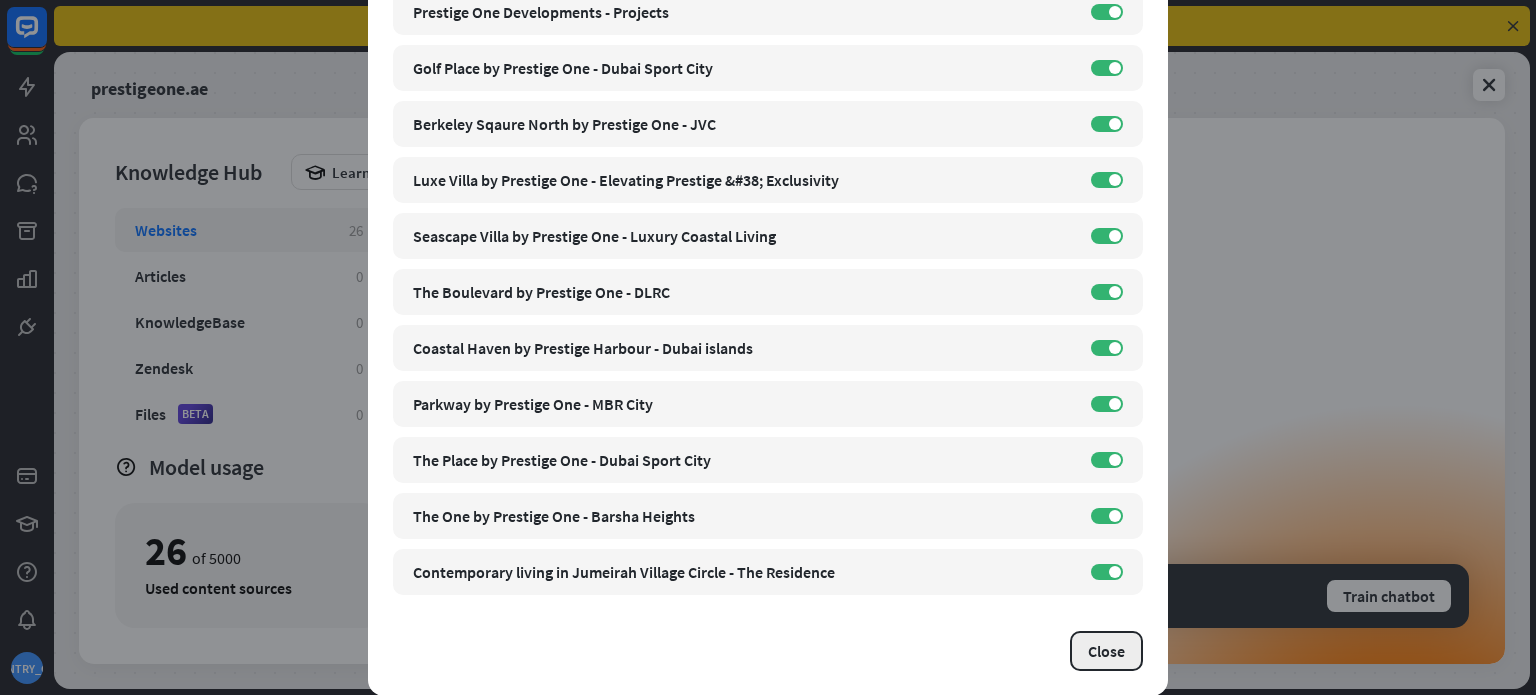 click on "Close" at bounding box center [1106, 651] 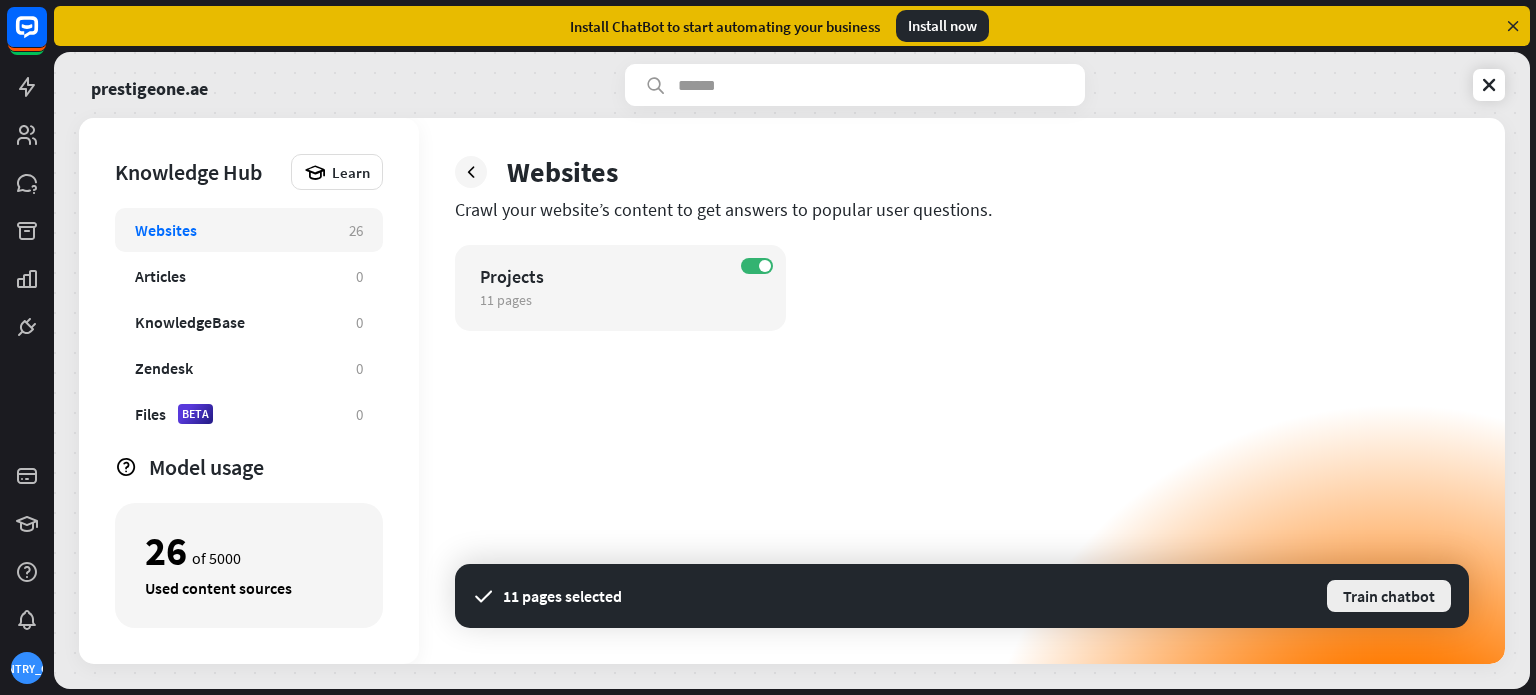 click on "Train chatbot" at bounding box center (1389, 596) 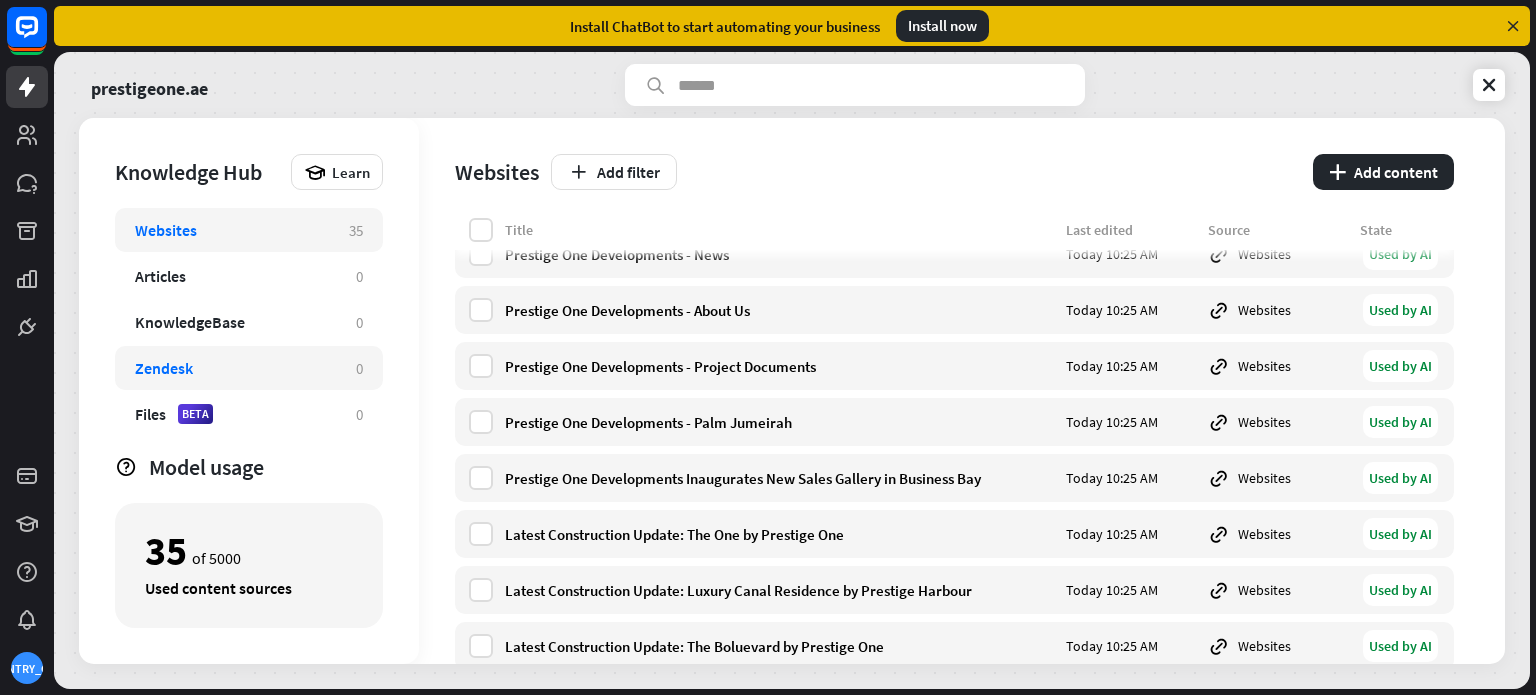 scroll, scrollTop: 300, scrollLeft: 0, axis: vertical 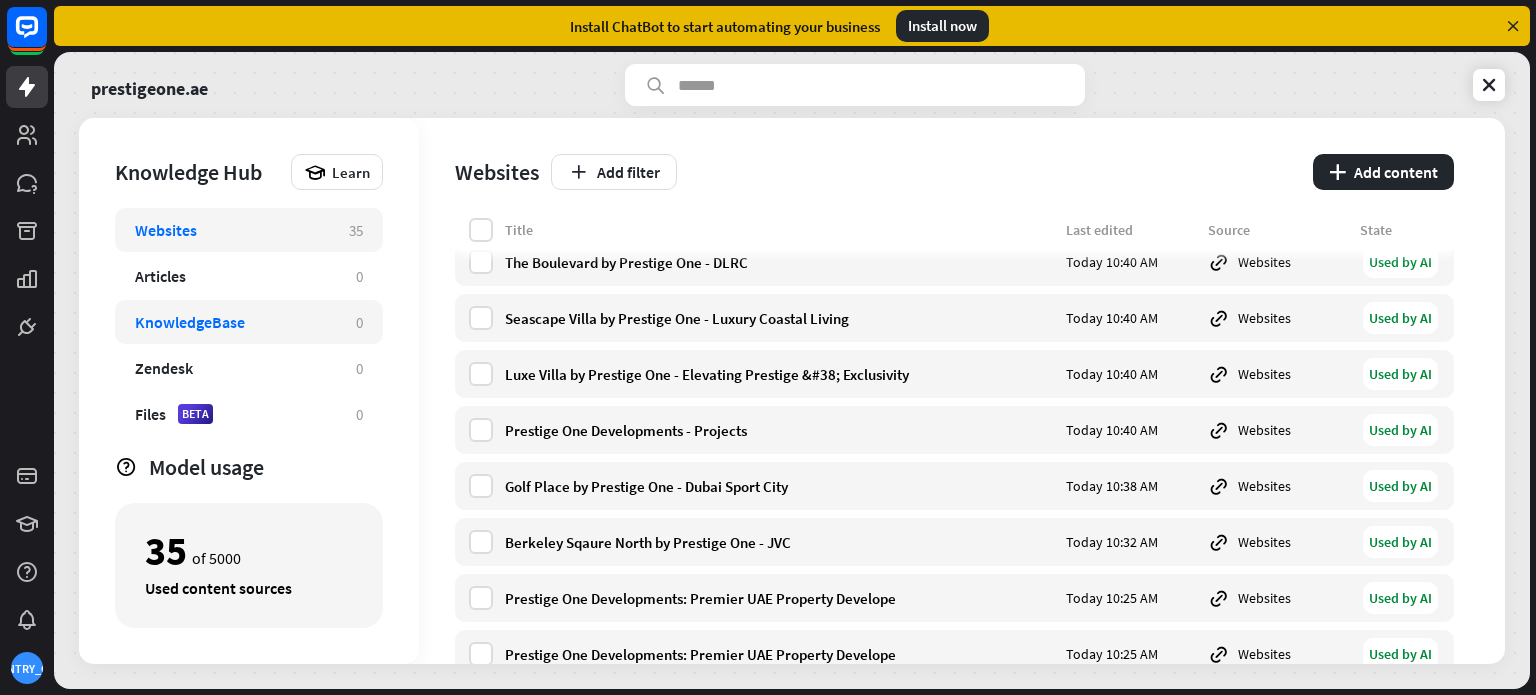 click on "KnowledgeBase" at bounding box center (190, 322) 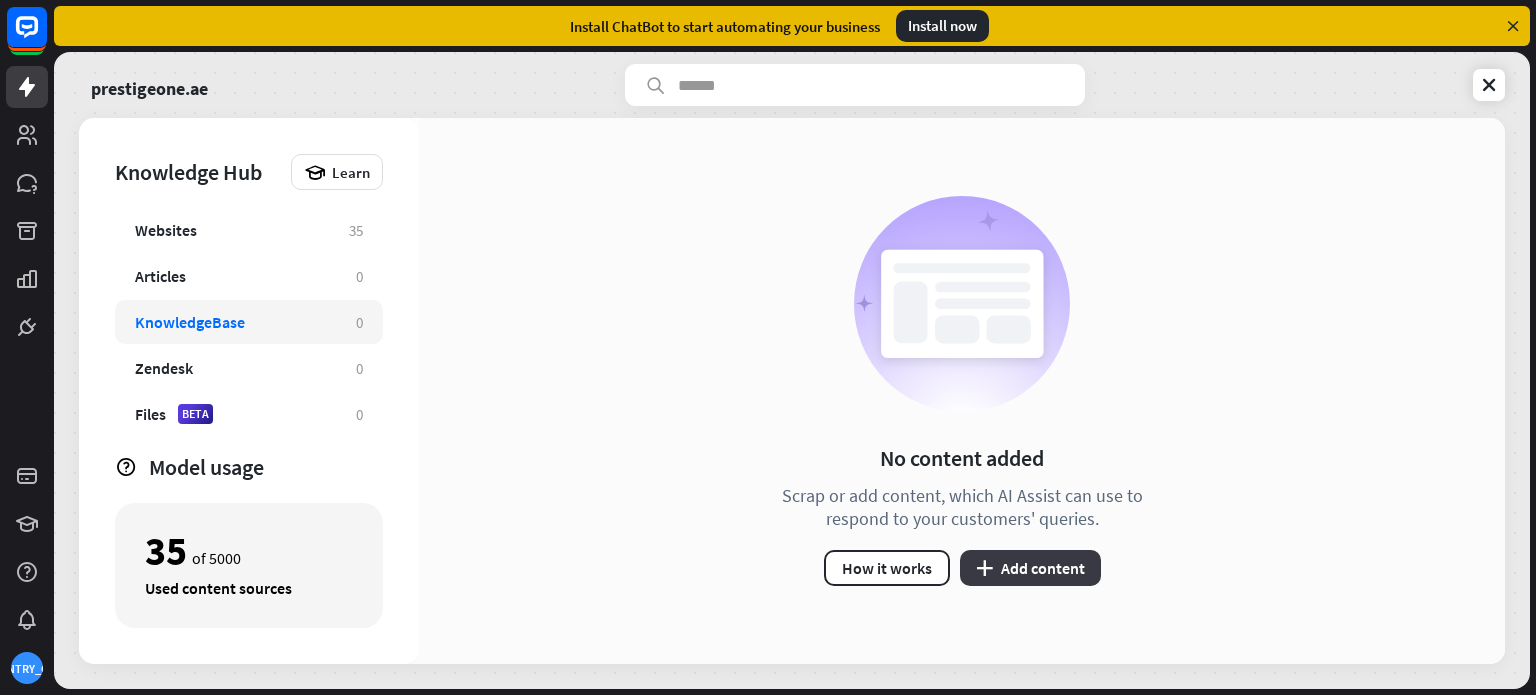 click on "plus
Add content" at bounding box center [1030, 568] 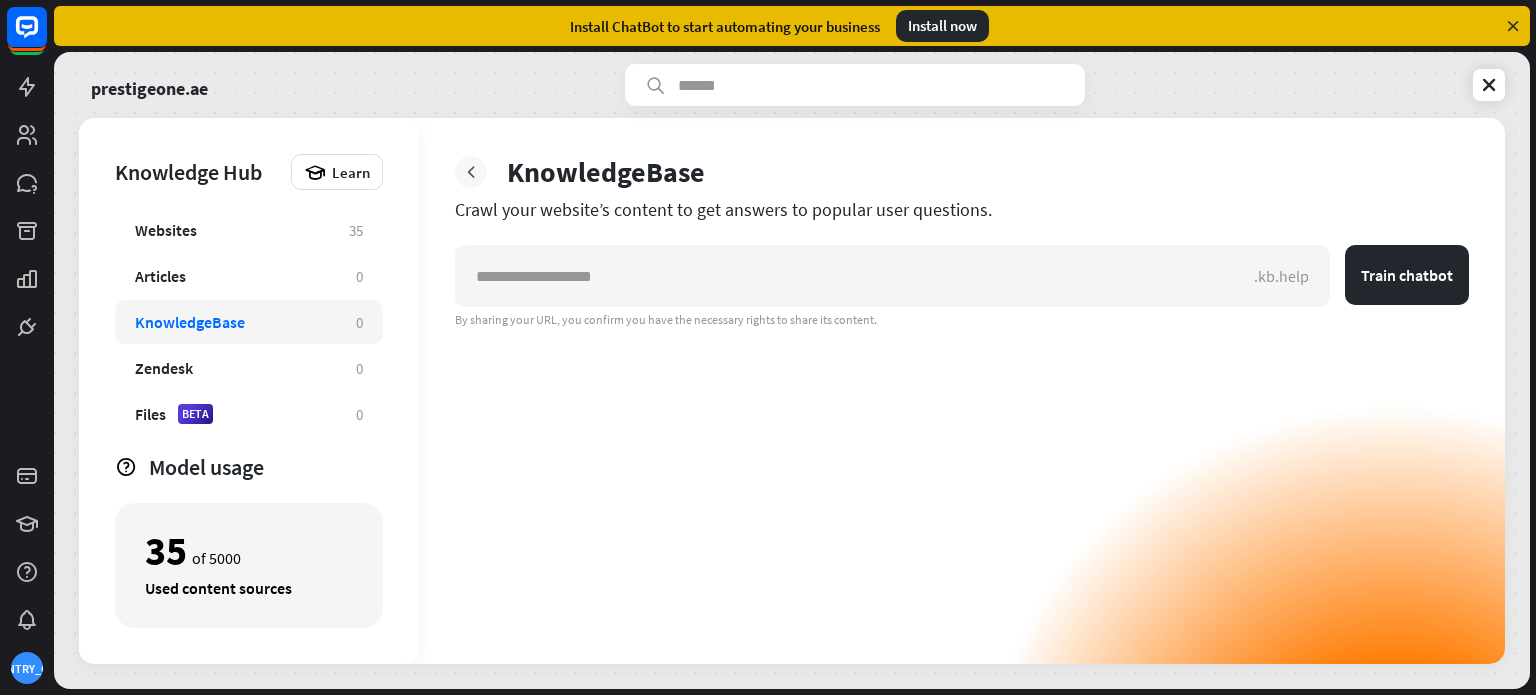 click at bounding box center (471, 172) 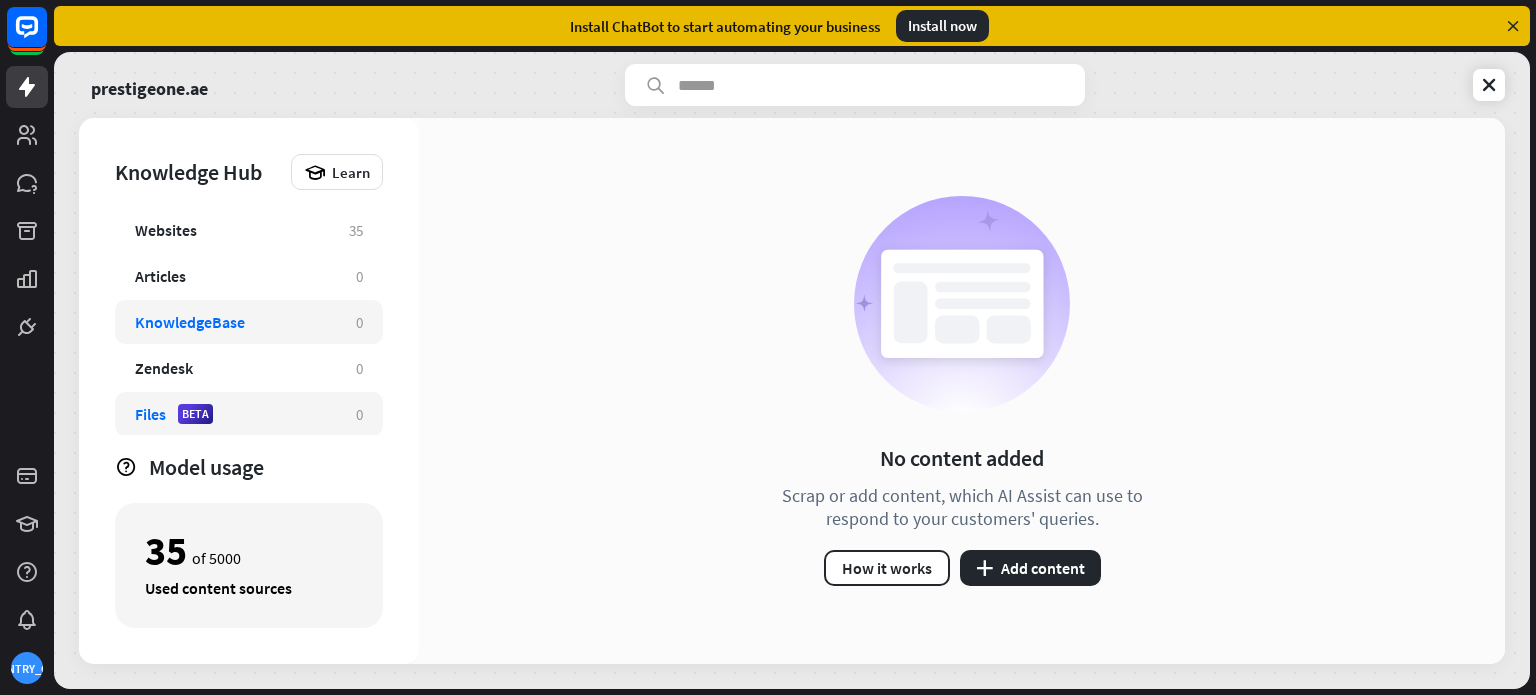 click on "Files
BETA" at bounding box center [235, 414] 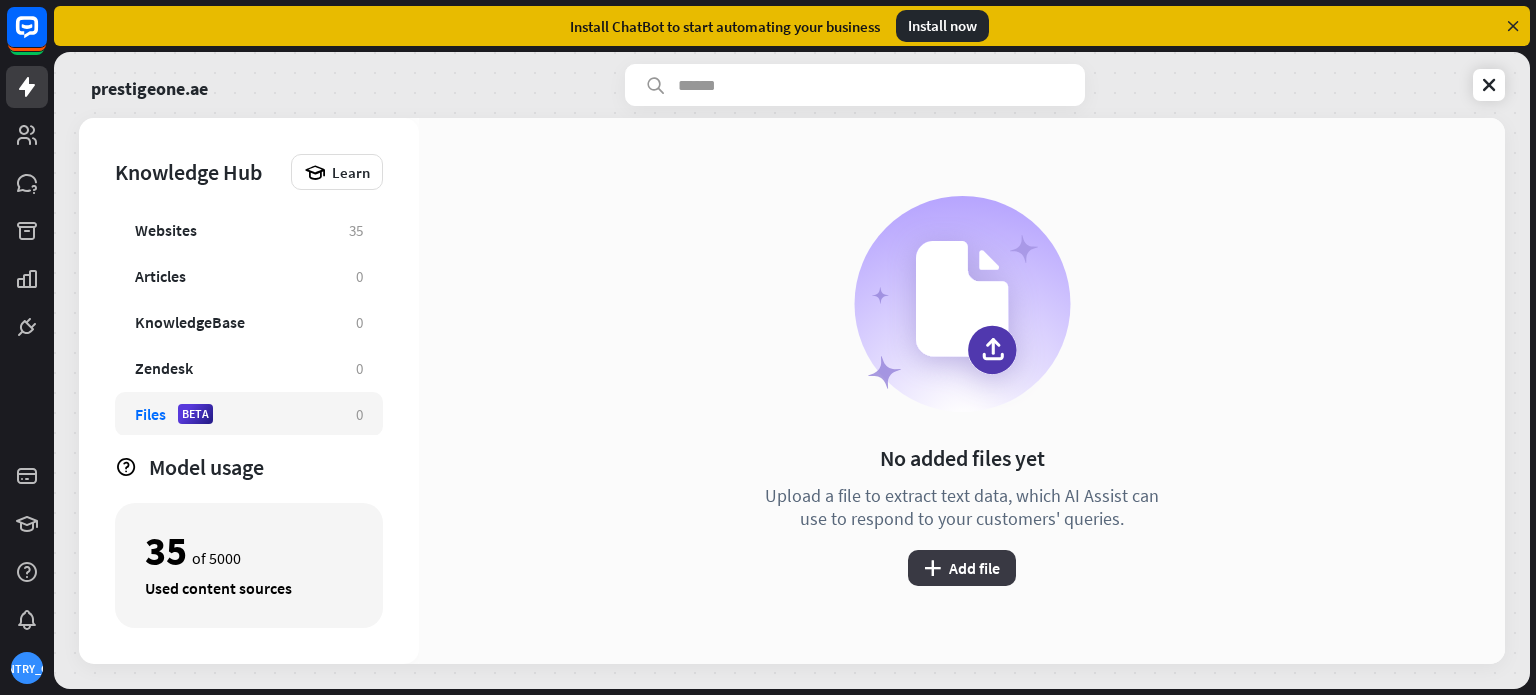 click on "plus
Add file" at bounding box center (962, 568) 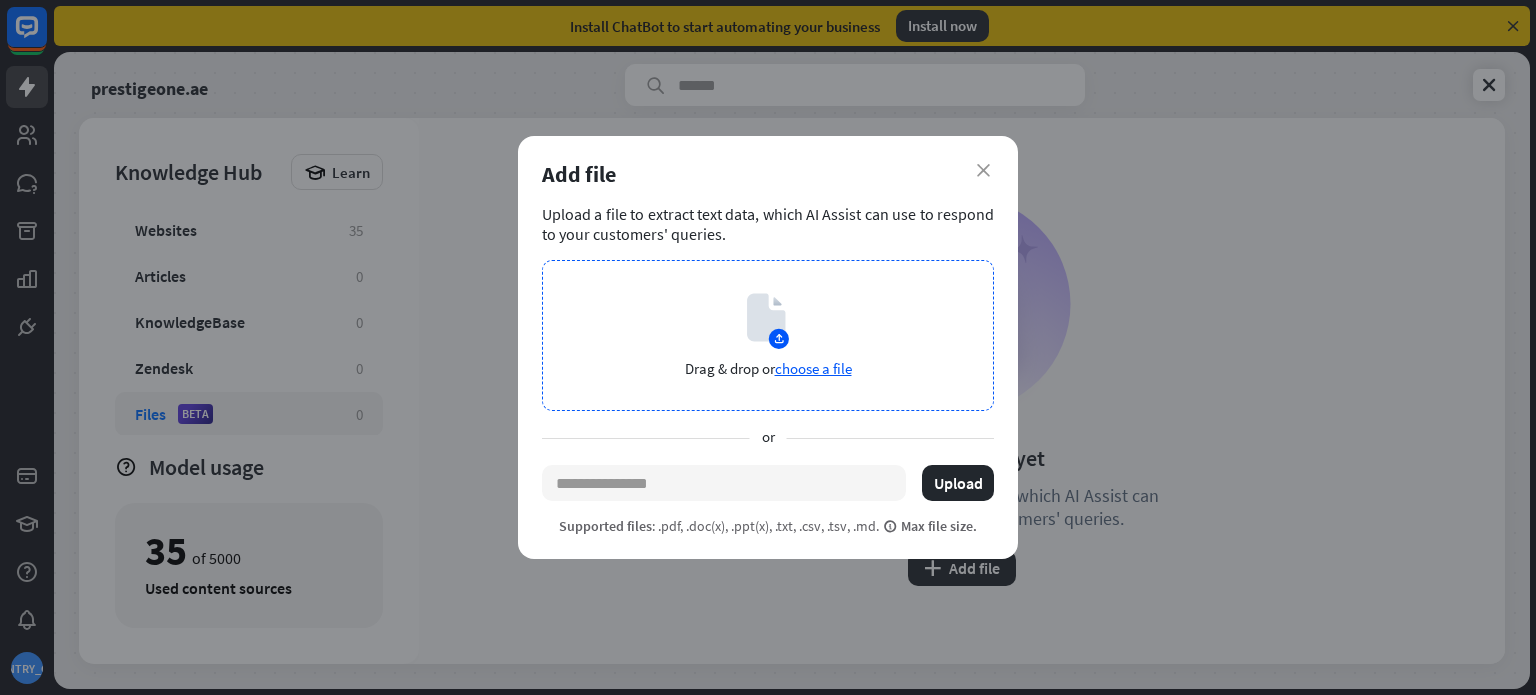 click on "choose a file" at bounding box center (813, 368) 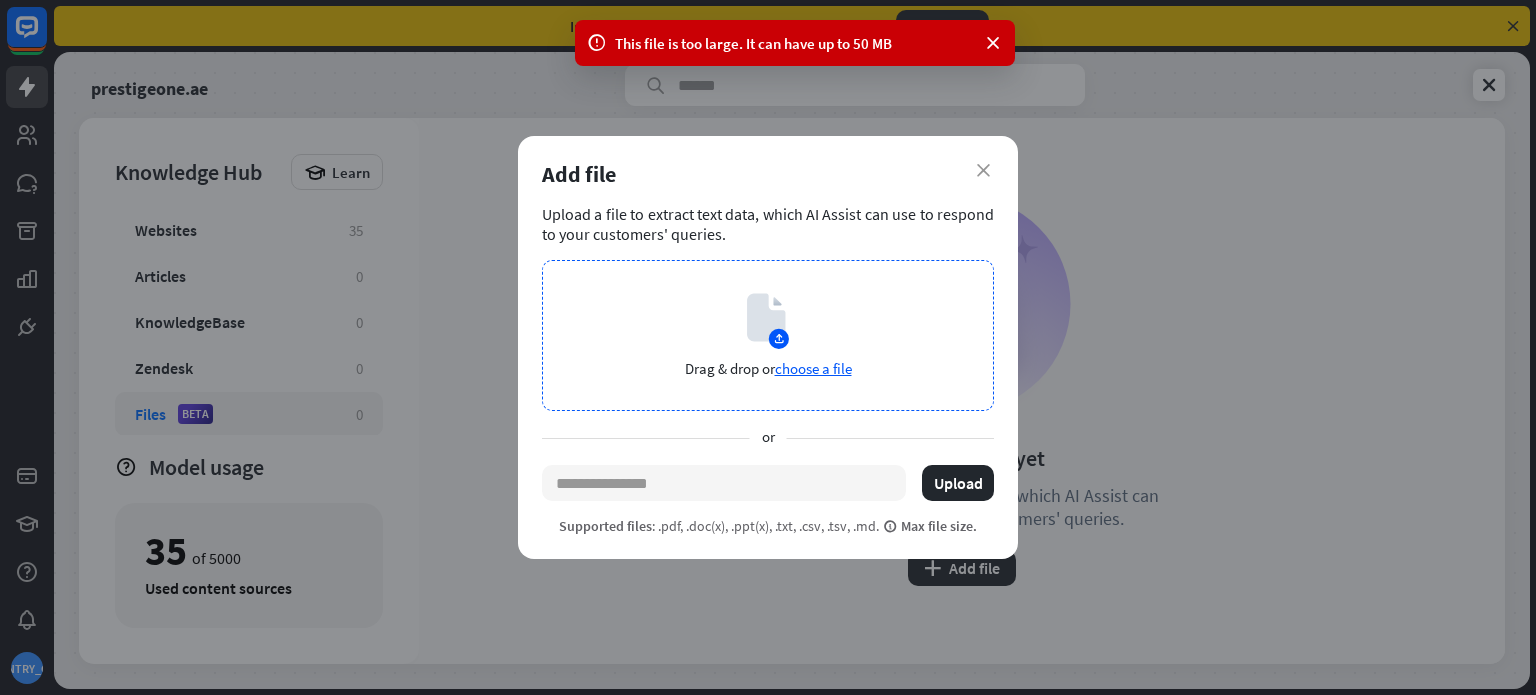 click on "choose a file" at bounding box center [813, 368] 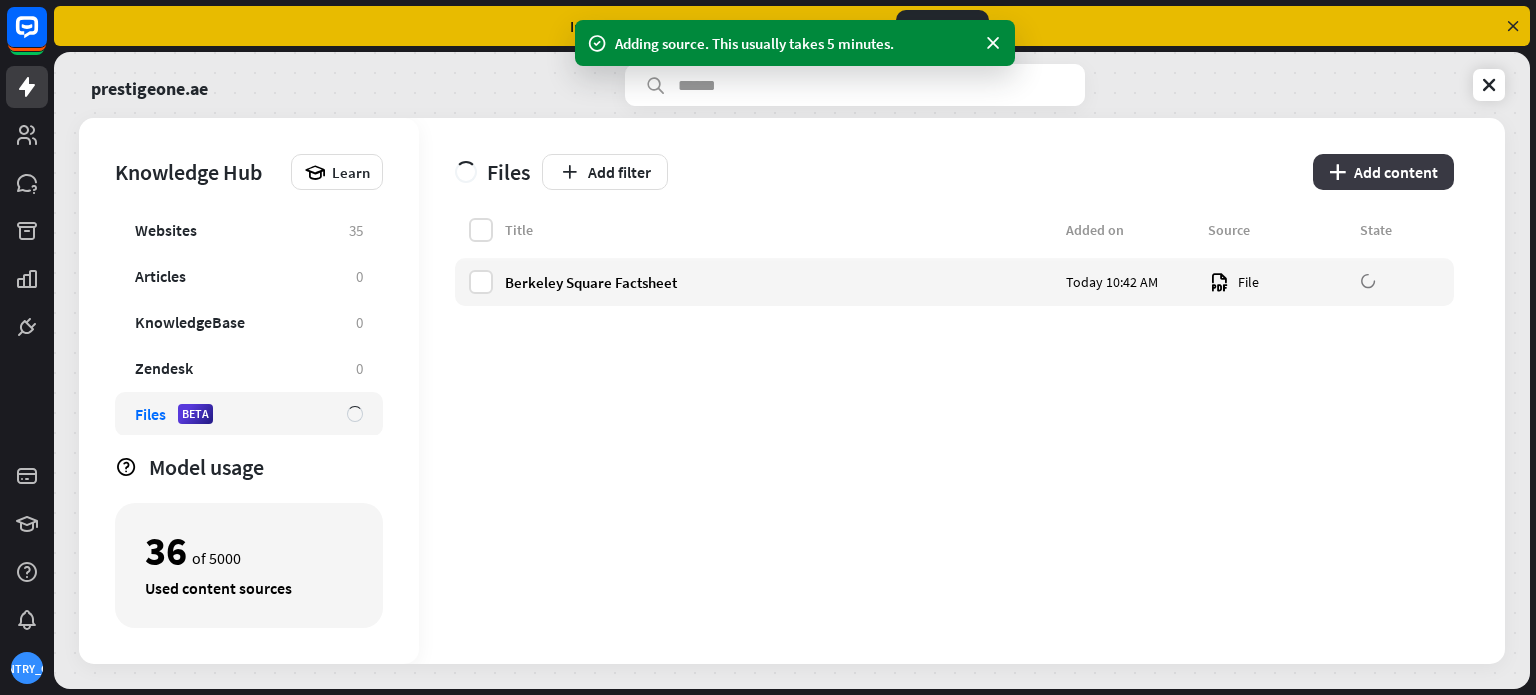 click on "plus
Add content" at bounding box center [1383, 172] 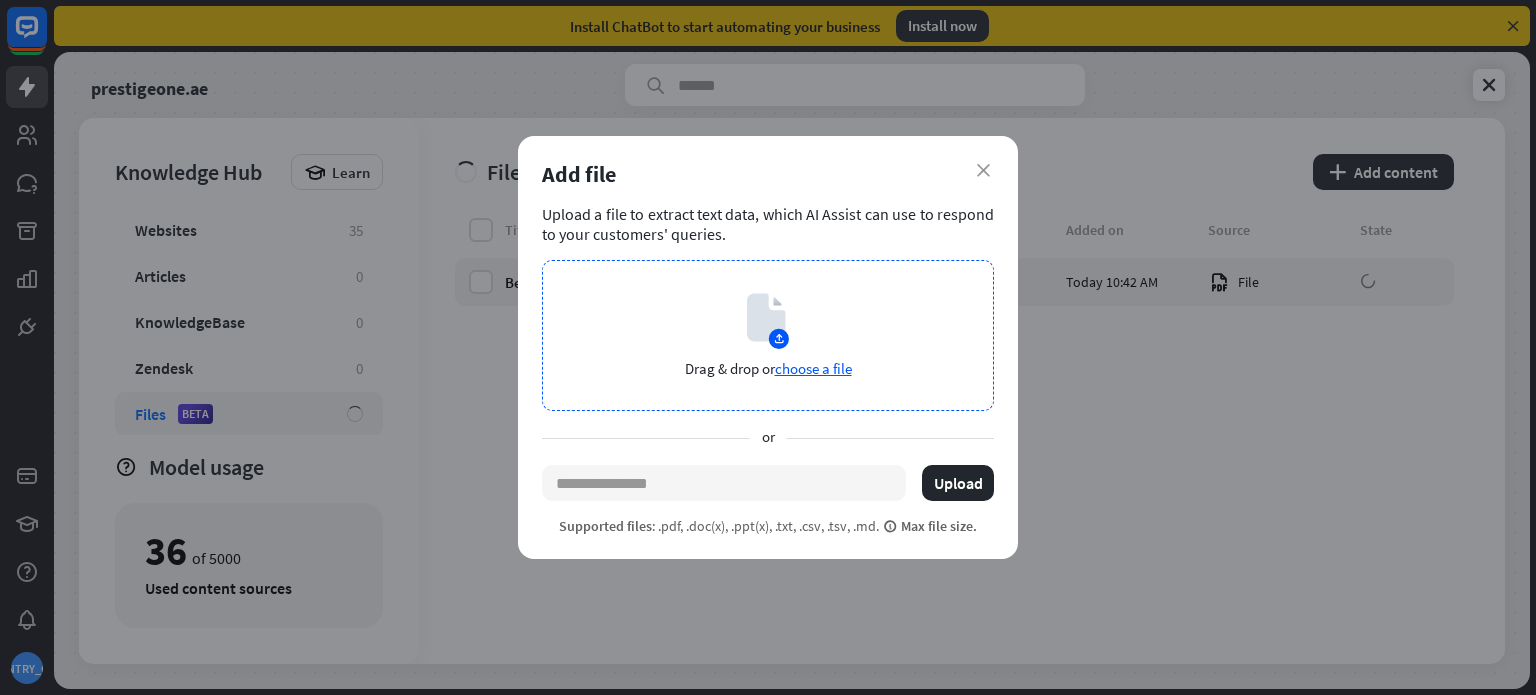 click on "choose a file" at bounding box center [813, 368] 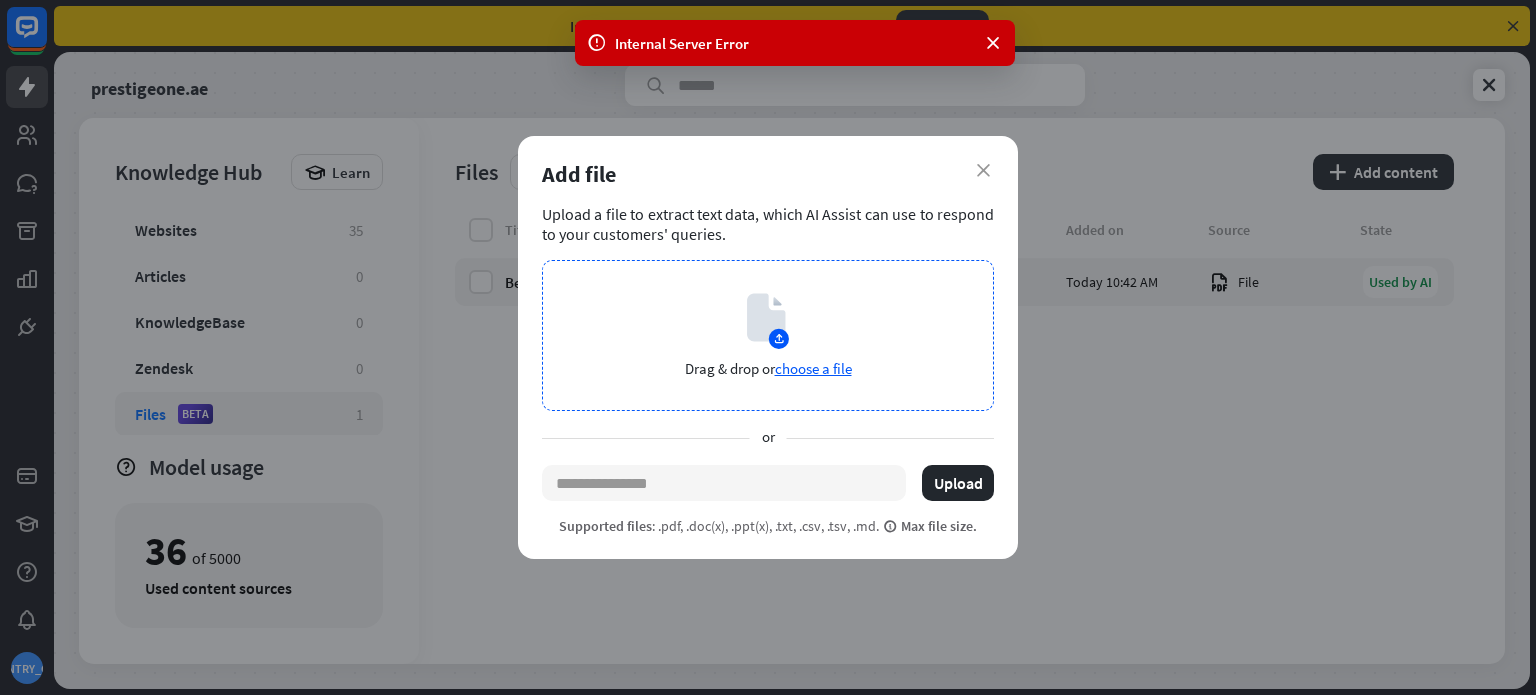 click on "choose a file" at bounding box center [813, 368] 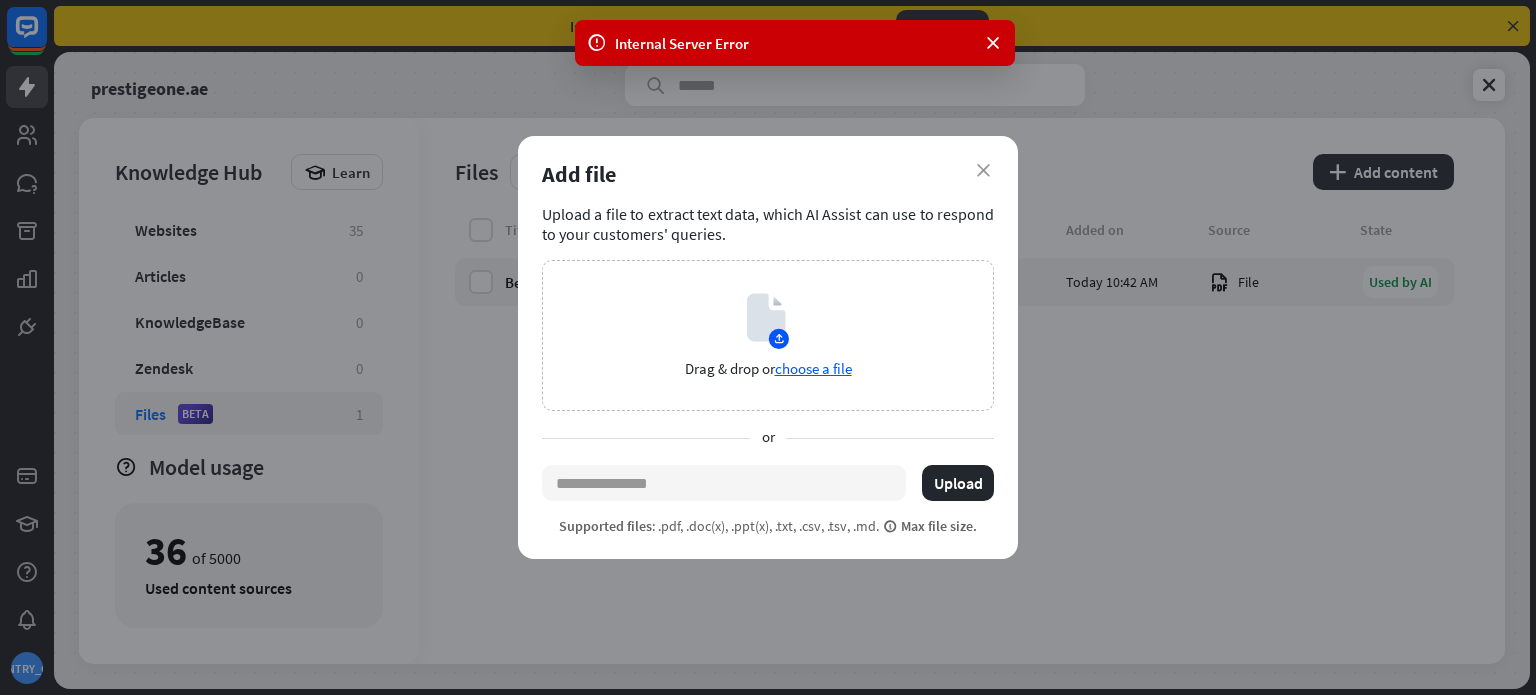 click on "Add file" at bounding box center [768, 174] 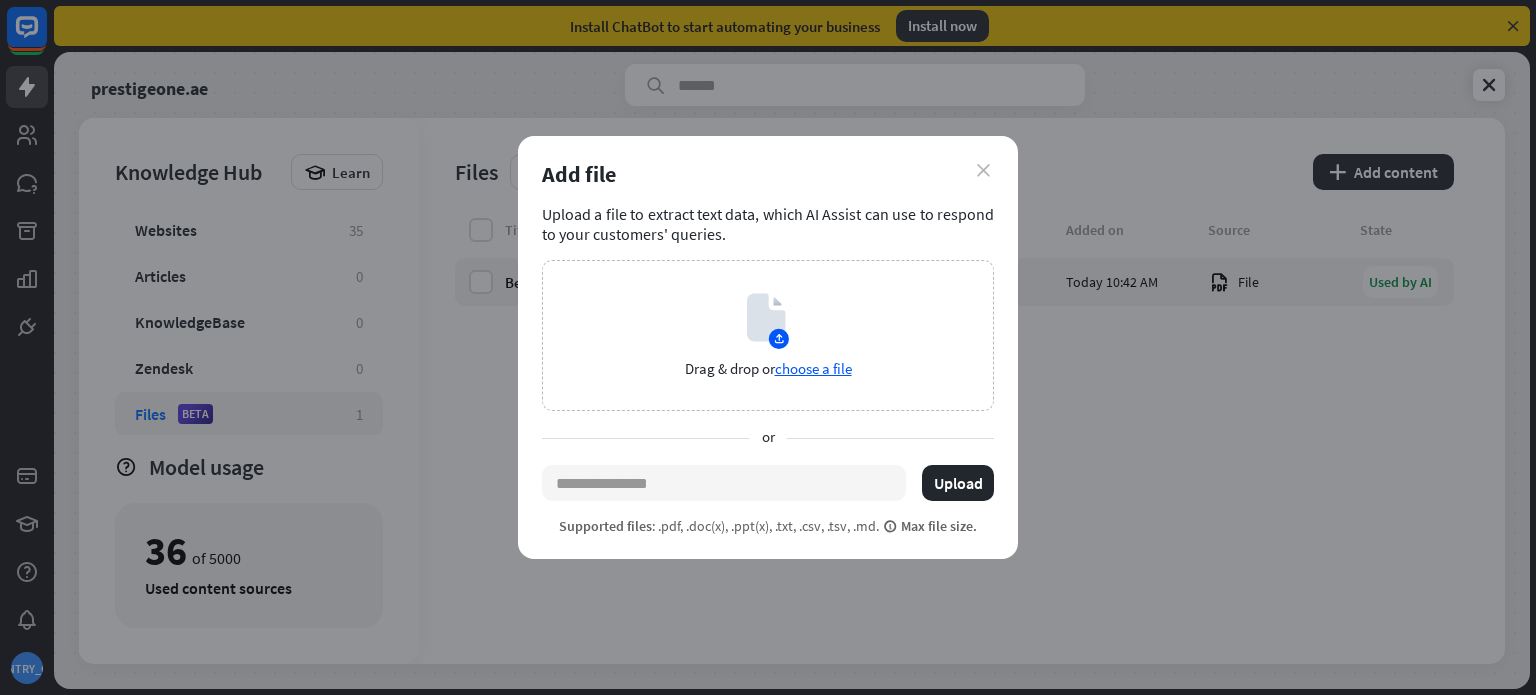 click on "close" at bounding box center (983, 170) 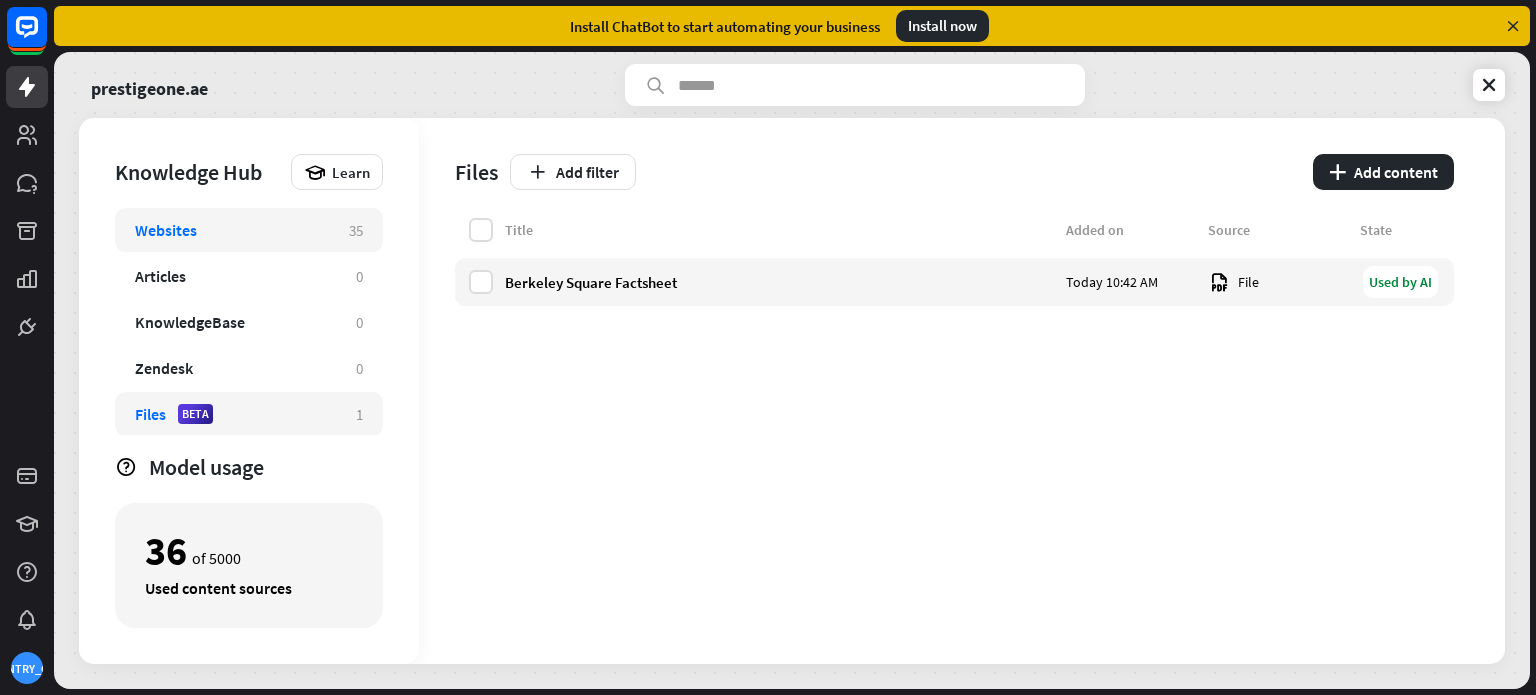 click on "Websites" at bounding box center [232, 230] 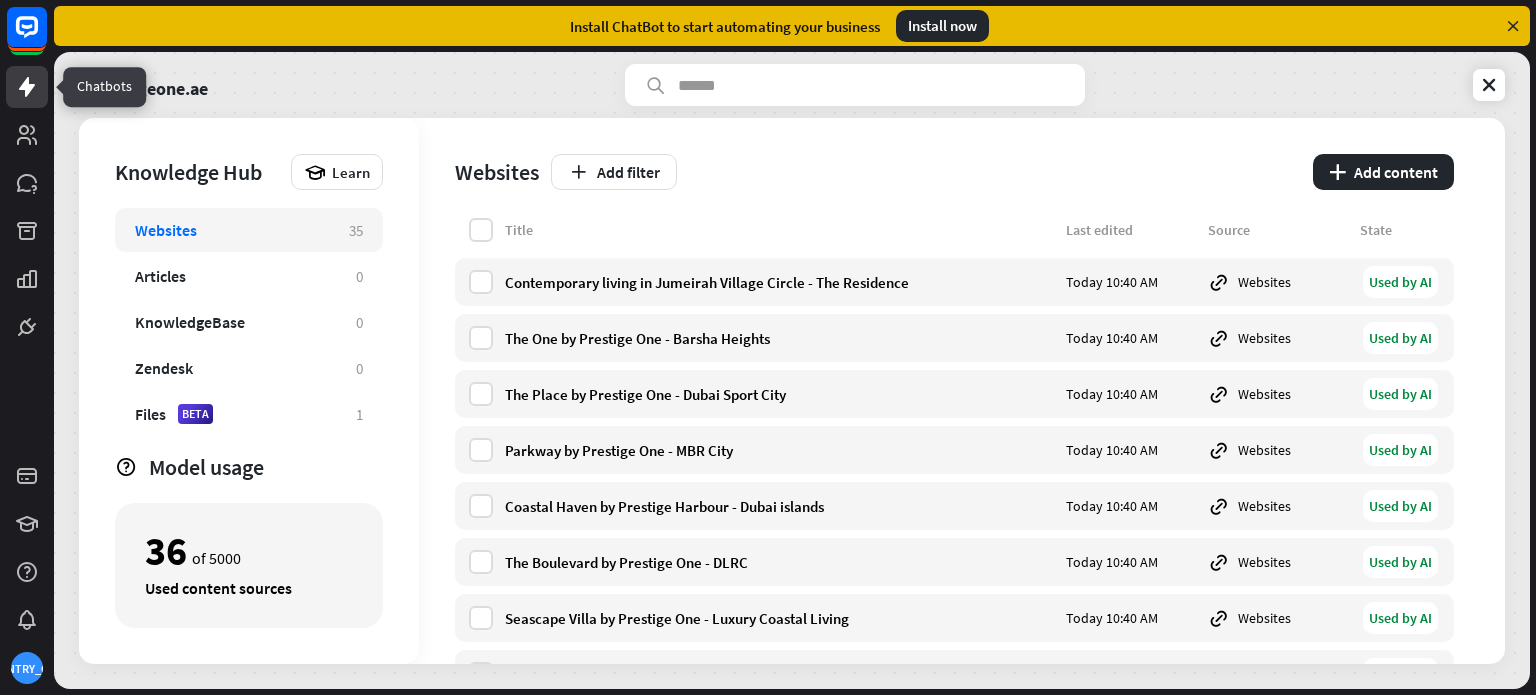 click 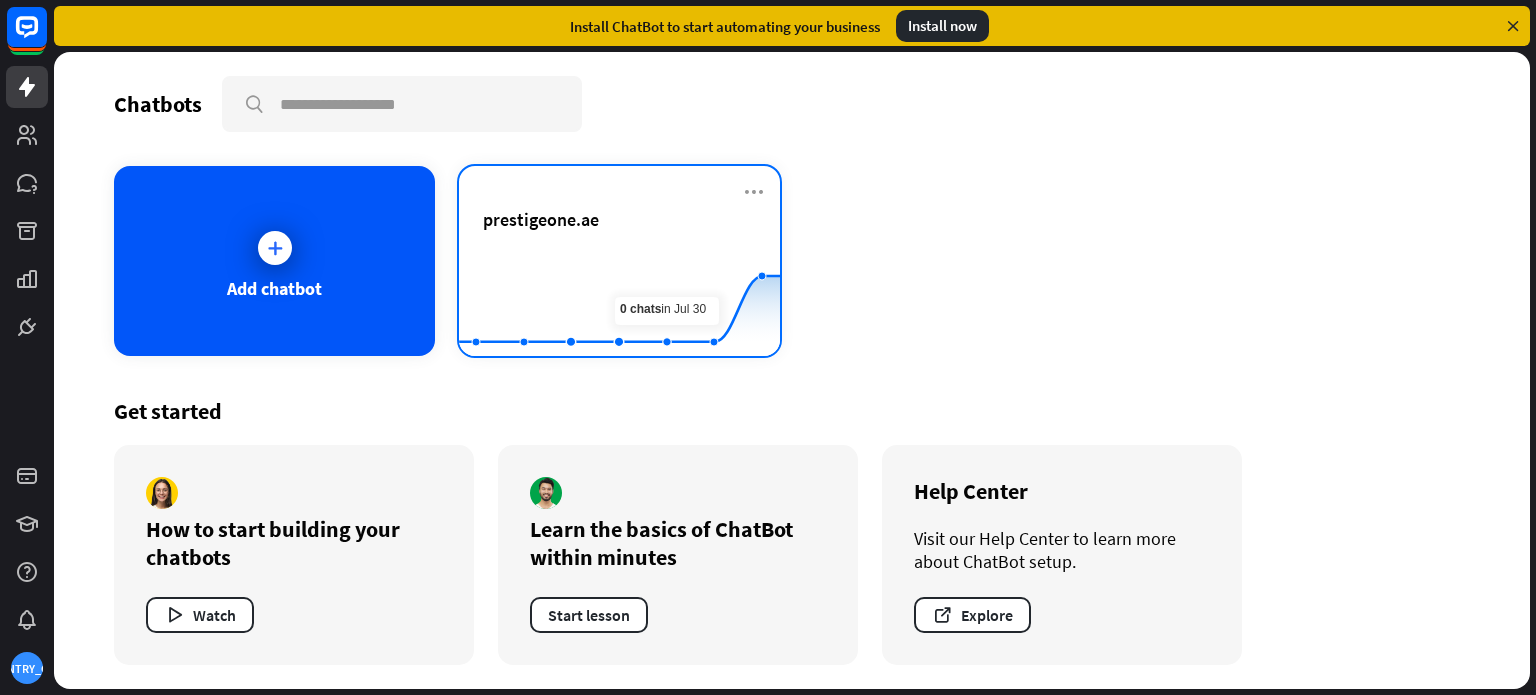 click on "prestigeone.ae" at bounding box center (619, 219) 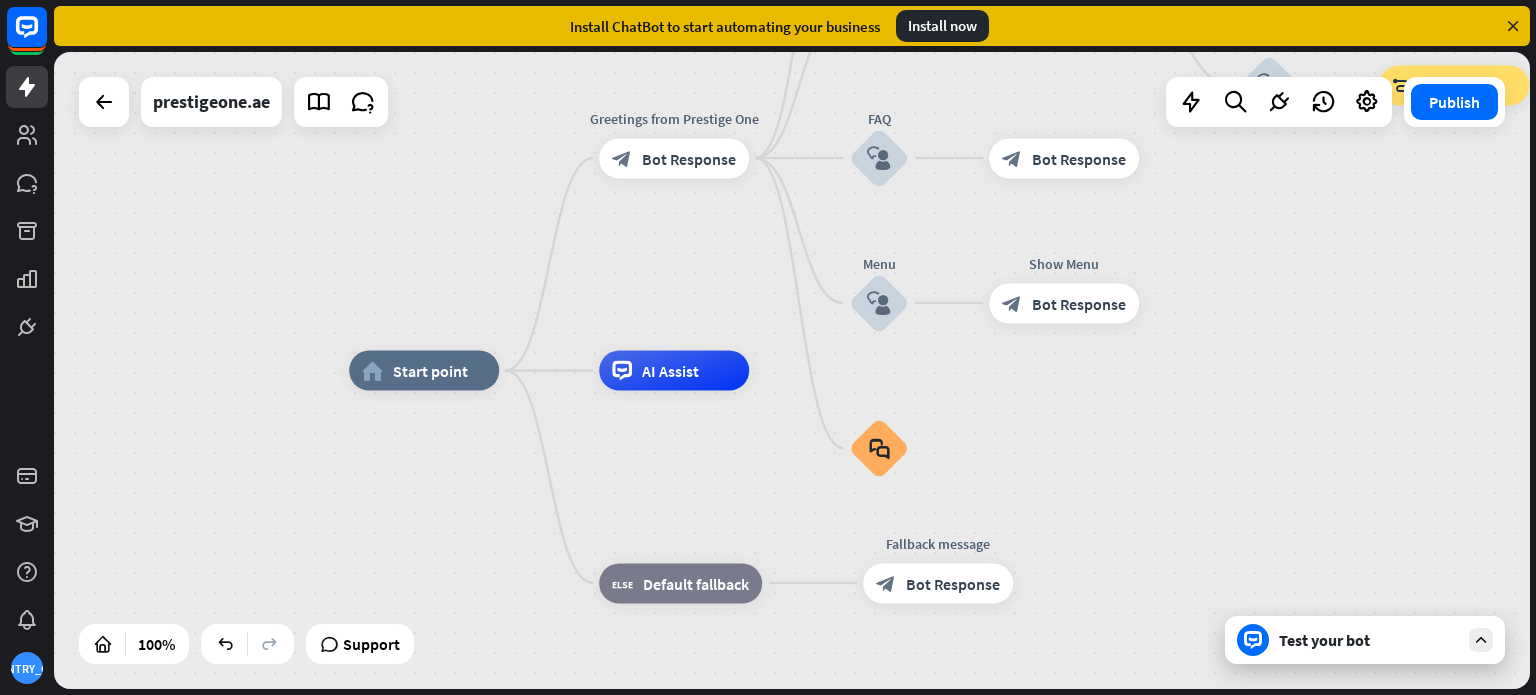 click on "Test your bot" at bounding box center [1369, 640] 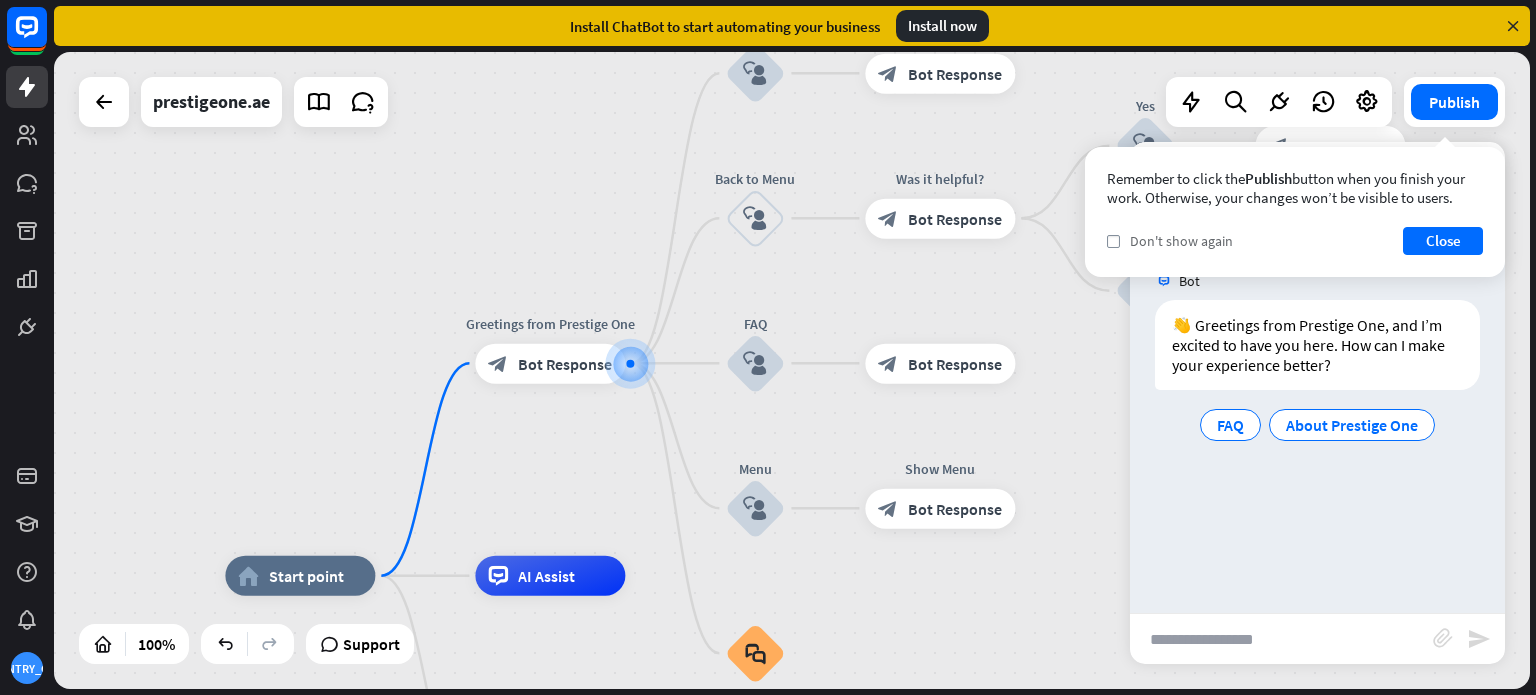 click on "Don't show again" at bounding box center [1181, 241] 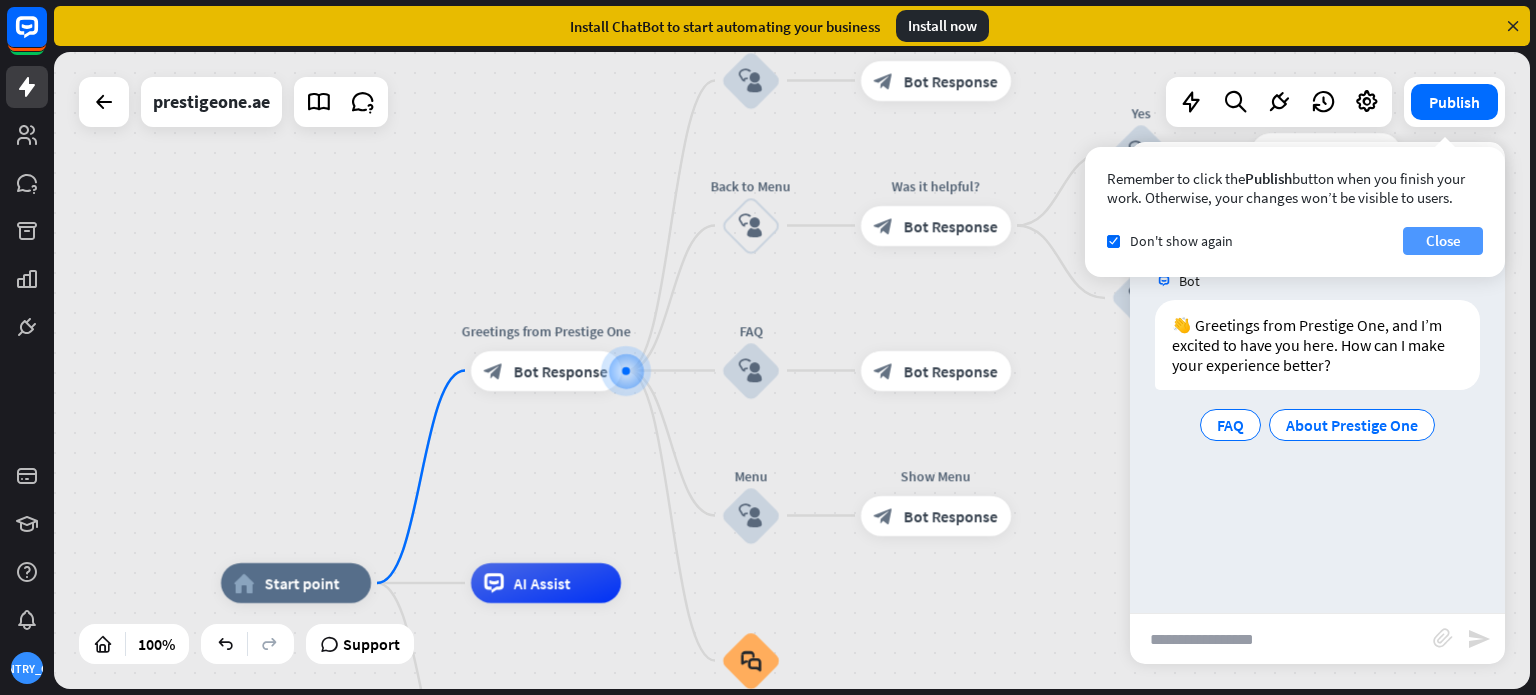 click on "Close" at bounding box center [1443, 241] 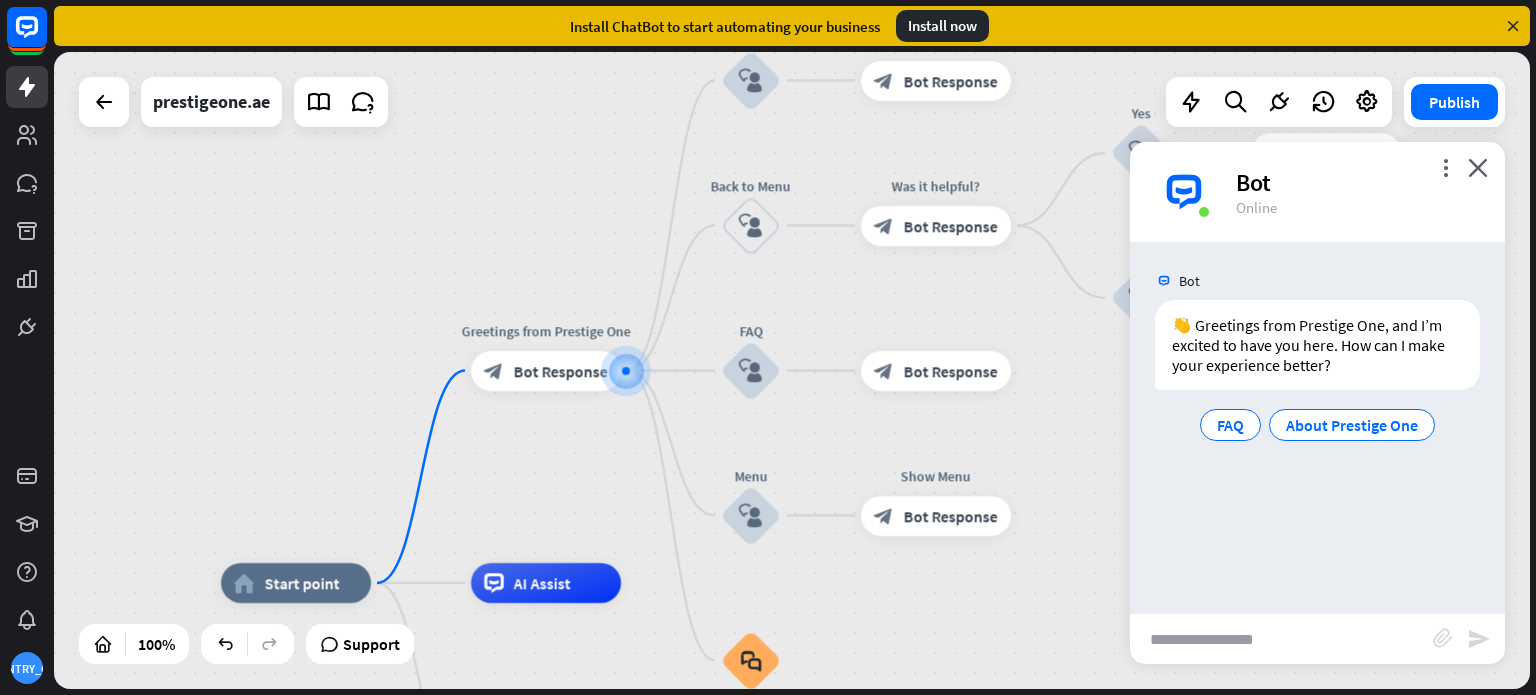 click at bounding box center [1281, 639] 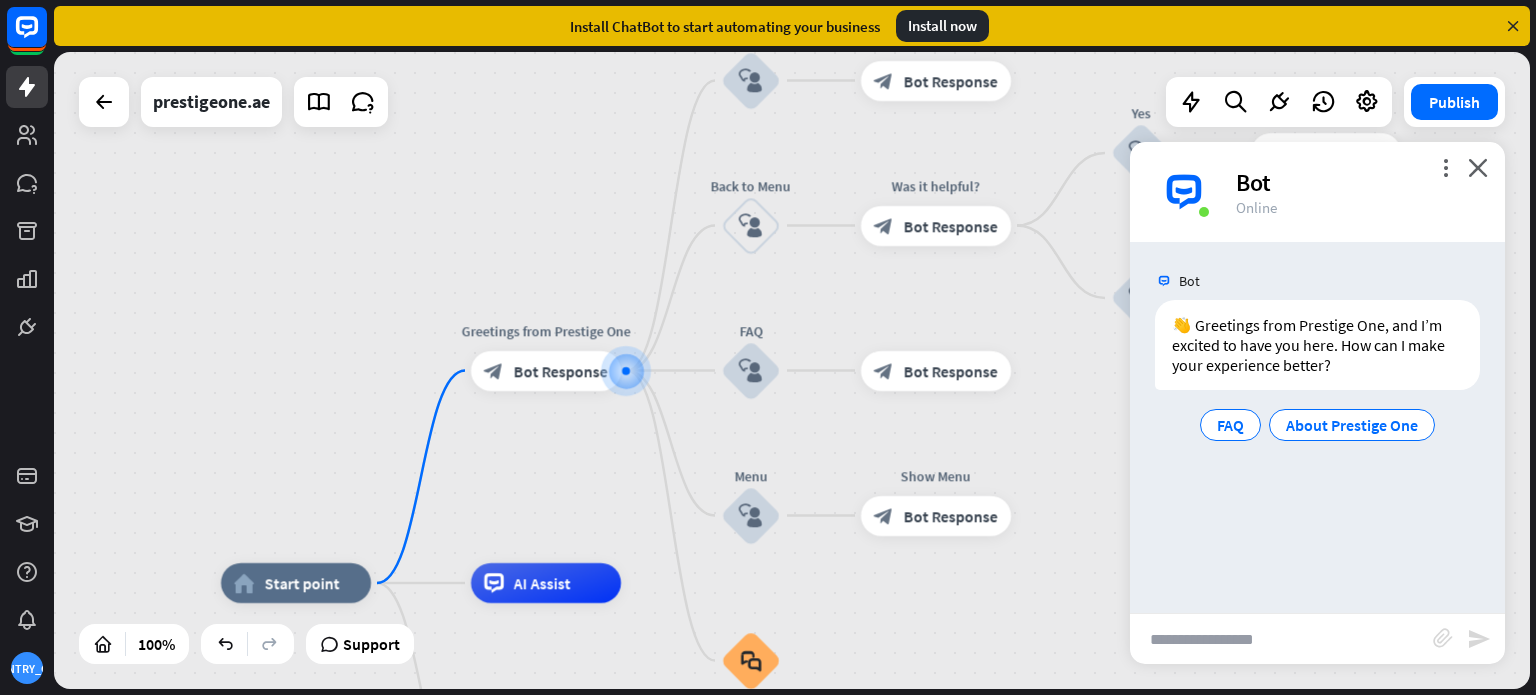 click at bounding box center [1281, 639] 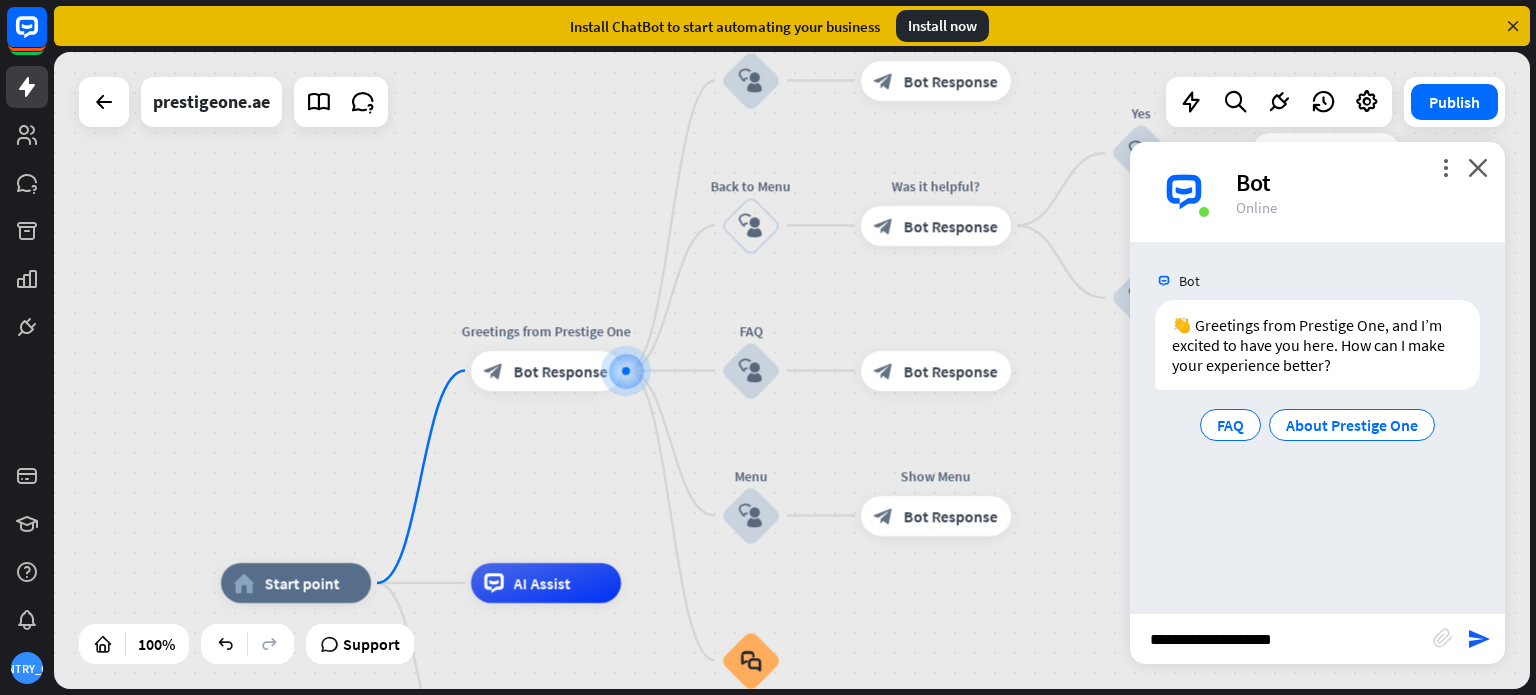 type on "**********" 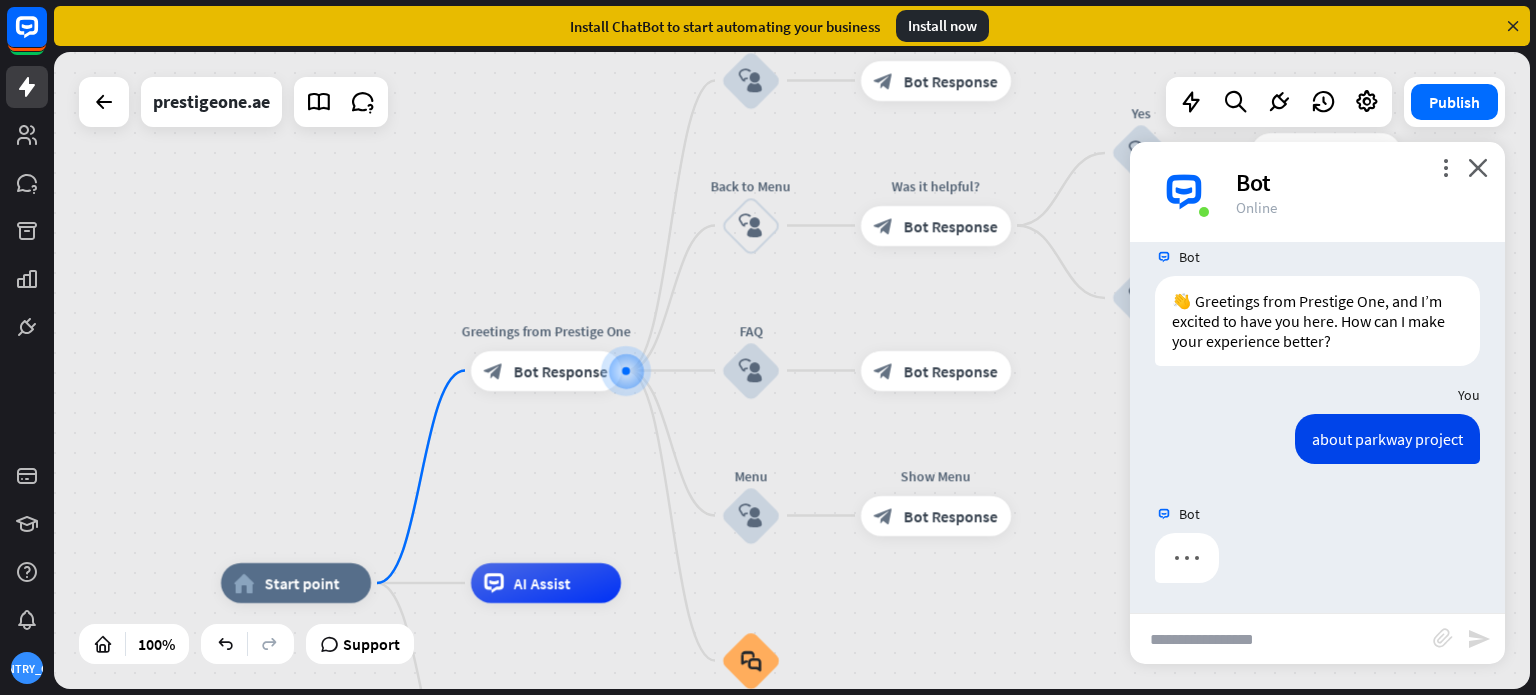 scroll, scrollTop: 23, scrollLeft: 0, axis: vertical 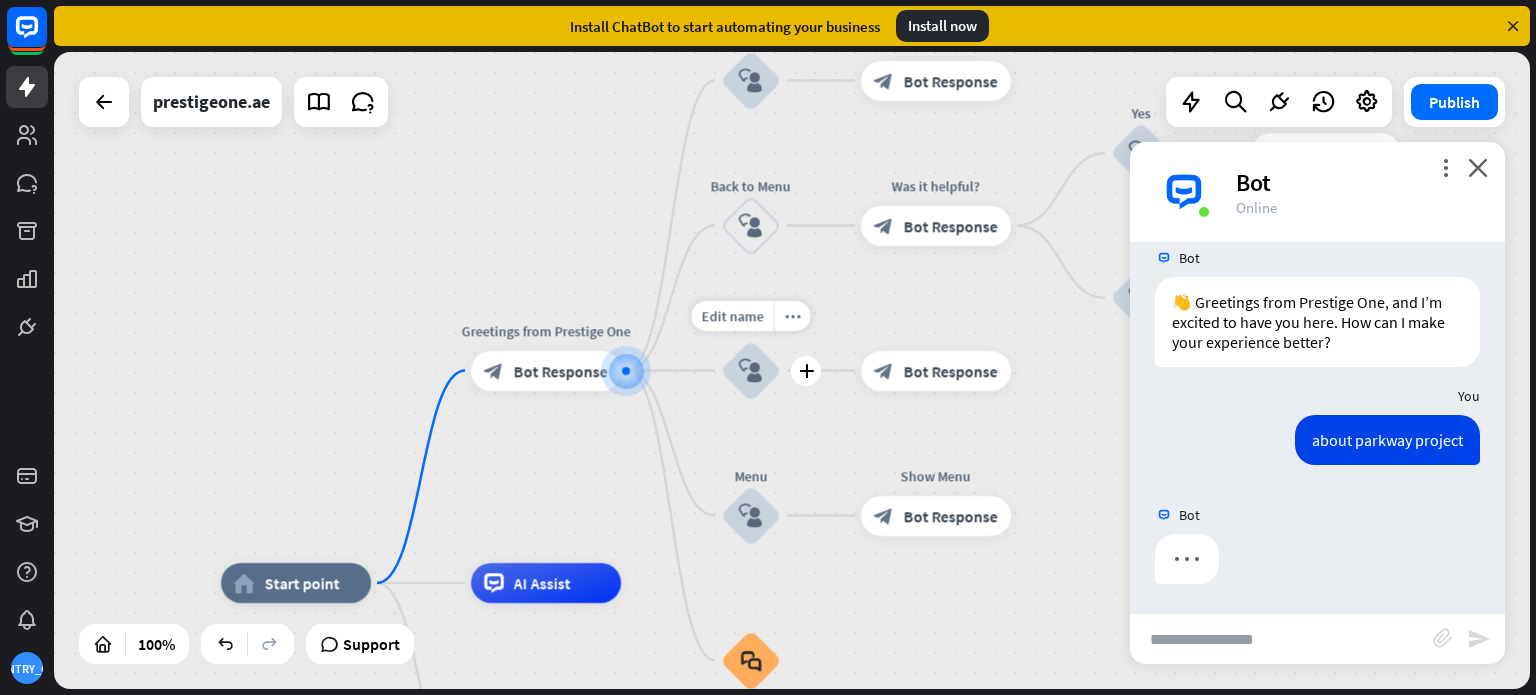 drag, startPoint x: 600, startPoint y: 462, endPoint x: 673, endPoint y: 400, distance: 95.77578 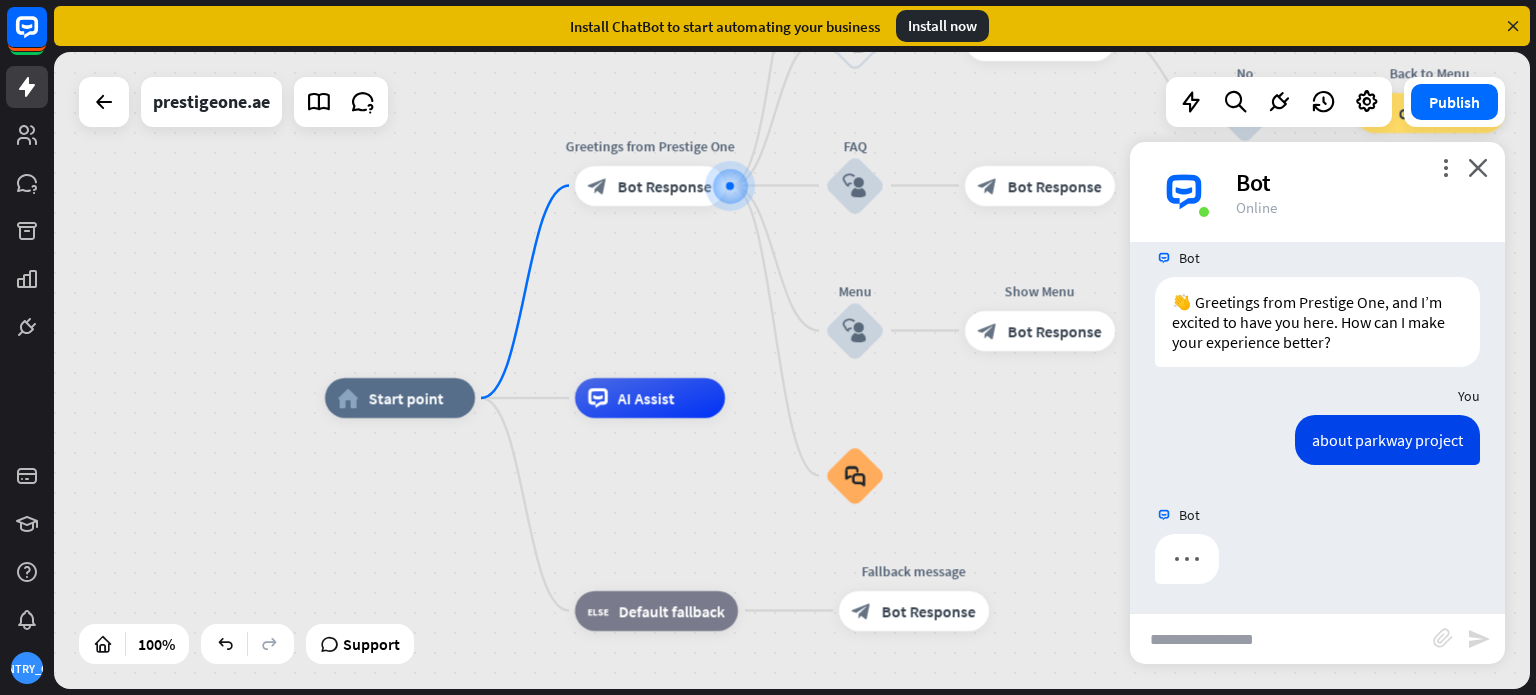 drag, startPoint x: 511, startPoint y: 461, endPoint x: 615, endPoint y: 275, distance: 213.10092 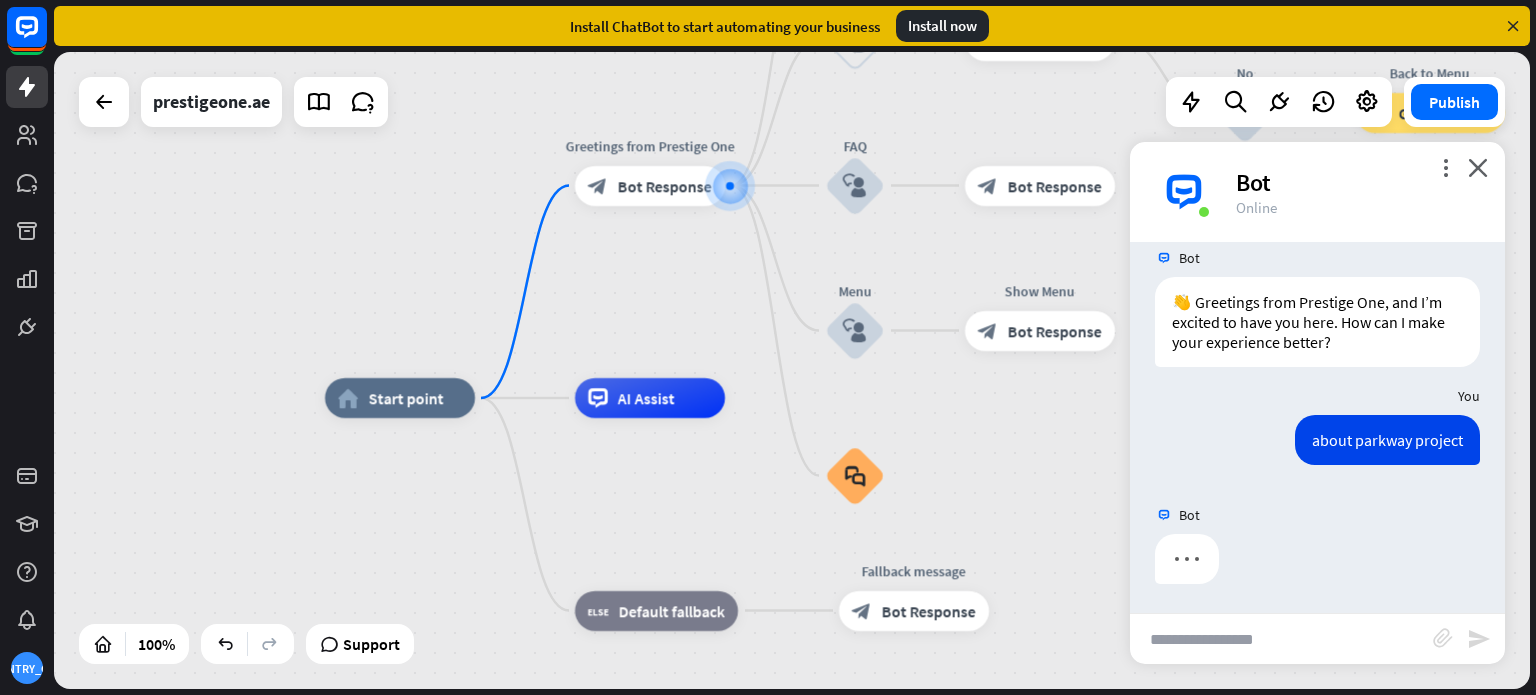 click on "home_2   Start point                 Greetings from Prestige One   block_bot_response   Bot Response                     About us   block_user_input                 Provide company information   block_bot_response   Bot Response                 Back to Menu   block_user_input                 Was it helpful?   block_bot_response   Bot Response                 Yes   block_user_input                 Thank you!   block_bot_response   Bot Response                 No   block_user_input                 Back to Menu   block_goto   Go to step                 FAQ   block_user_input                   block_bot_response   Bot Response                 Menu   block_user_input                 Show Menu   block_bot_response   Bot Response                   block_faq                     AI Assist                   block_fallback   Default fallback                 Fallback message   block_bot_response   Bot Response" at bounding box center [792, 370] 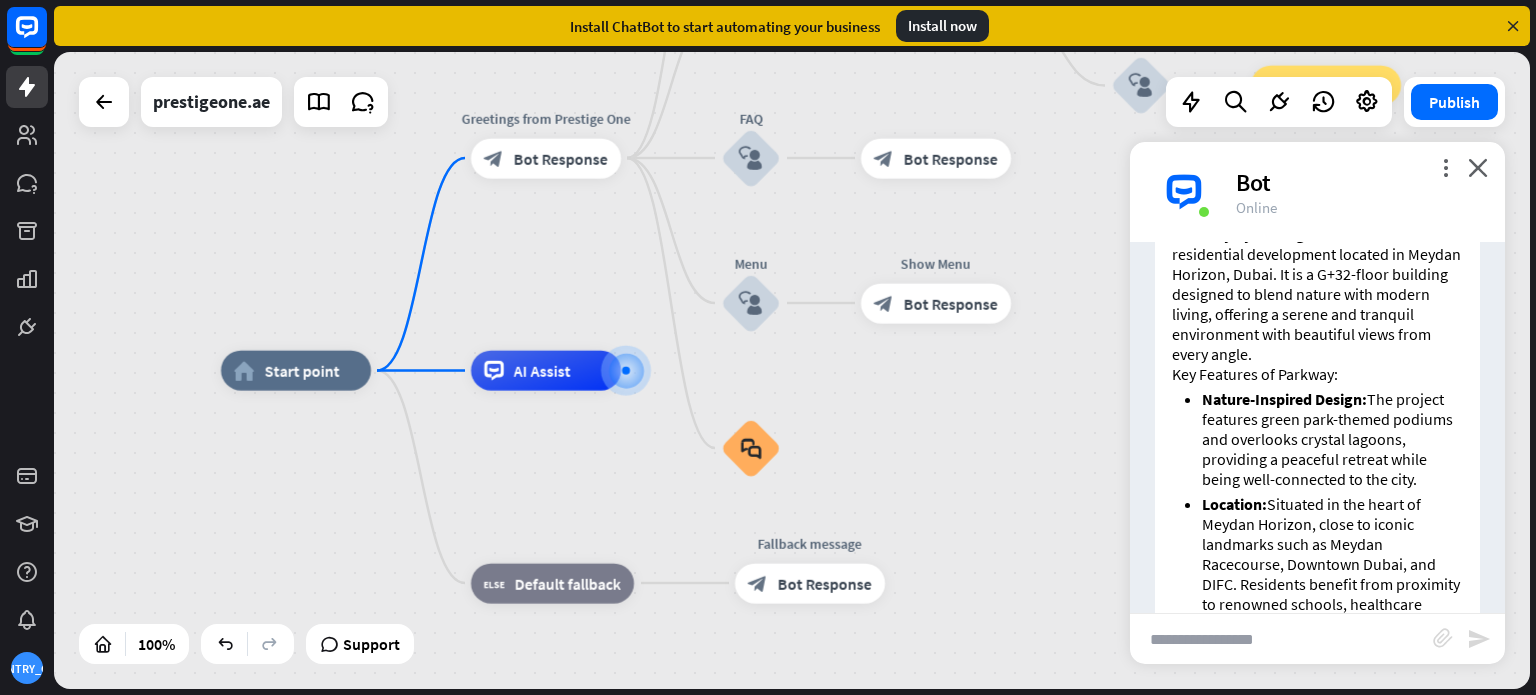 scroll, scrollTop: 252, scrollLeft: 0, axis: vertical 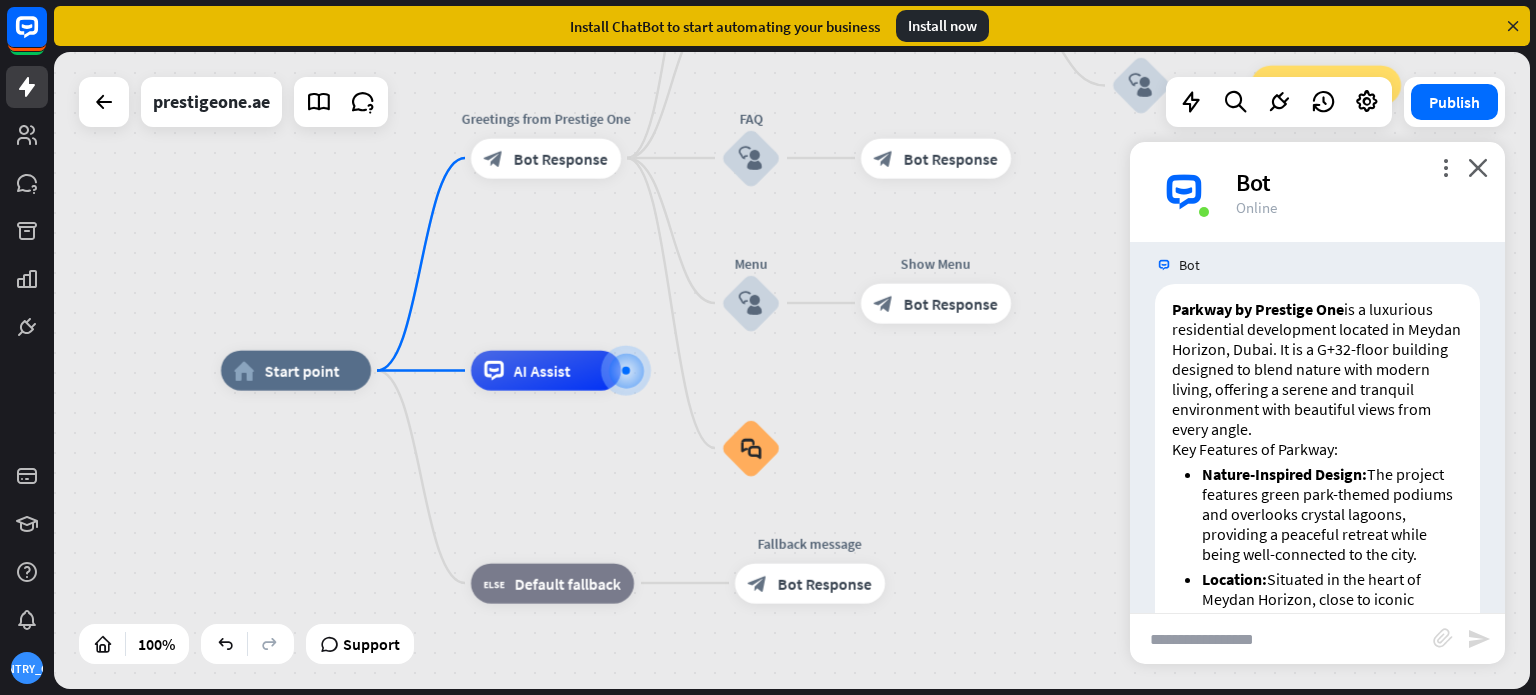 click at bounding box center (1281, 639) 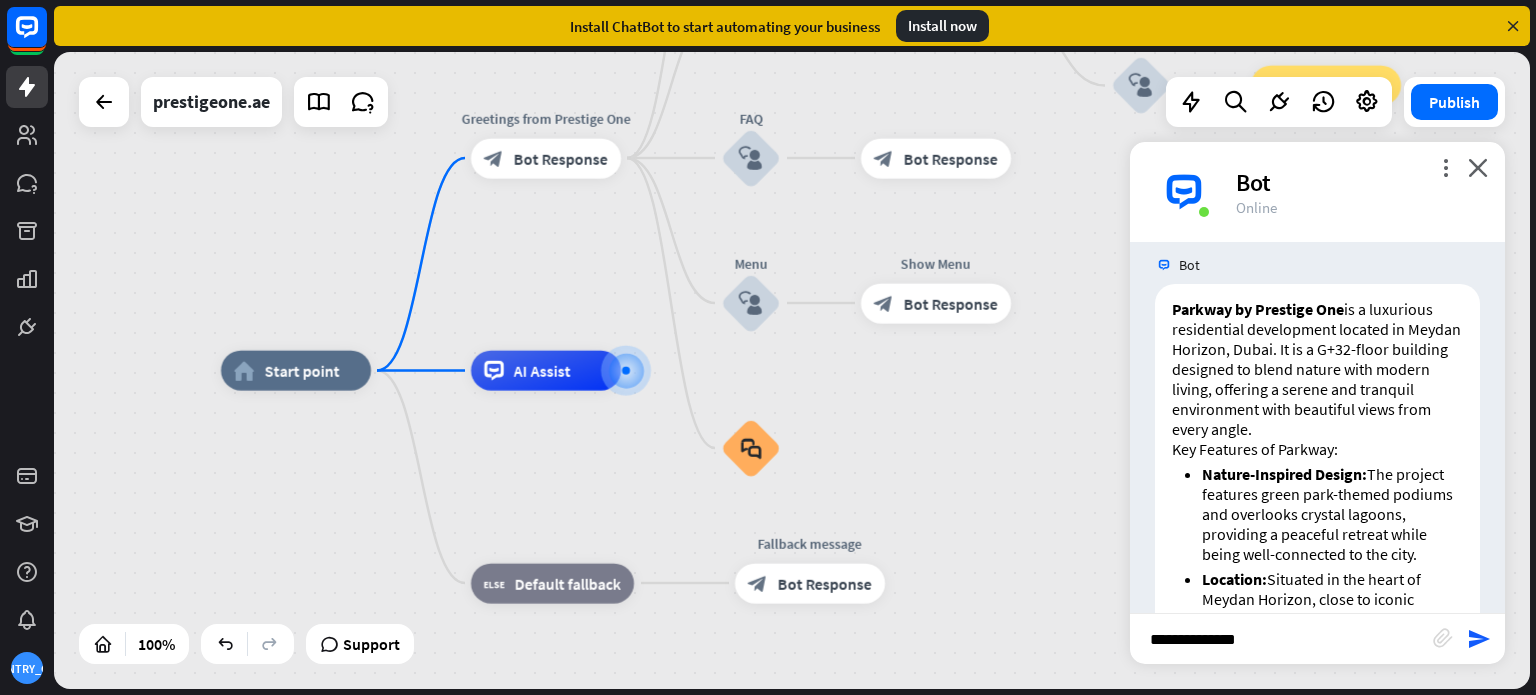 type on "**********" 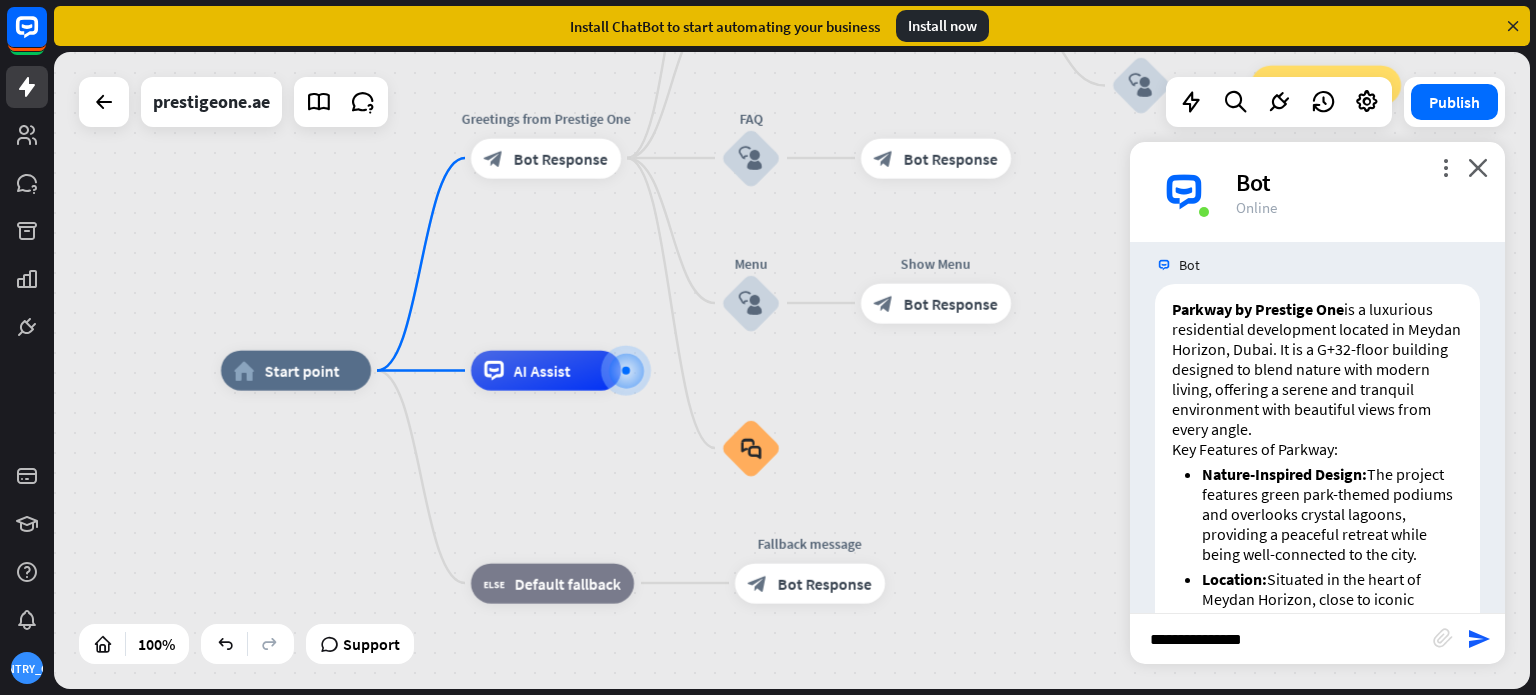 type 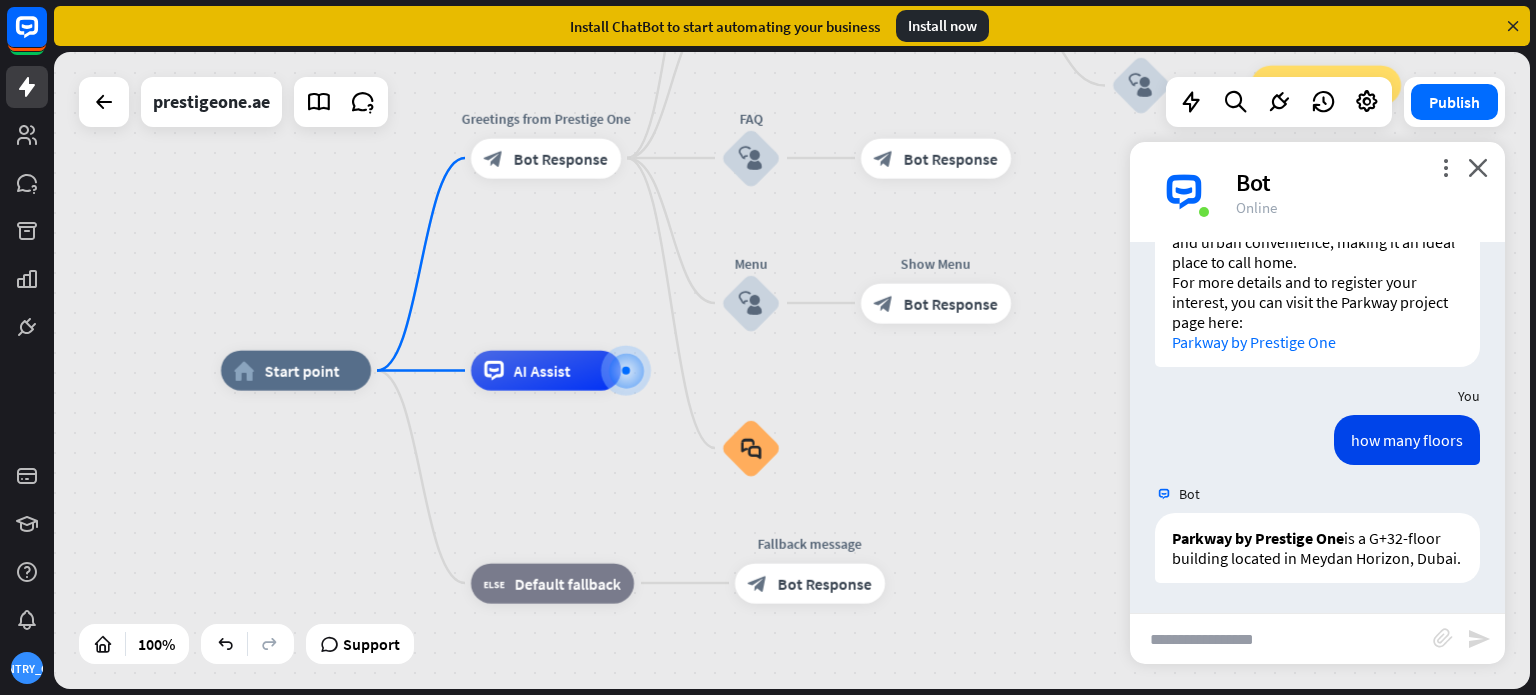 scroll, scrollTop: 1188, scrollLeft: 0, axis: vertical 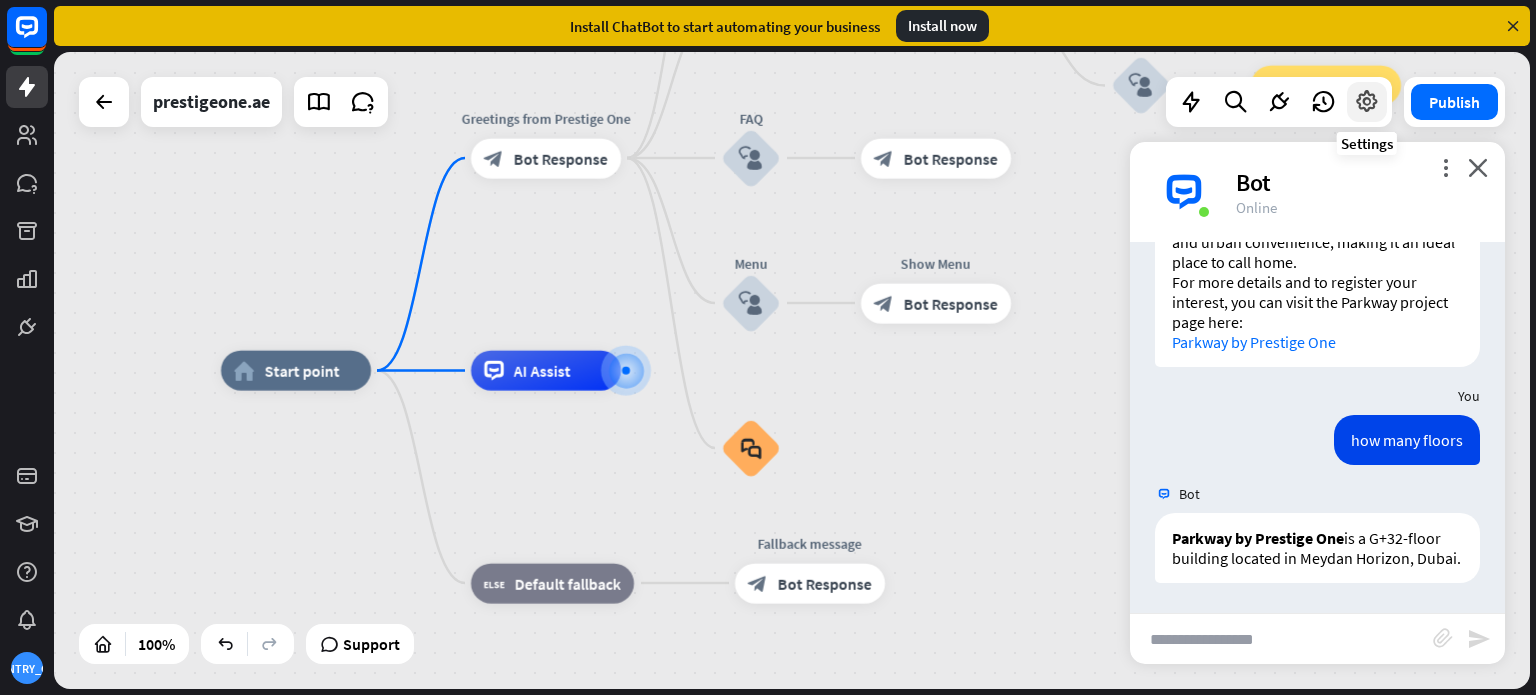 click at bounding box center [1367, 102] 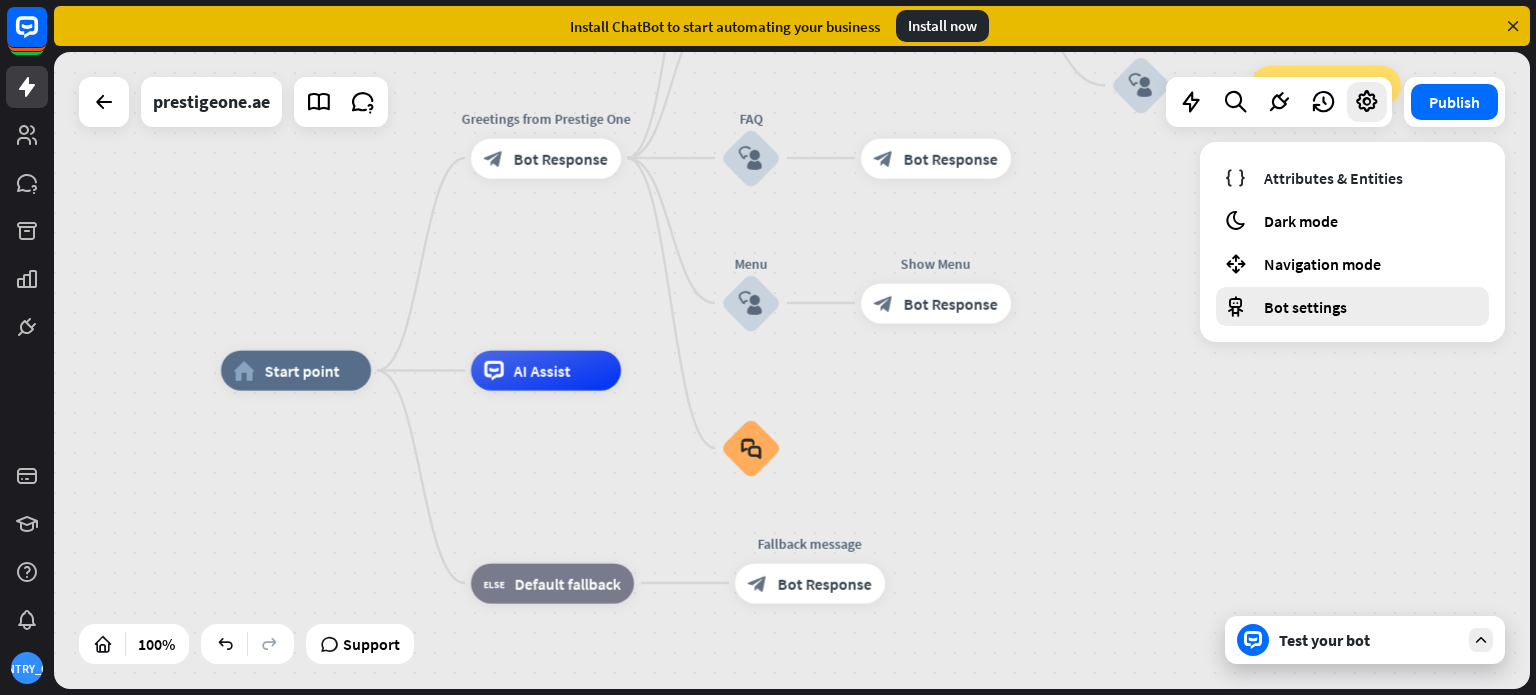 click on "Bot settings" at bounding box center [1352, 306] 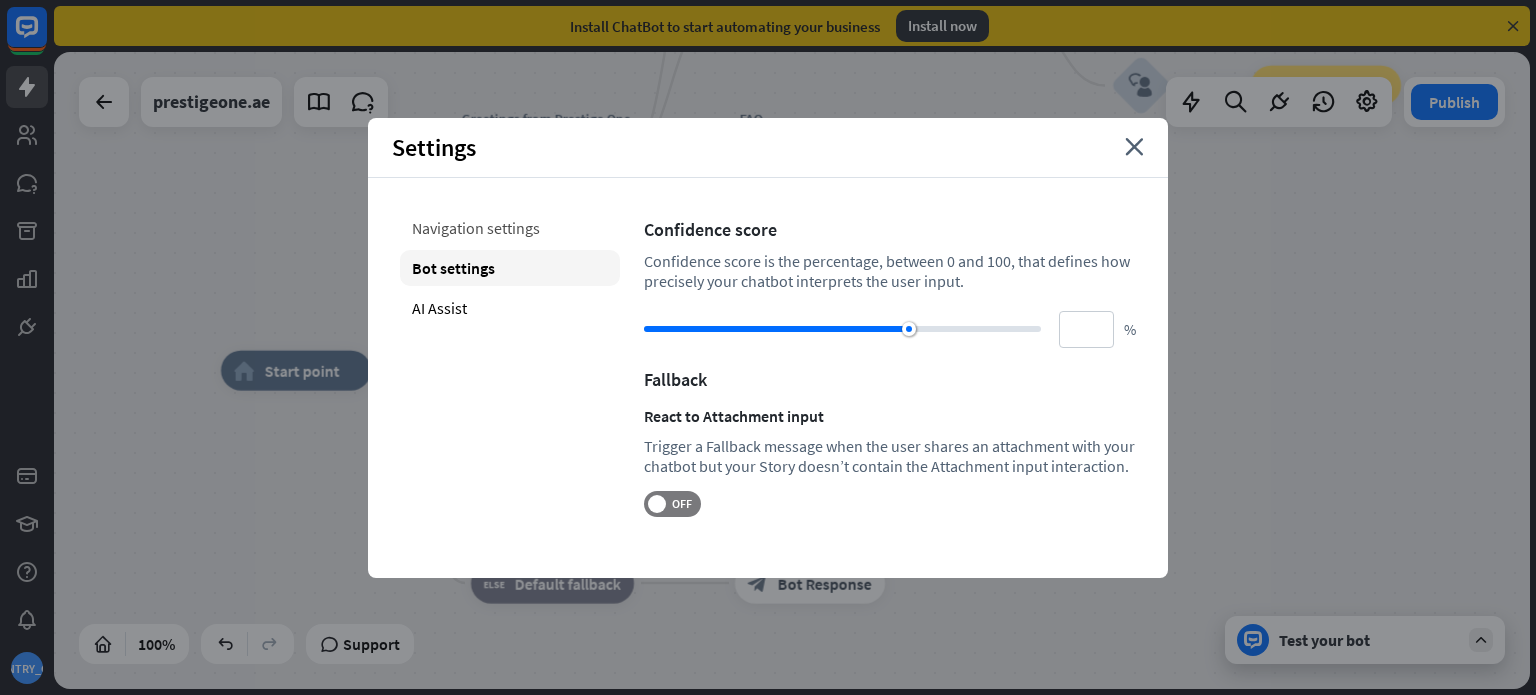 click on "Navigation settings" at bounding box center [510, 228] 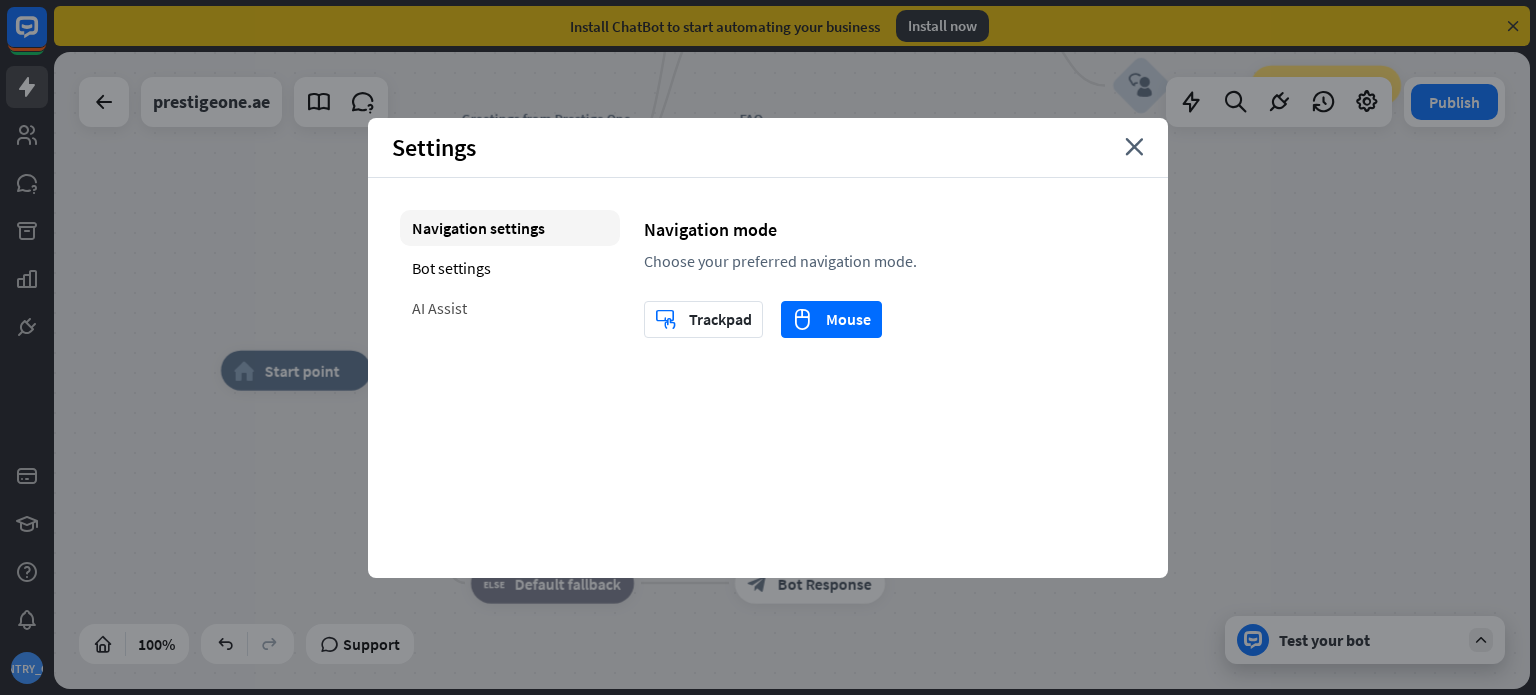 click on "AI Assist" at bounding box center [510, 308] 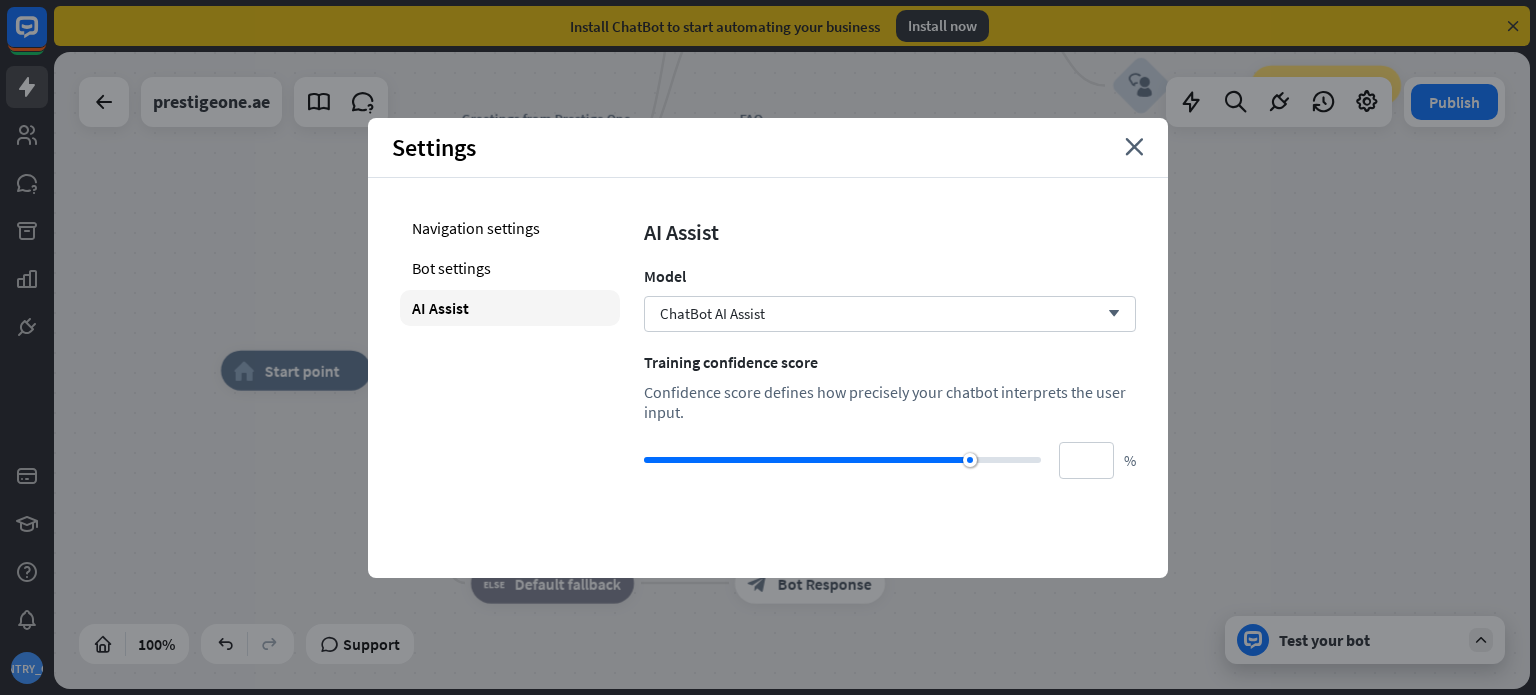 click on "ChatBot AI Assist
arrow_down" at bounding box center (890, 314) 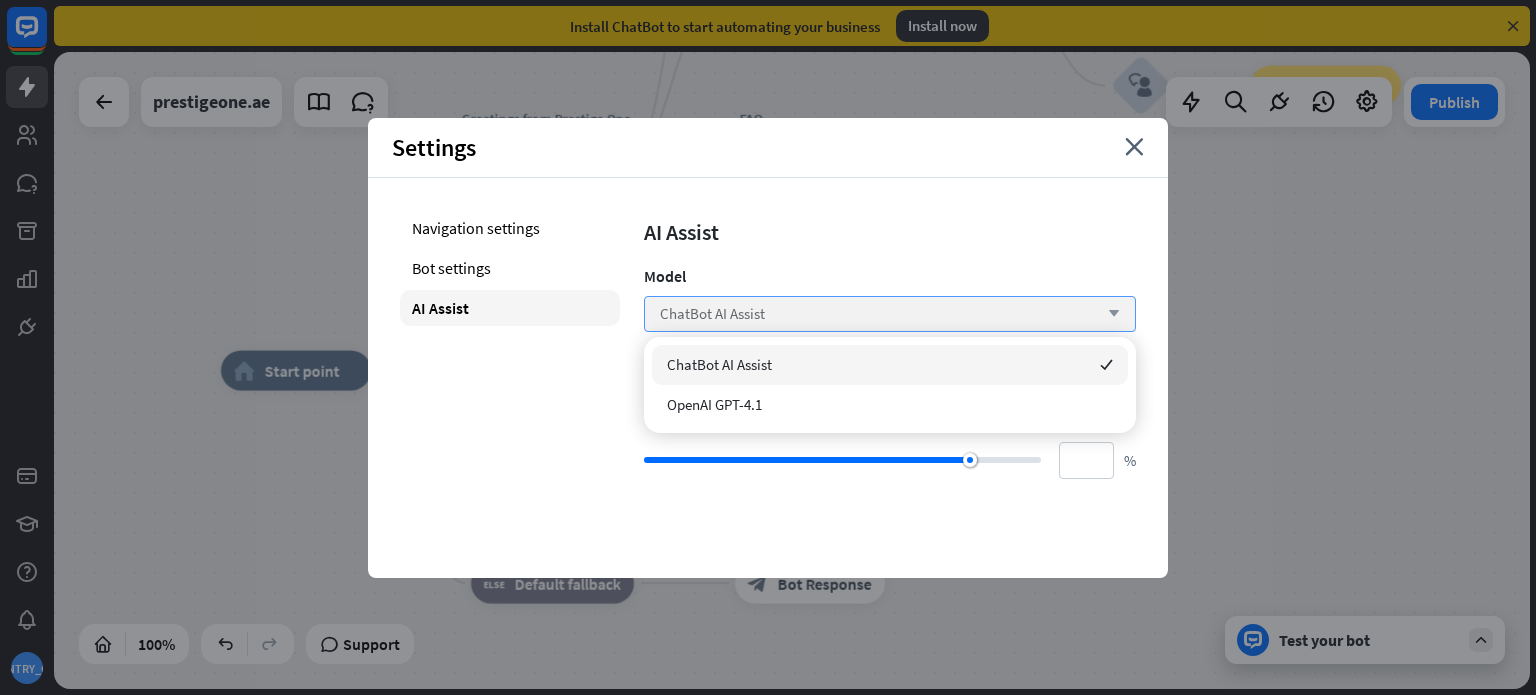 click on "ChatBot AI Assist
arrow_down" at bounding box center [890, 314] 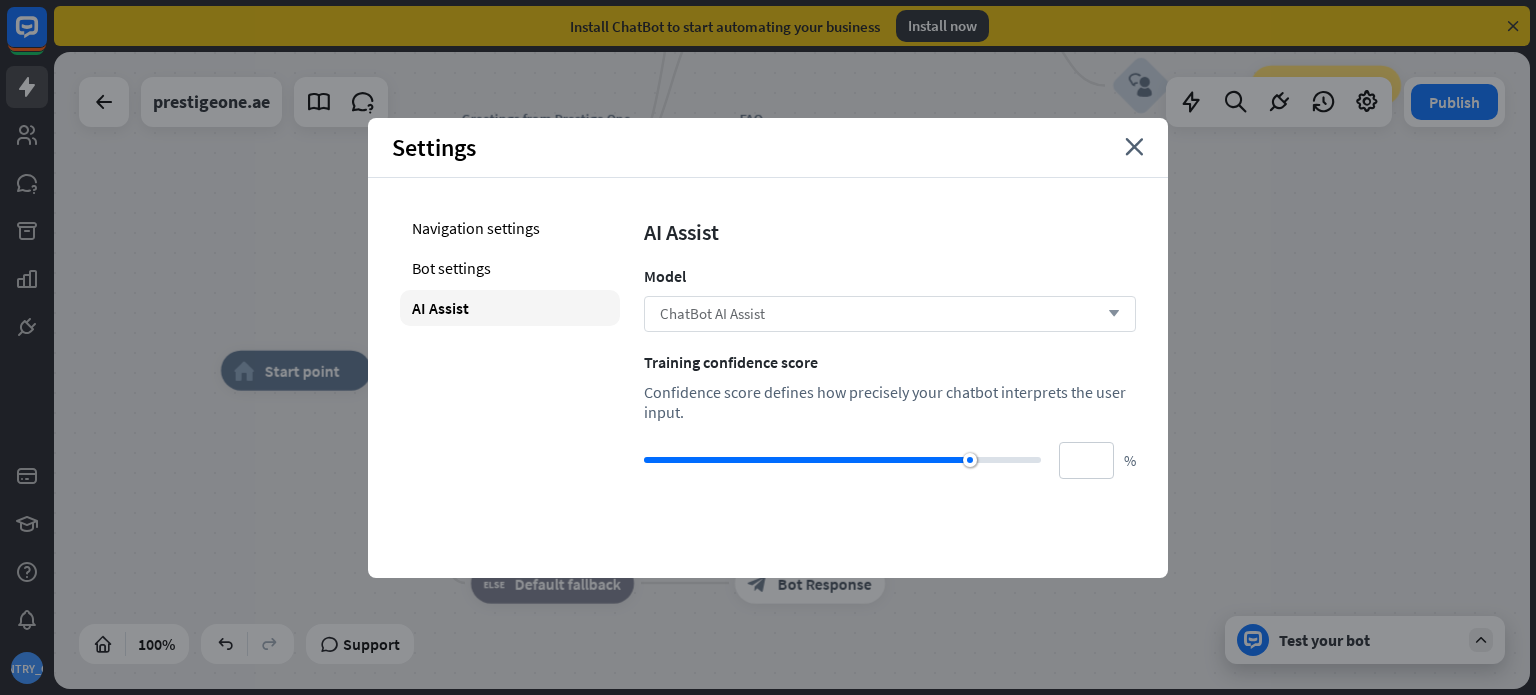 click on "ChatBot AI Assist
arrow_down" at bounding box center (890, 314) 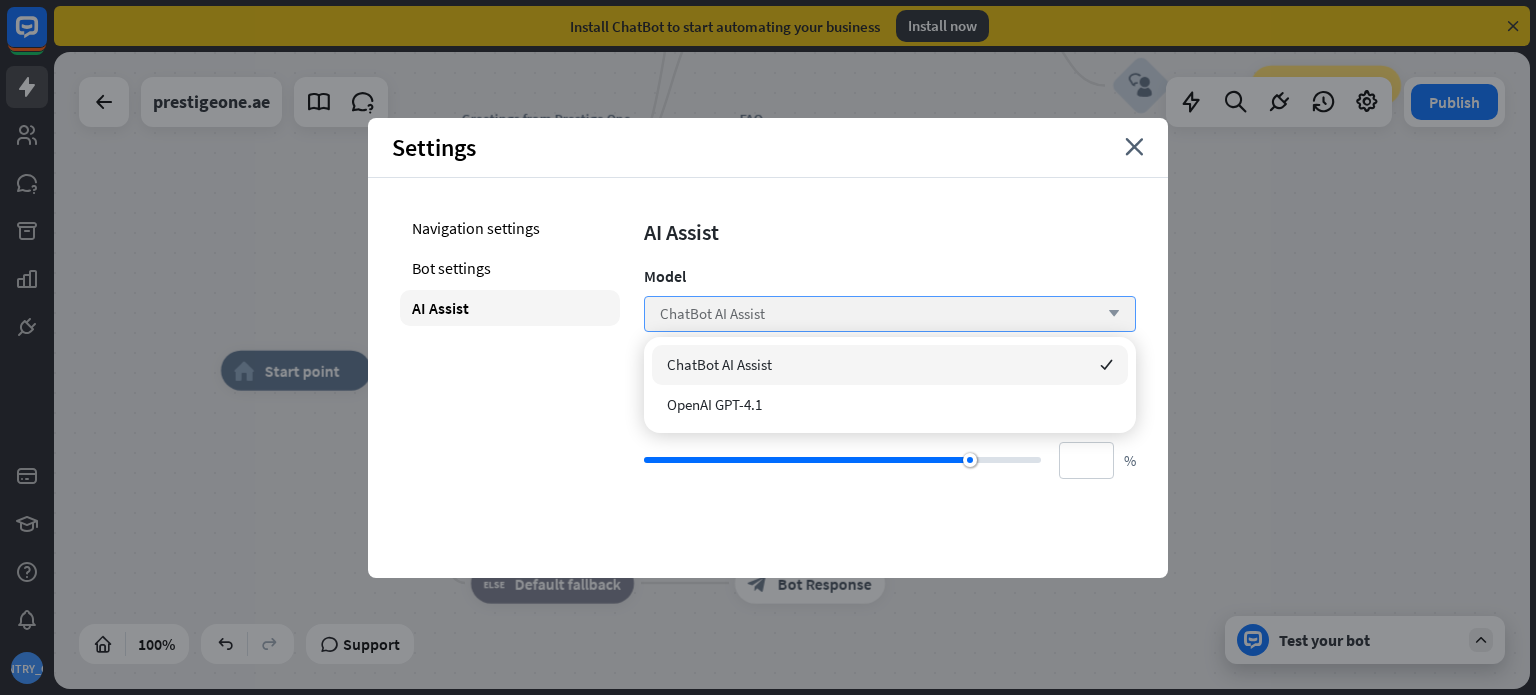 click on "ChatBot AI Assist
arrow_down" at bounding box center (890, 314) 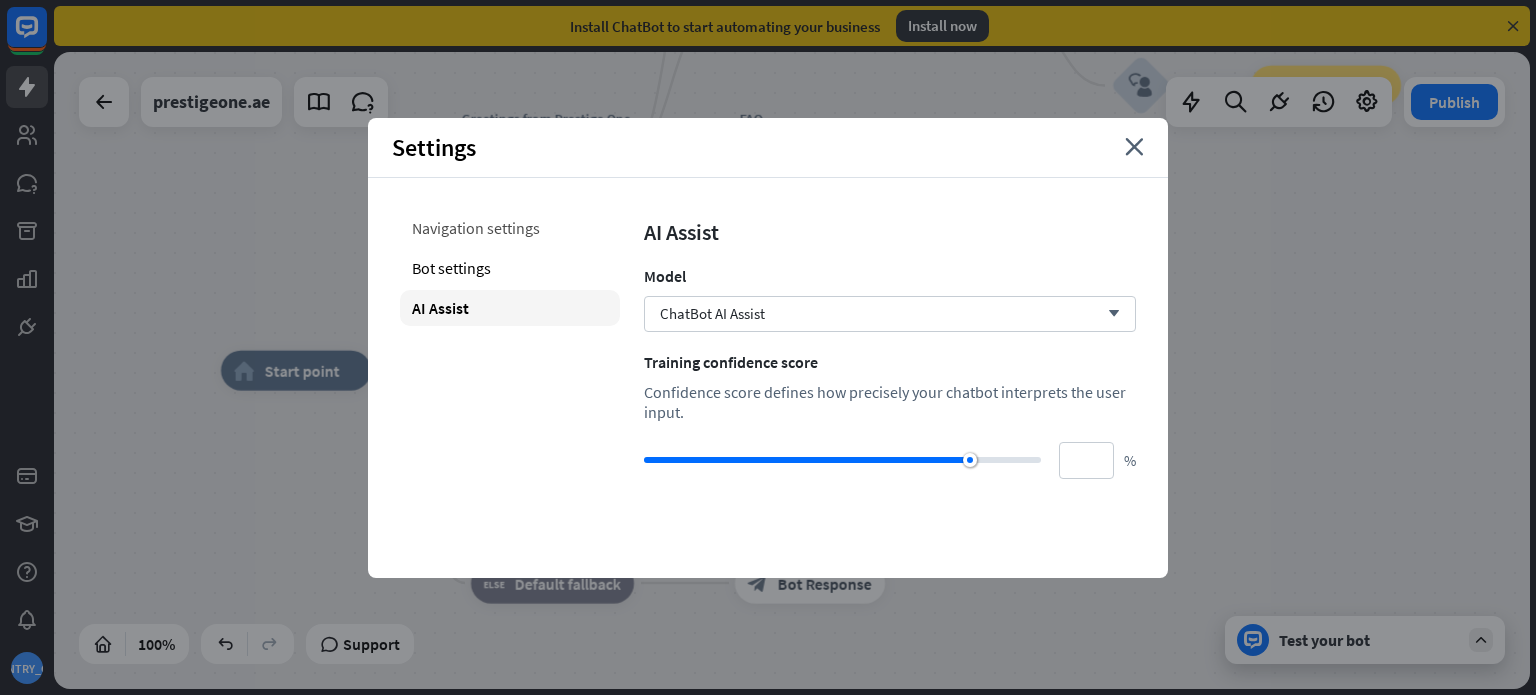 click on "Navigation settings" at bounding box center (510, 228) 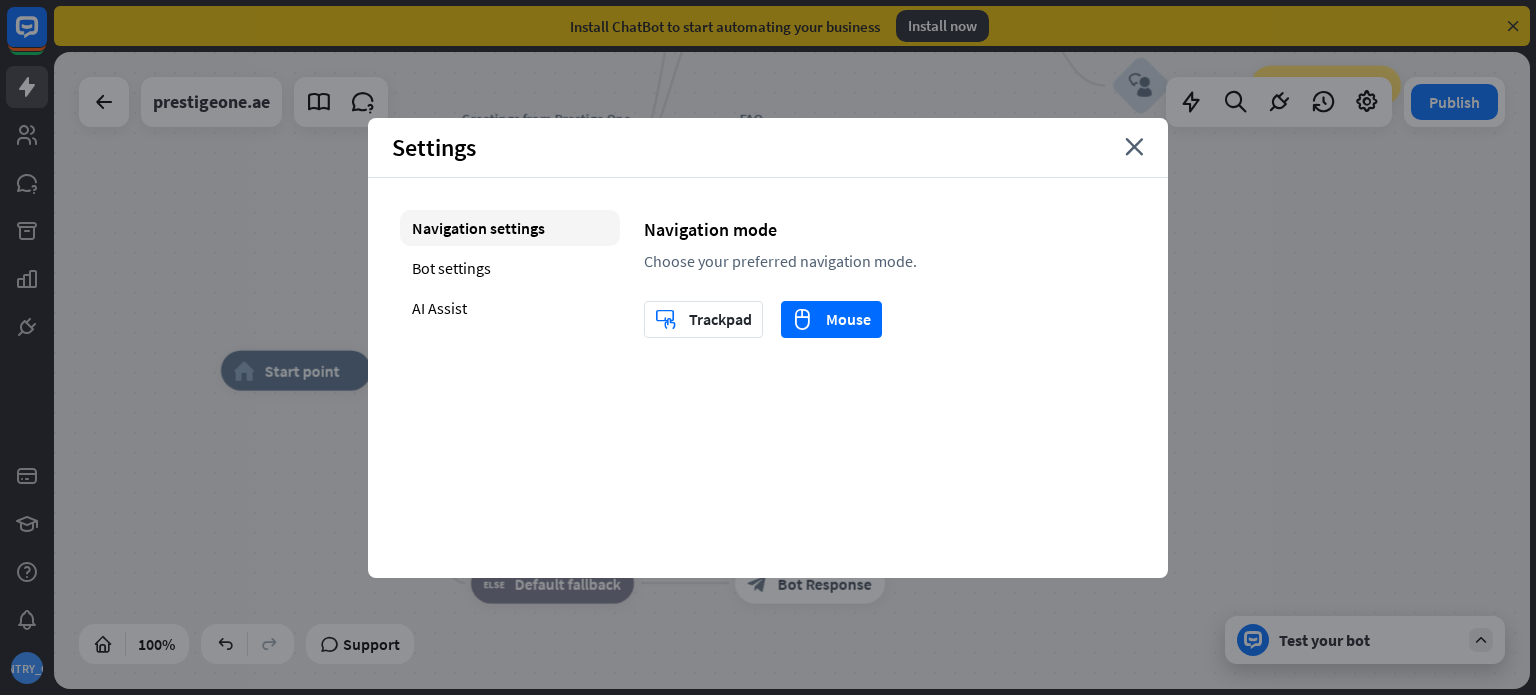 drag, startPoint x: 476, startPoint y: 253, endPoint x: 838, endPoint y: 211, distance: 364.4283 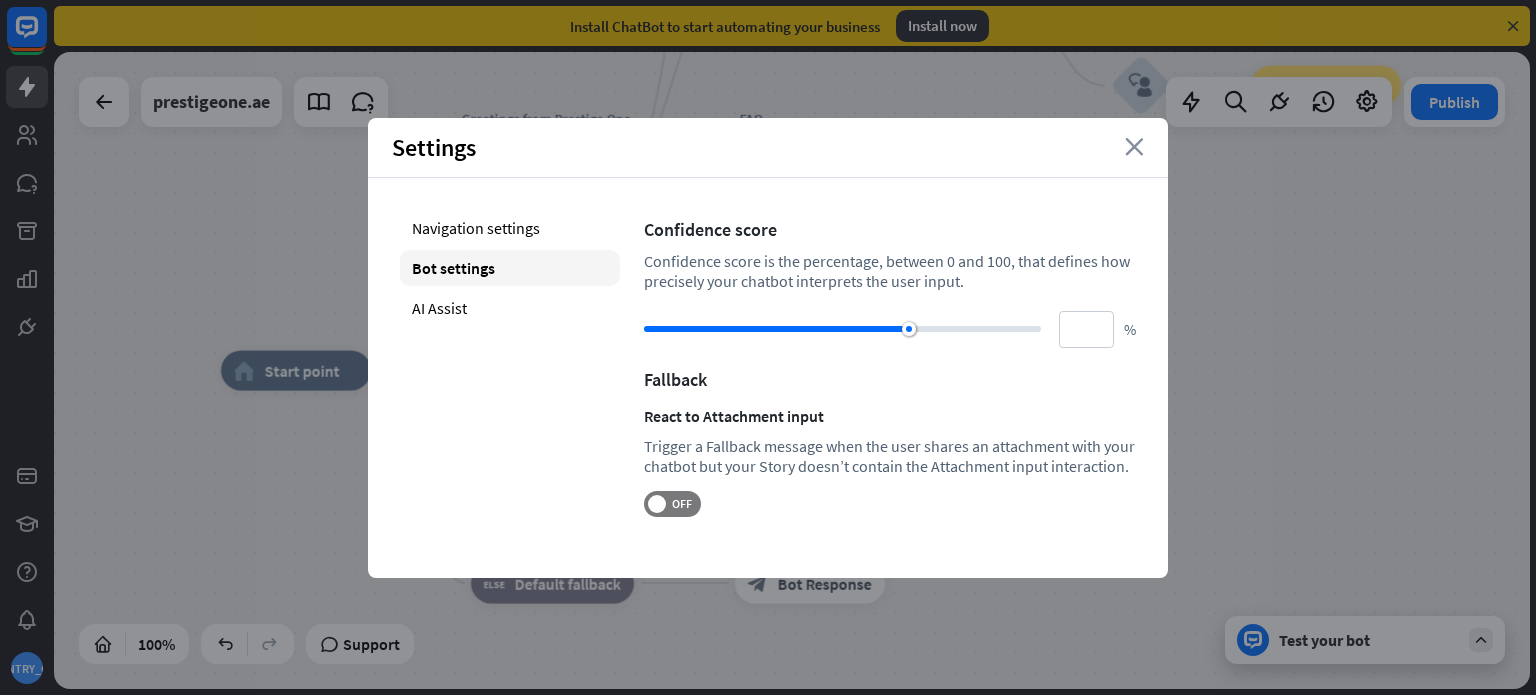 click on "close" at bounding box center [1134, 147] 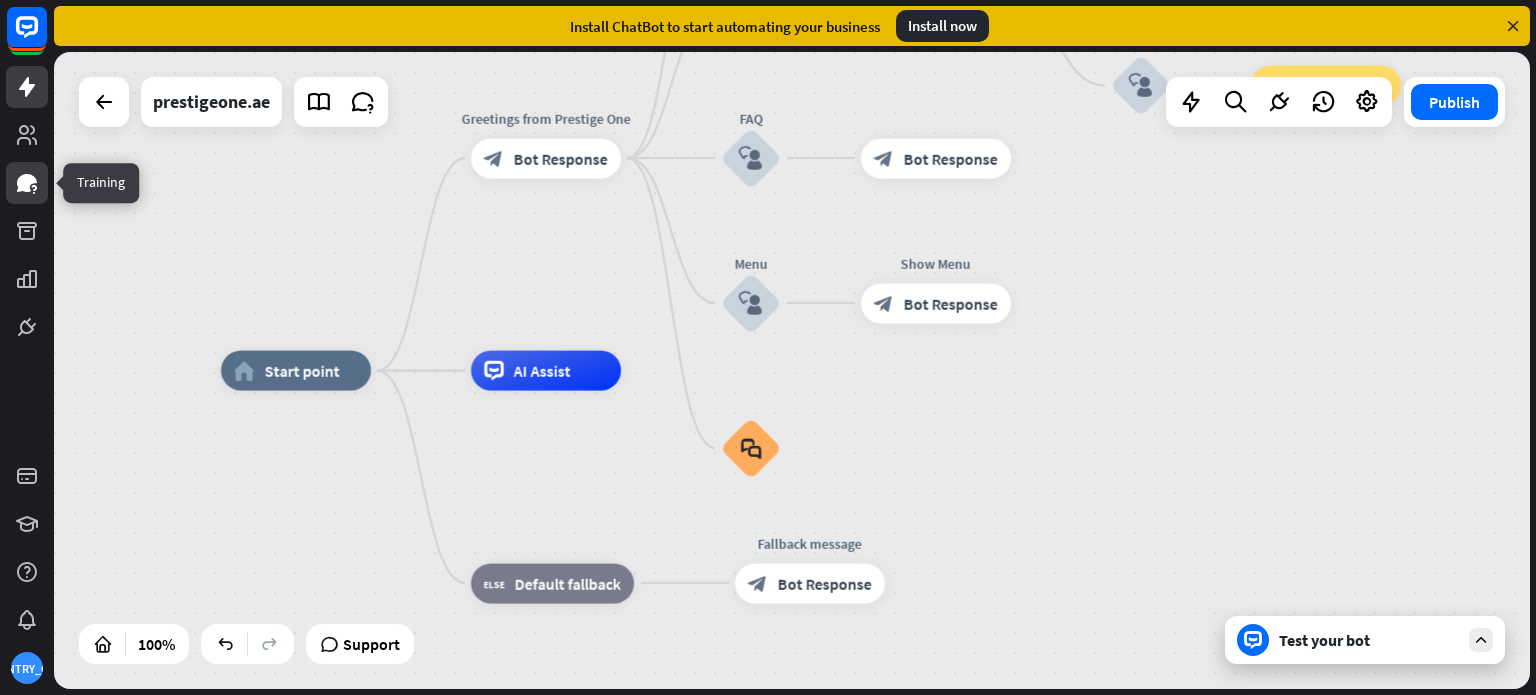 click at bounding box center [27, 183] 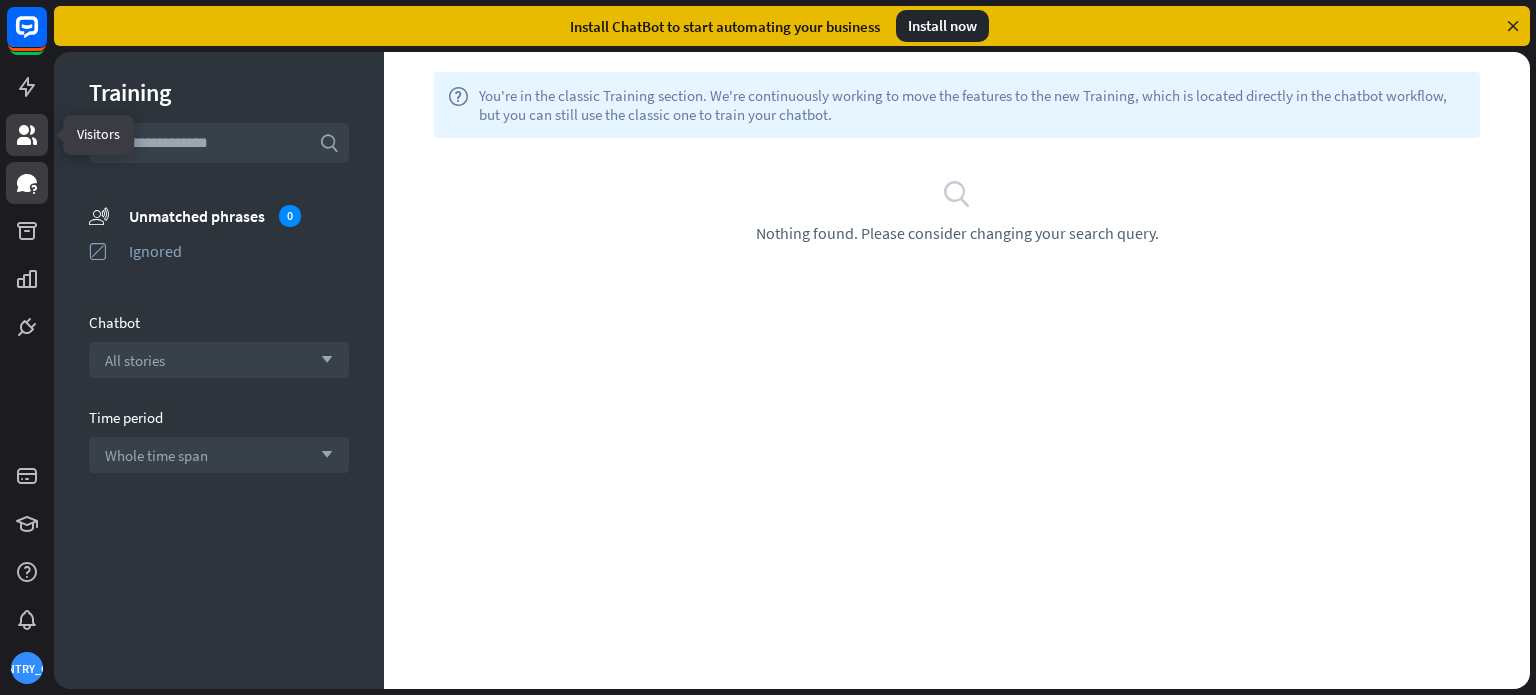 click 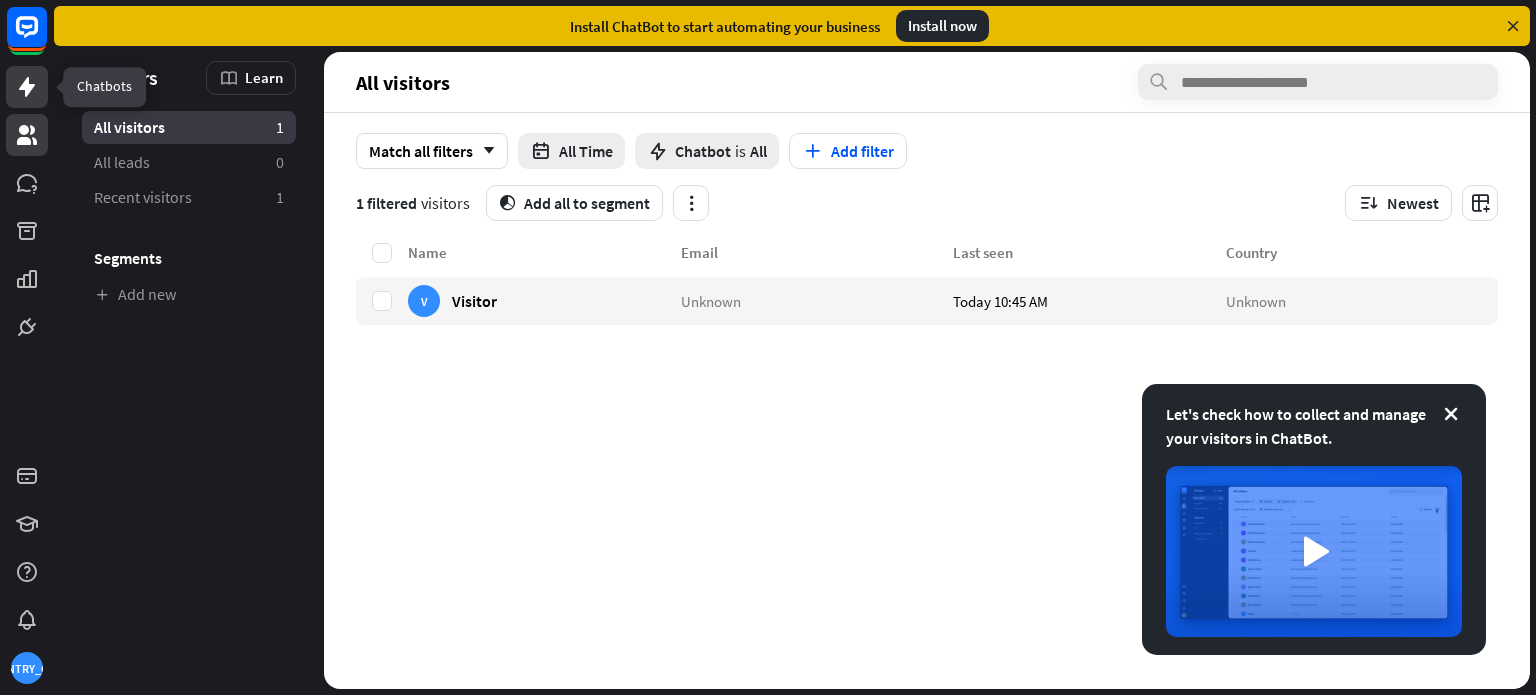 click 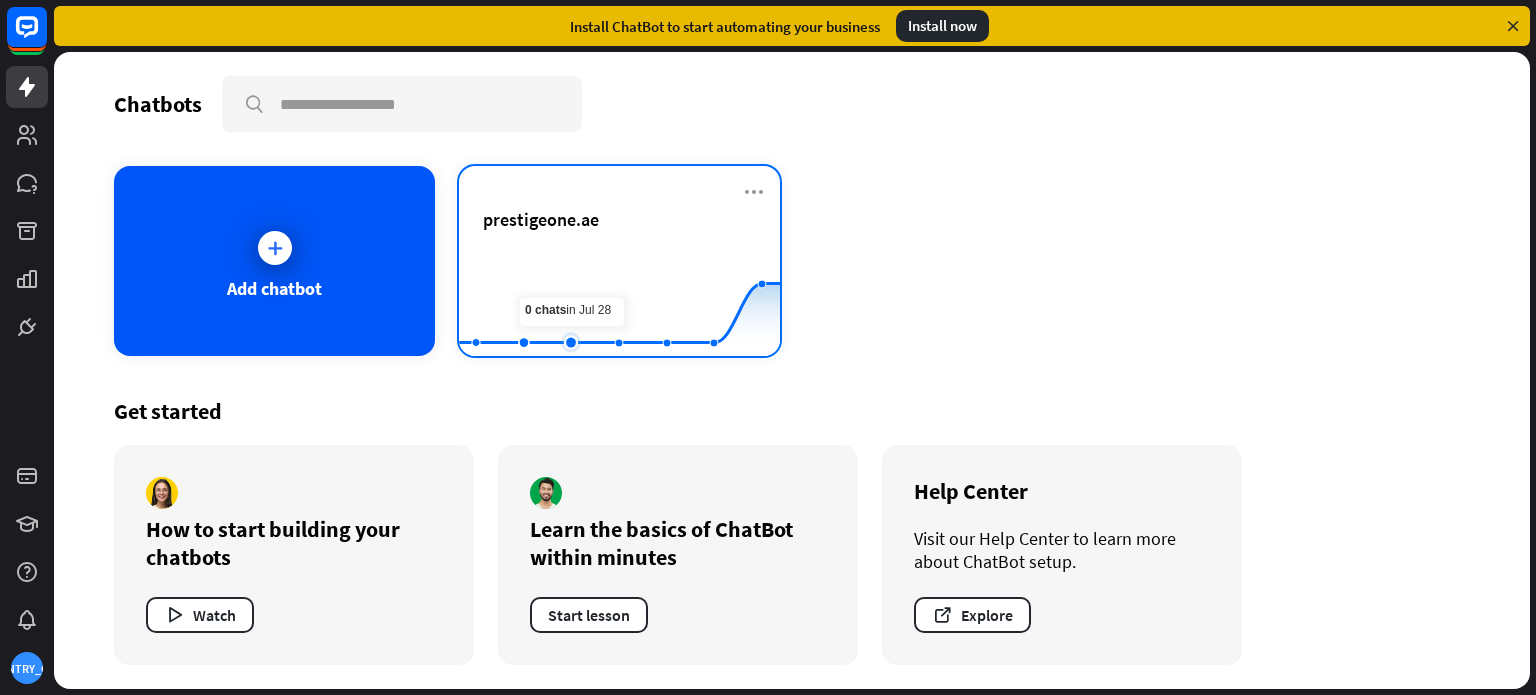 click 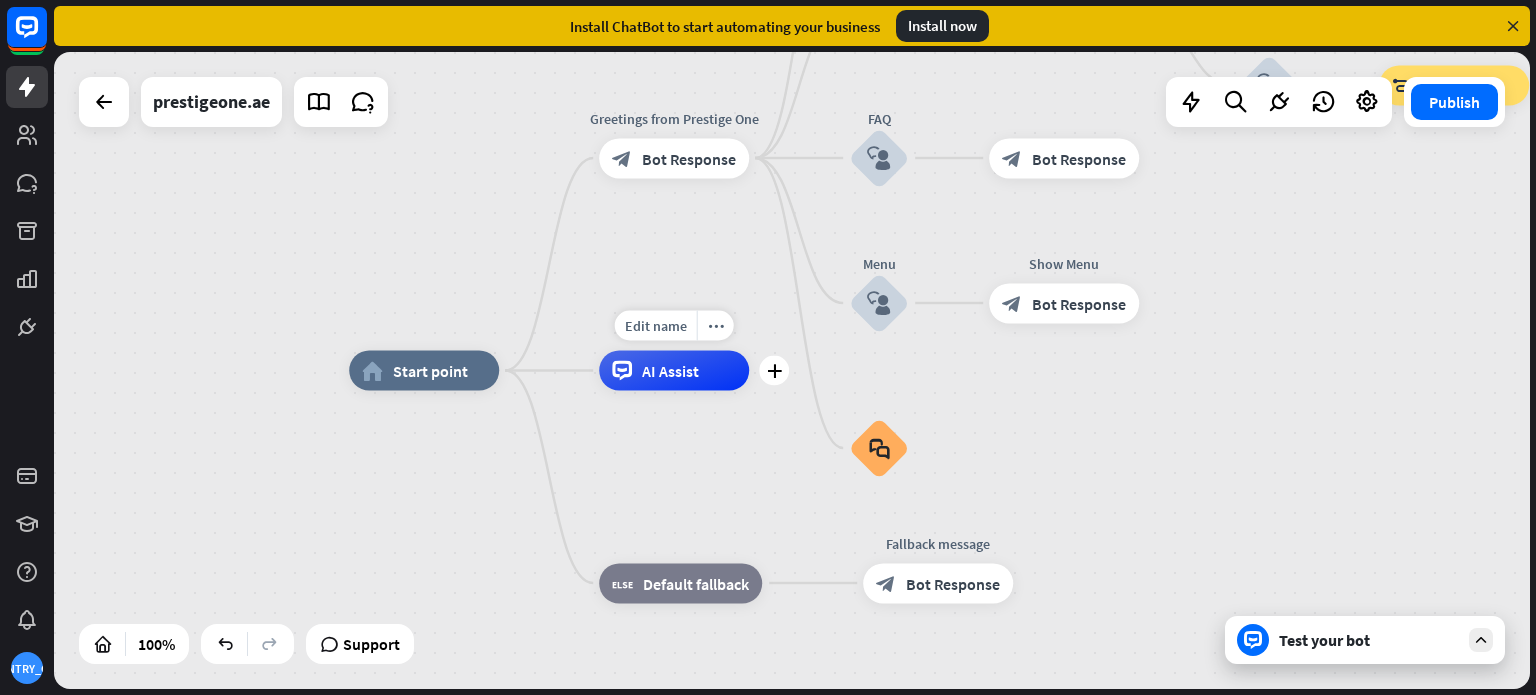 click on "AI Assist" at bounding box center [670, 371] 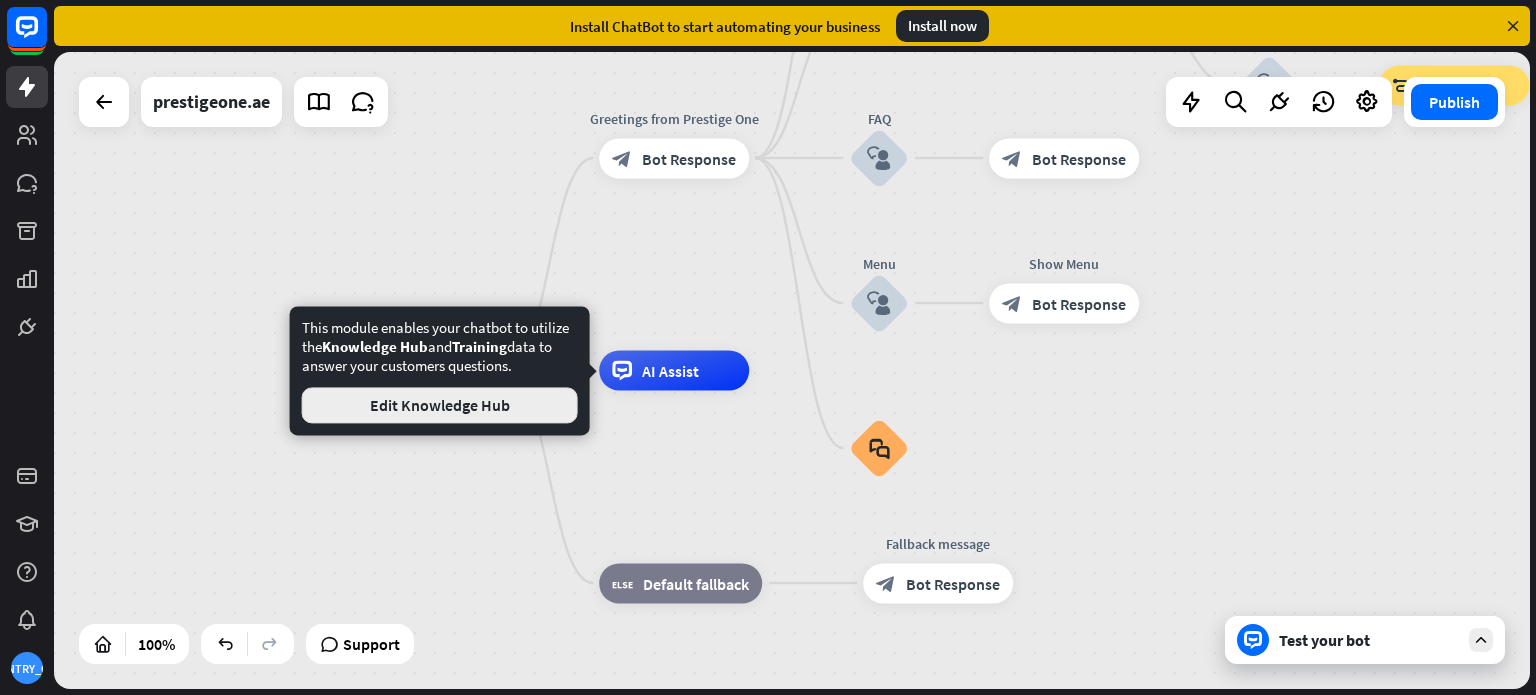 click on "Edit Knowledge Hub" at bounding box center (440, 405) 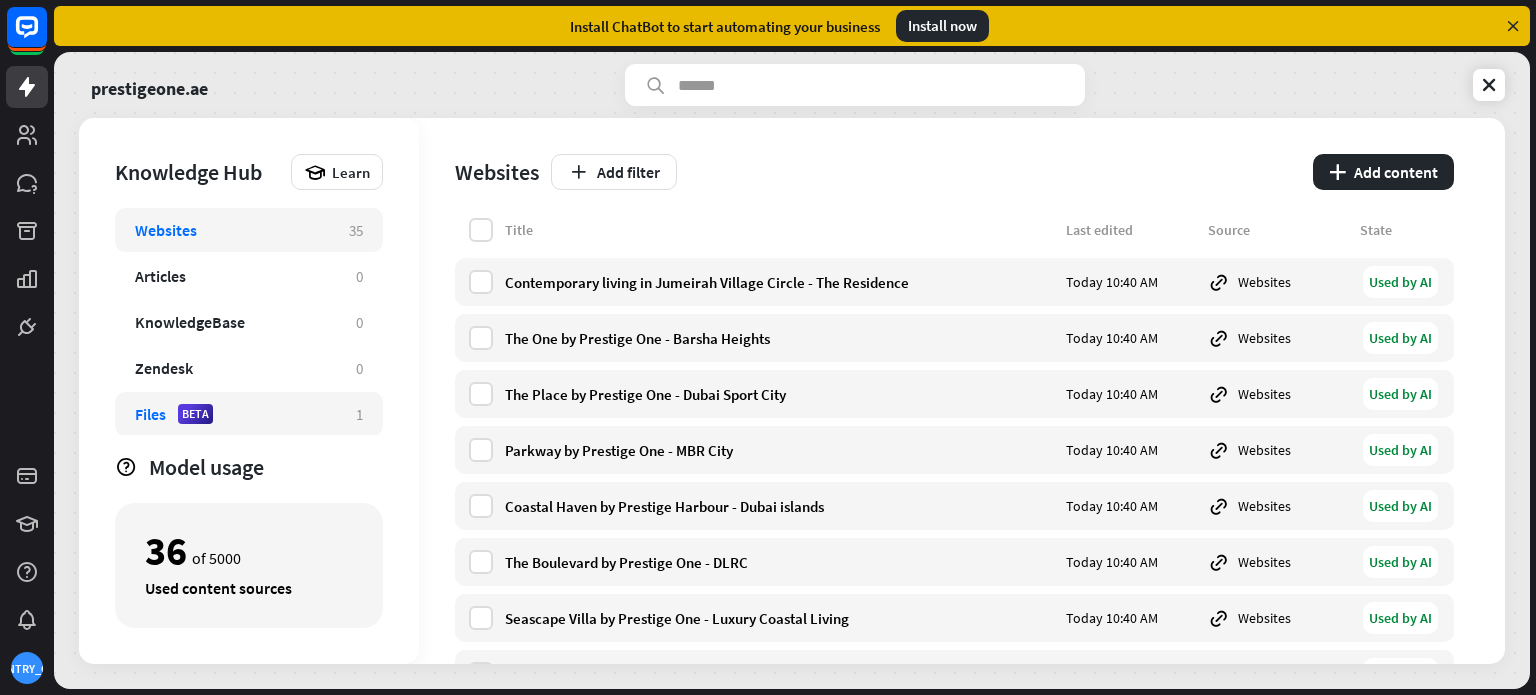 click on "Files
BETA" at bounding box center (235, 414) 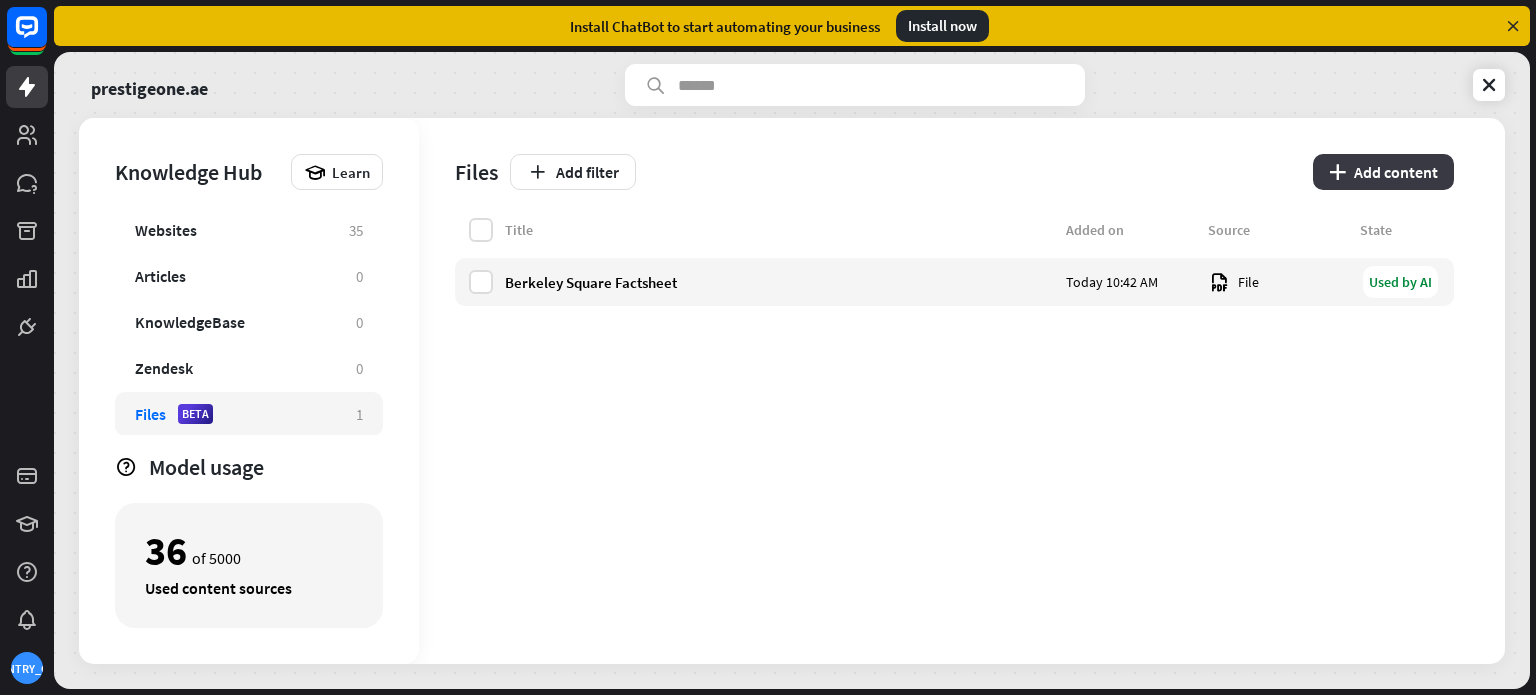 click on "plus" at bounding box center [1337, 172] 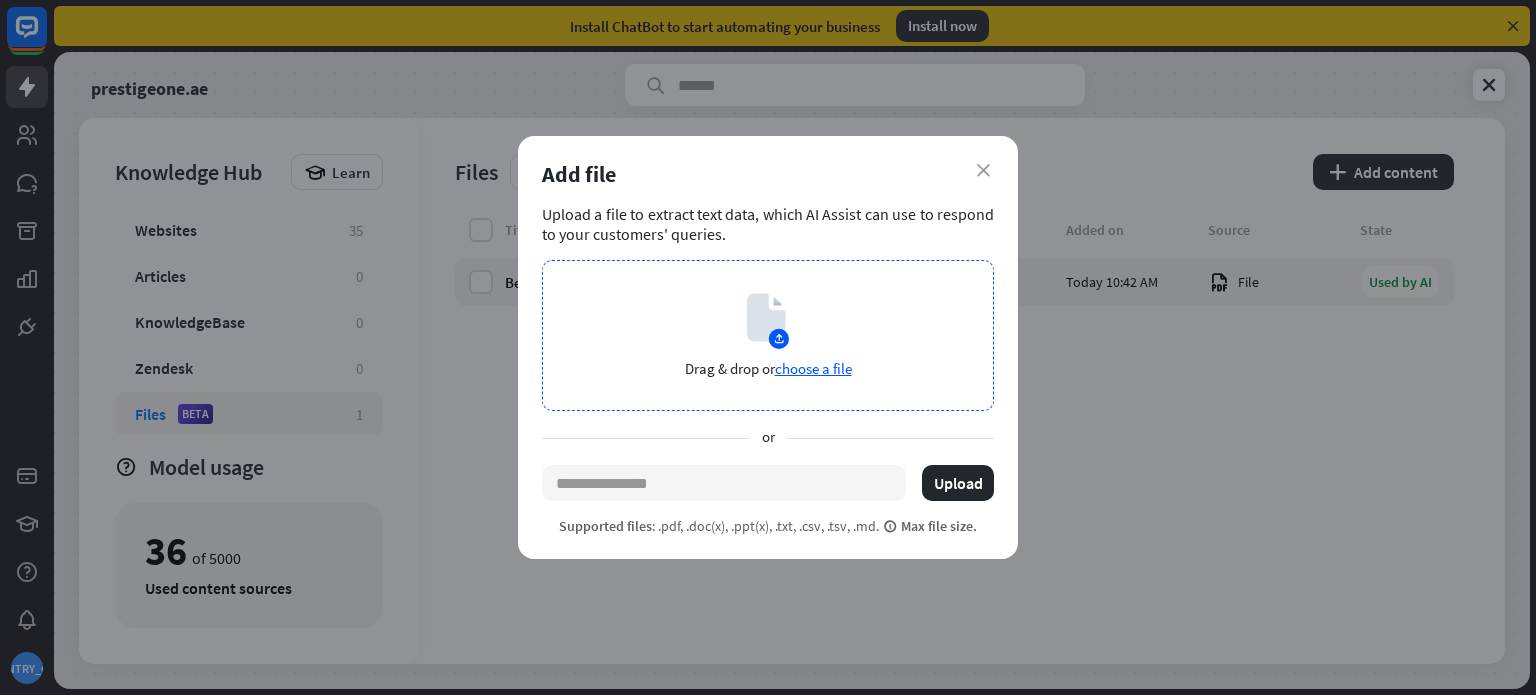 click on "Drag & drop or
choose a file" at bounding box center [768, 335] 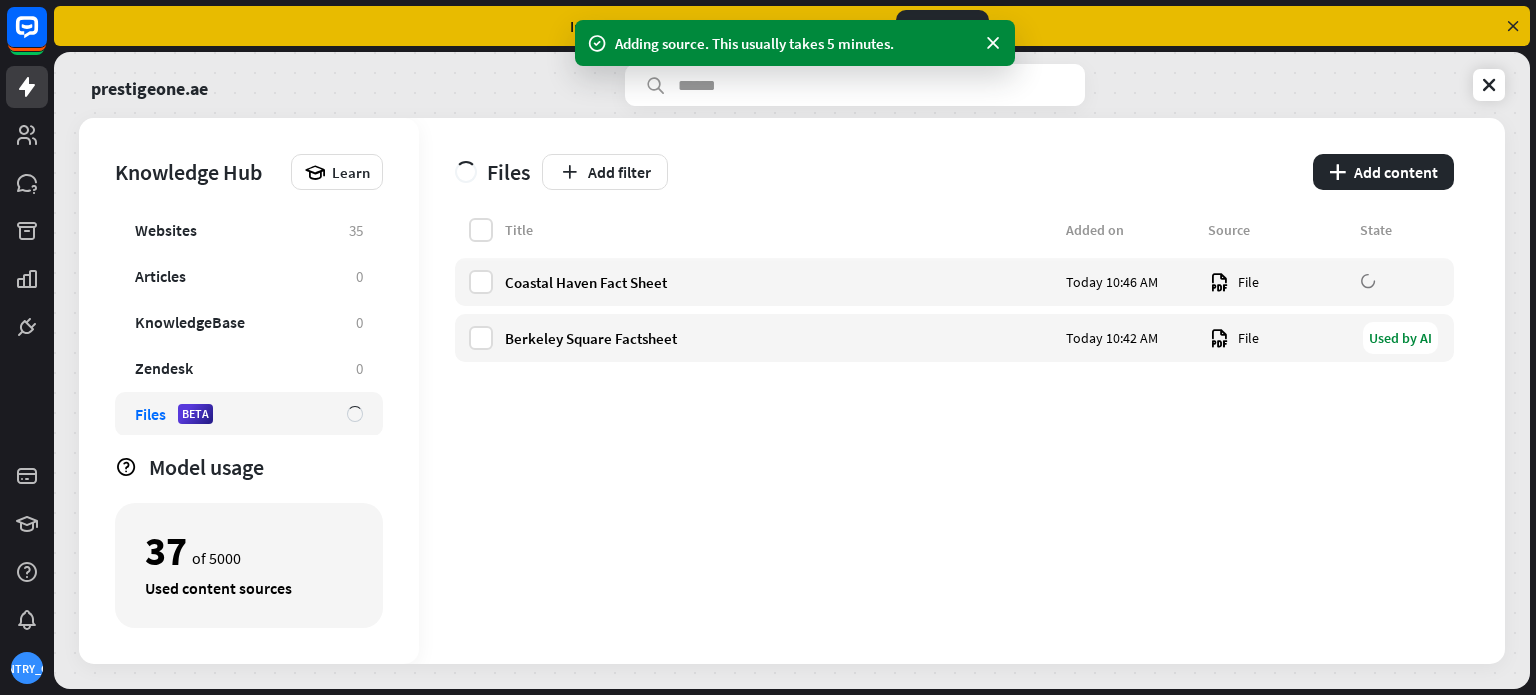 click on "Files
Add filter
plus
Add content" at bounding box center [954, 168] 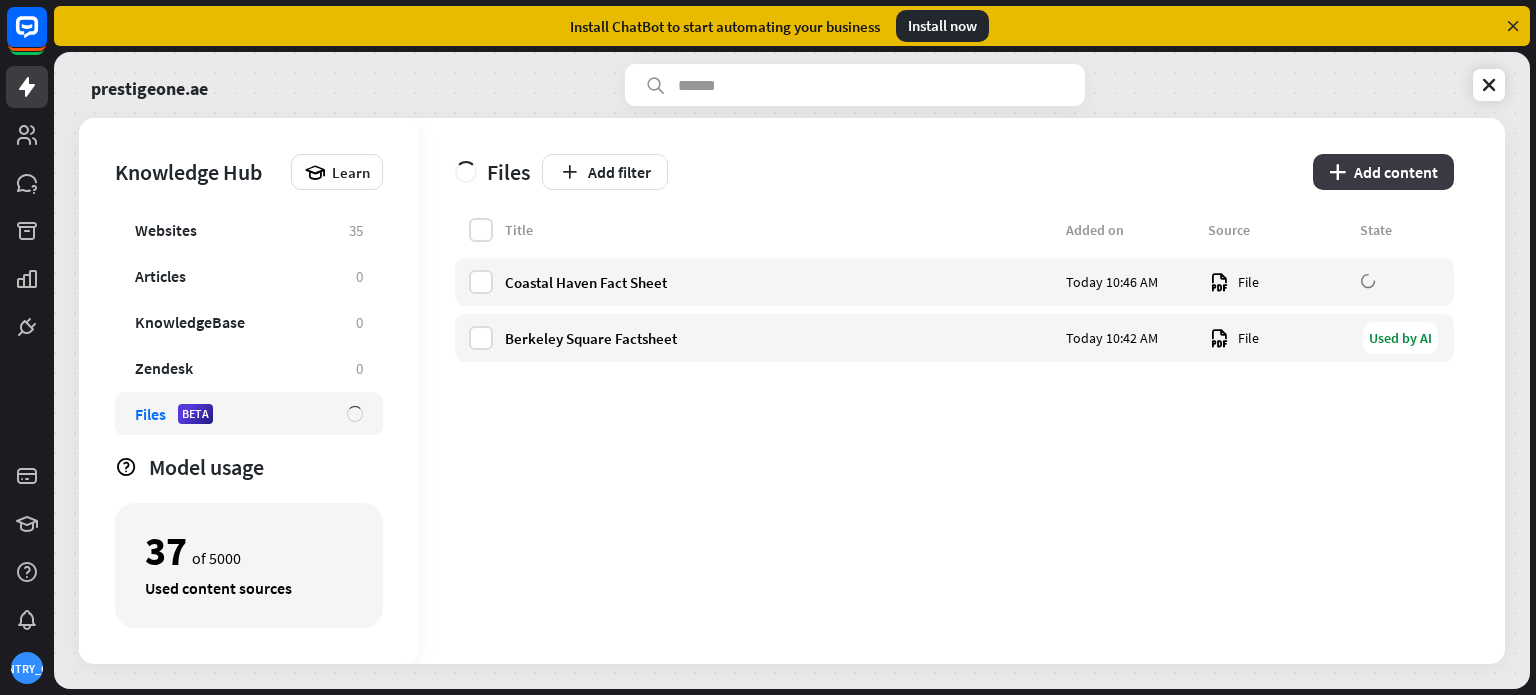click on "plus
Add content" at bounding box center [1383, 172] 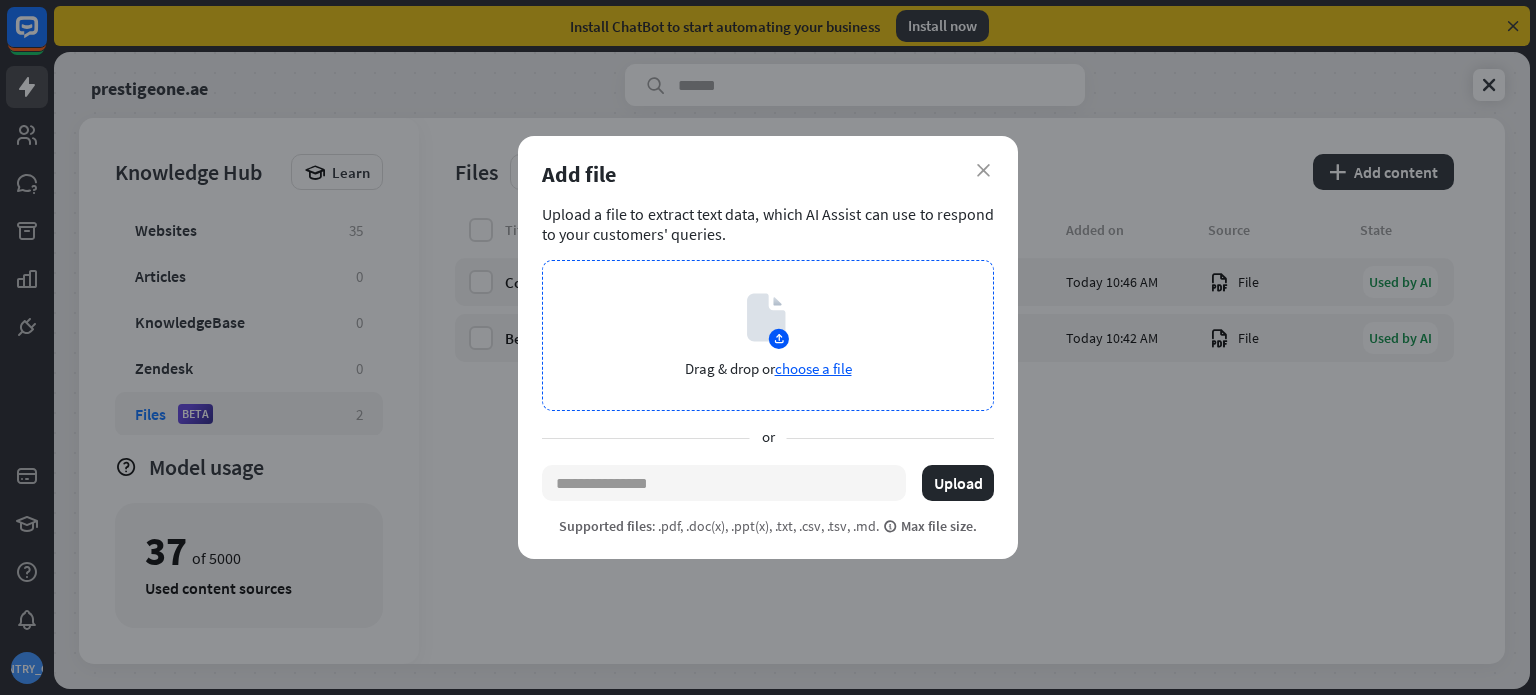 click on "choose a file" at bounding box center (813, 368) 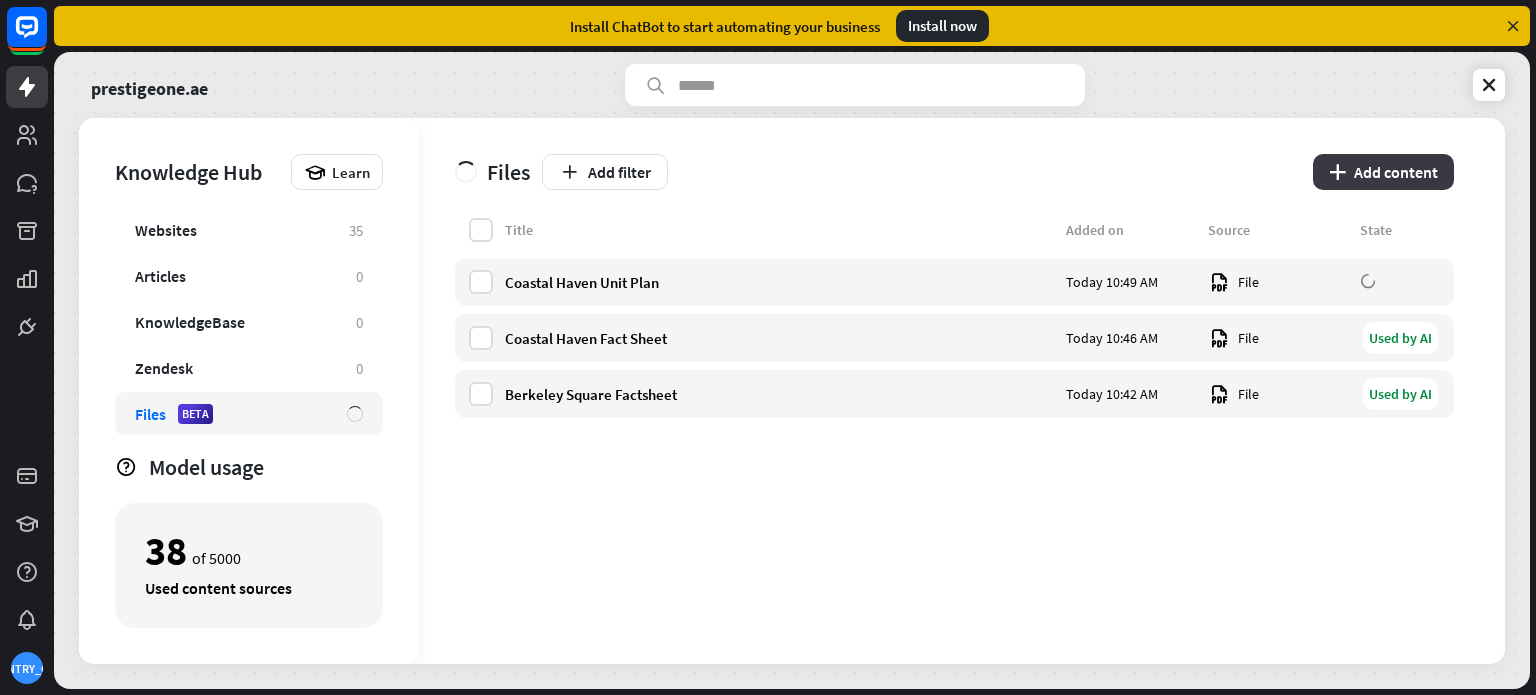 click on "plus
Add content" at bounding box center (1383, 172) 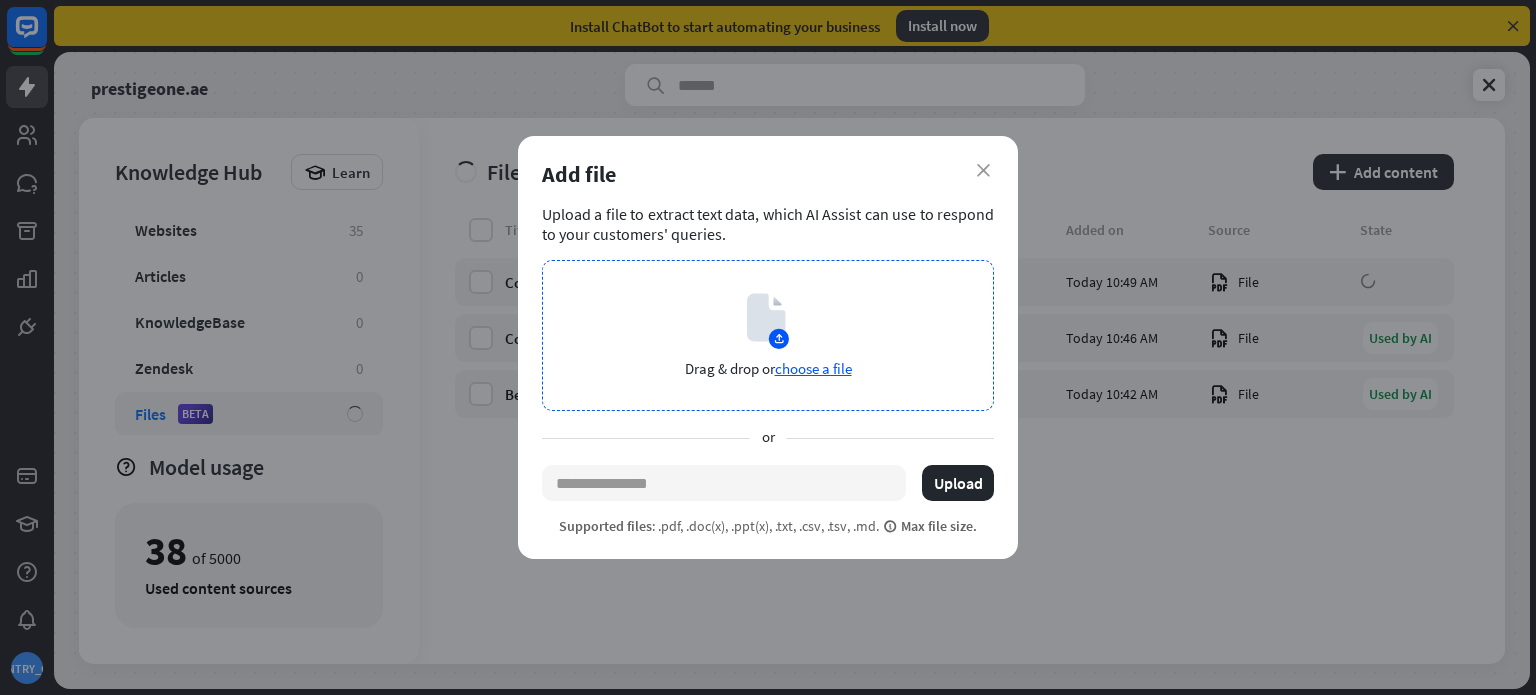 click on "choose a file" at bounding box center (813, 368) 